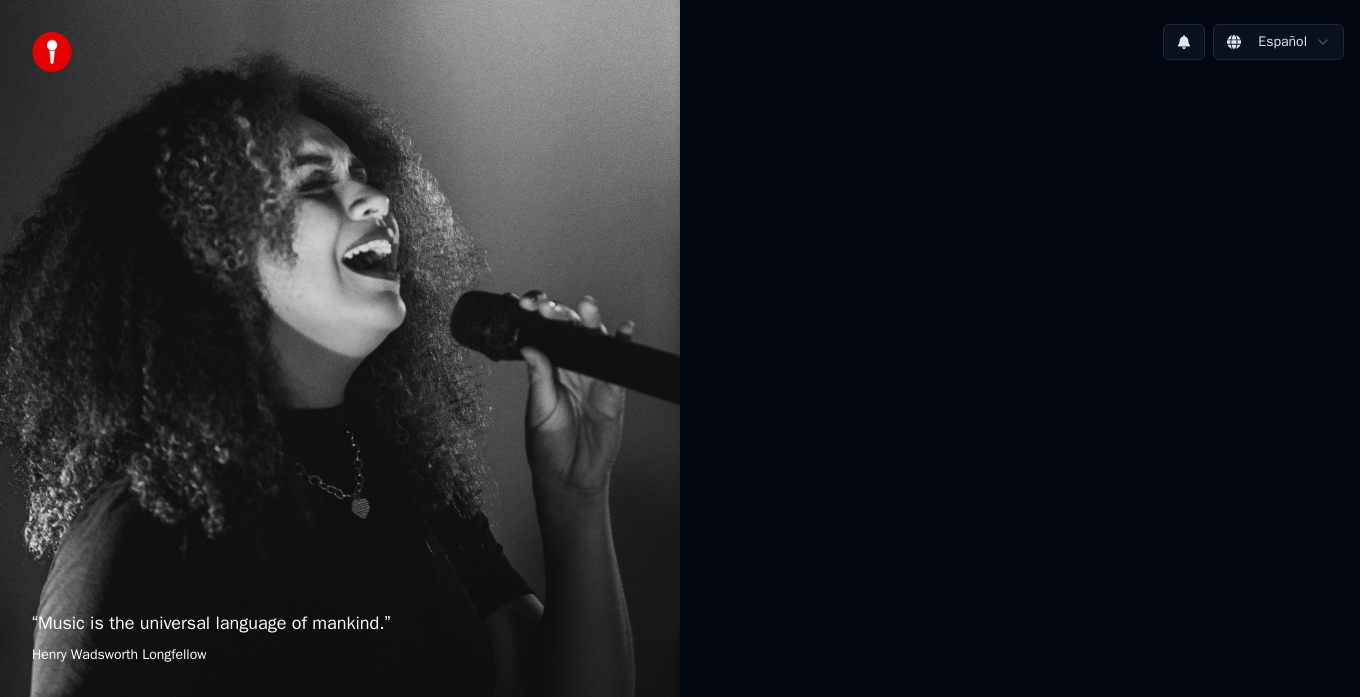 scroll, scrollTop: 0, scrollLeft: 0, axis: both 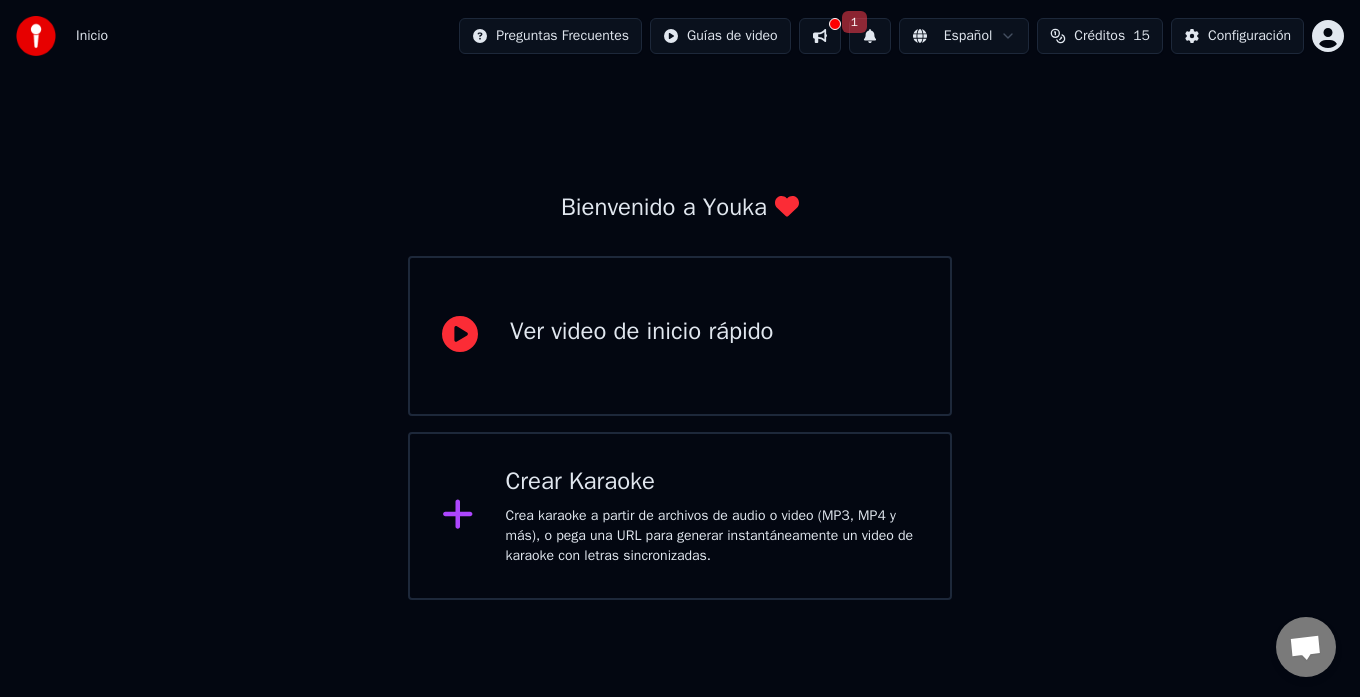 click on "Crea karaoke a partir de archivos de audio o video (MP3, MP4 y más), o pega una URL para generar instantáneamente un video de karaoke con letras sincronizadas." at bounding box center (712, 536) 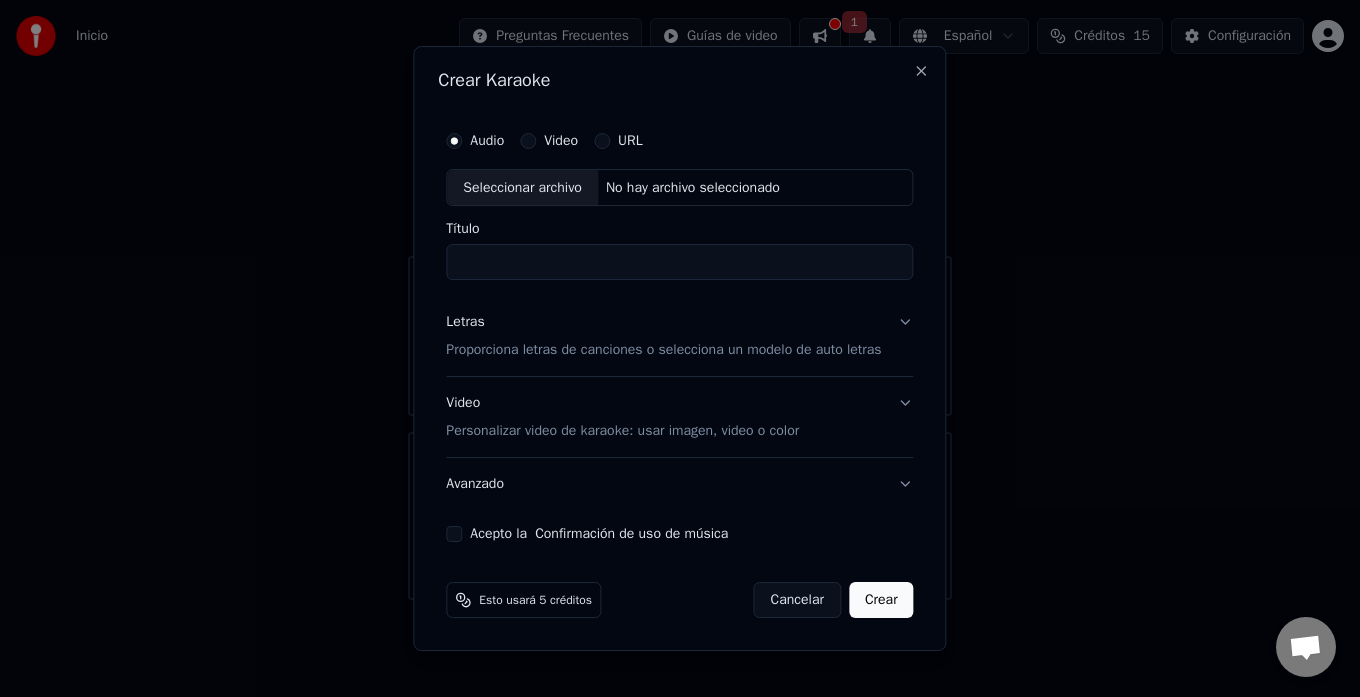 click on "Título" at bounding box center [679, 263] 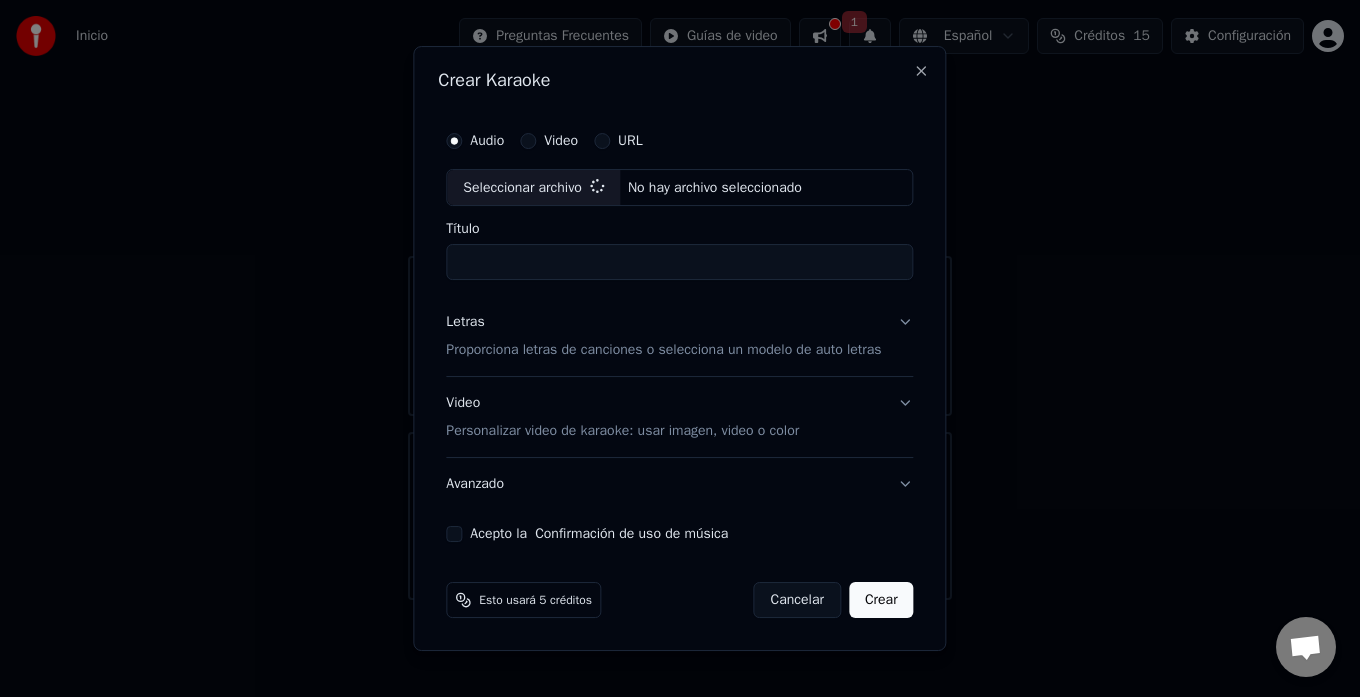 type on "**********" 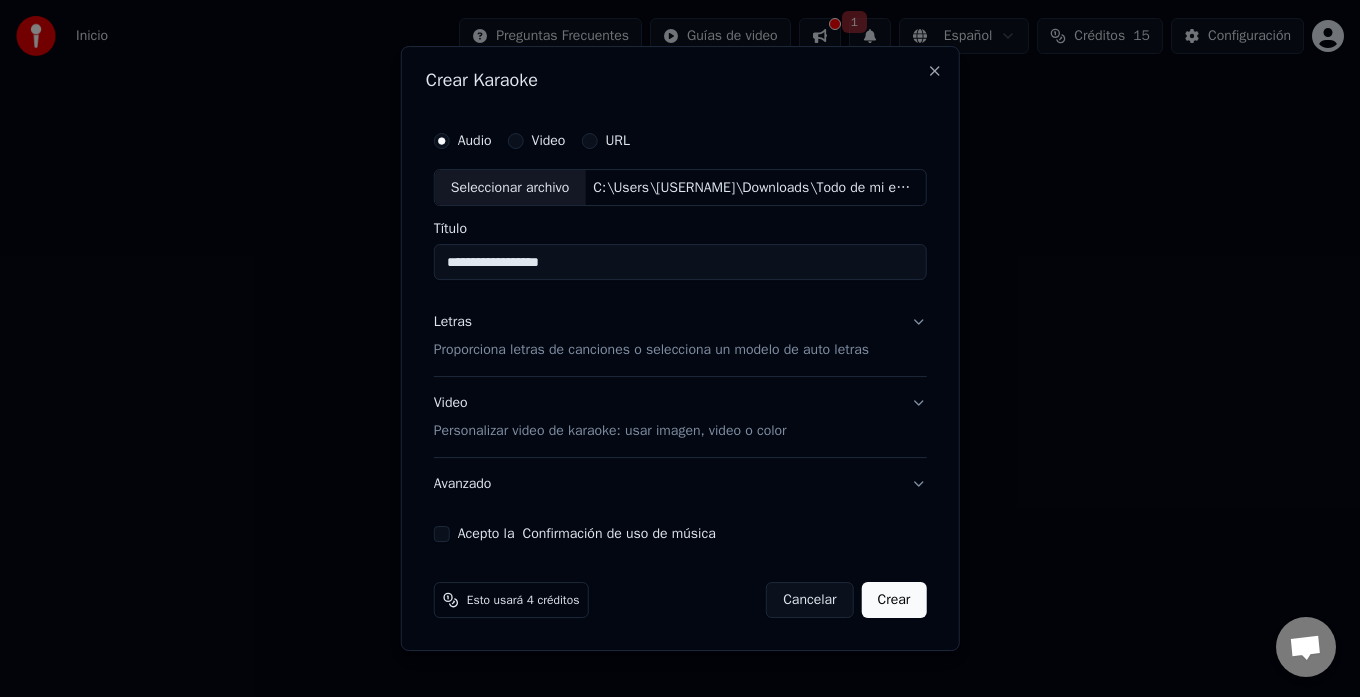 click on "Proporciona letras de canciones o selecciona un modelo de auto letras" at bounding box center (651, 351) 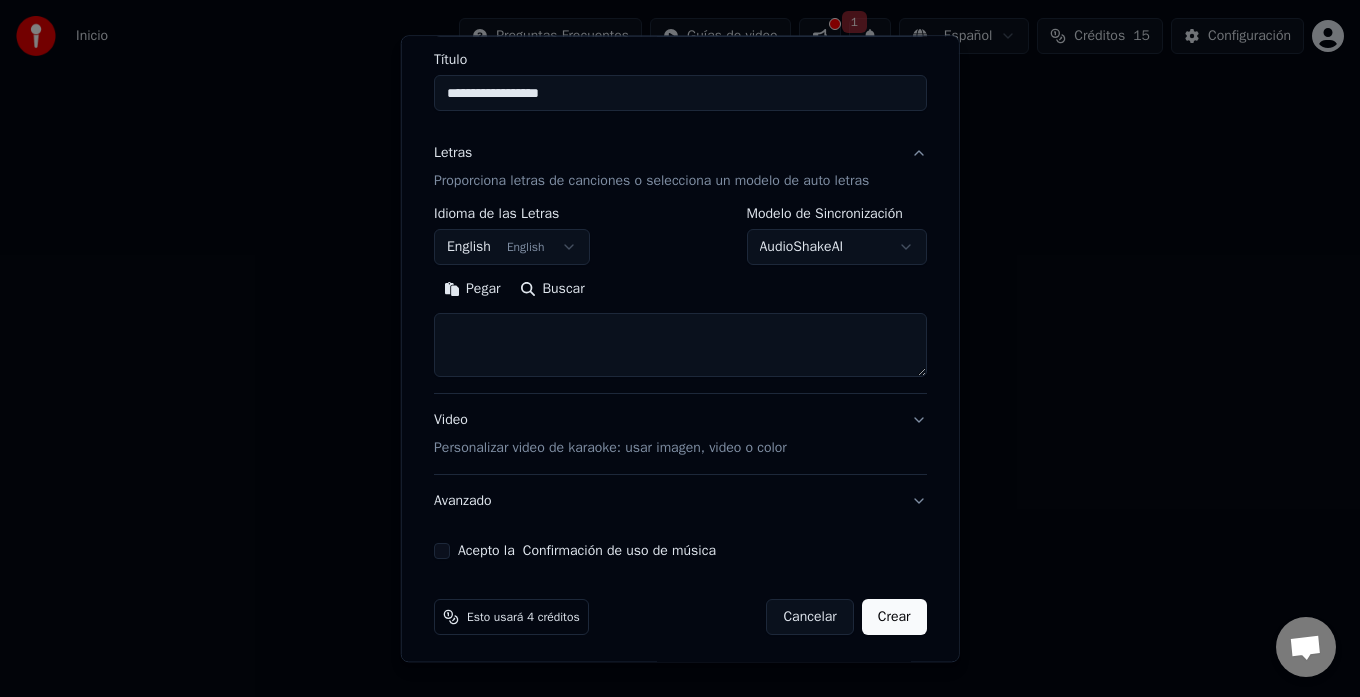 scroll, scrollTop: 164, scrollLeft: 0, axis: vertical 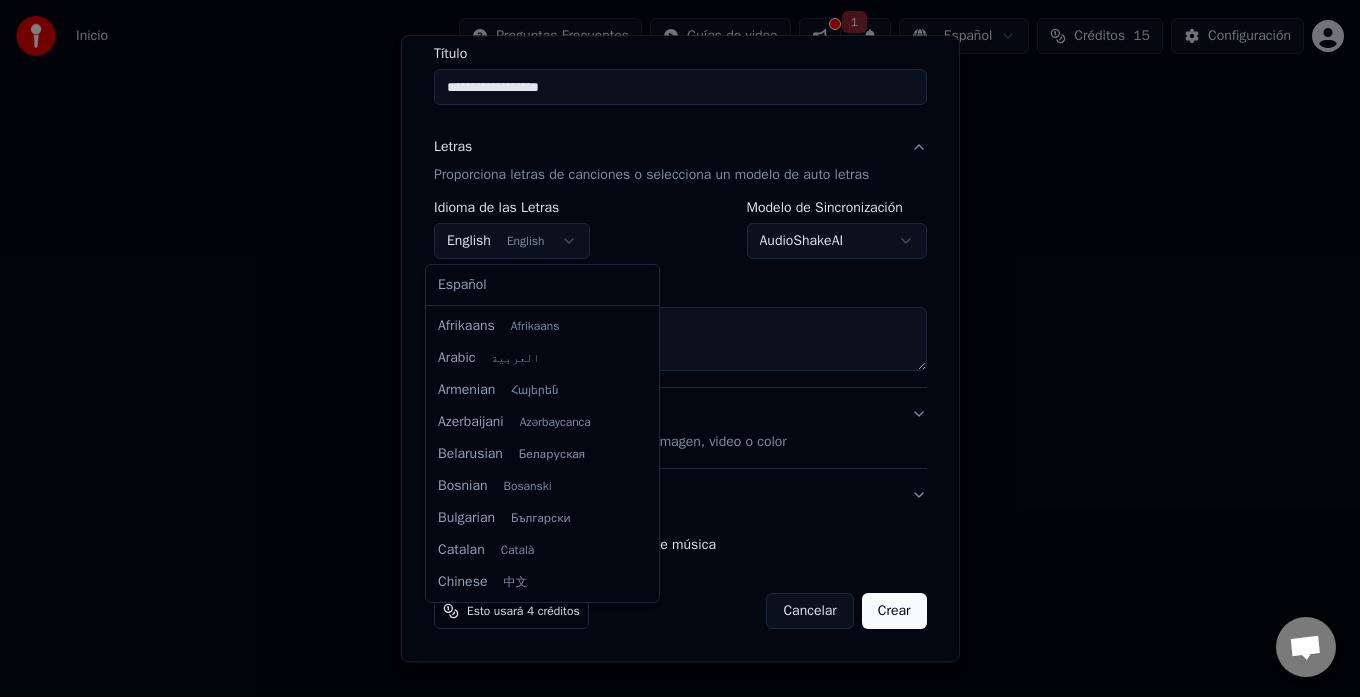 click on "**********" at bounding box center (680, 300) 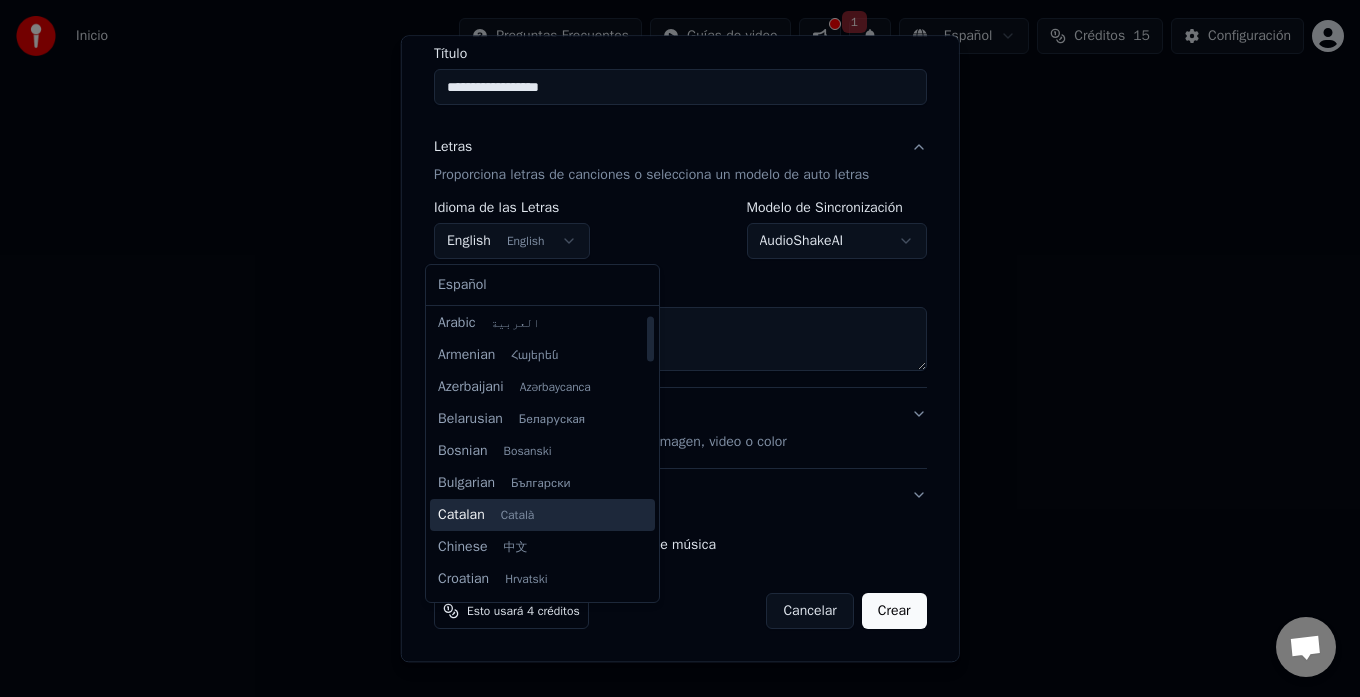 scroll, scrollTop: 0, scrollLeft: 0, axis: both 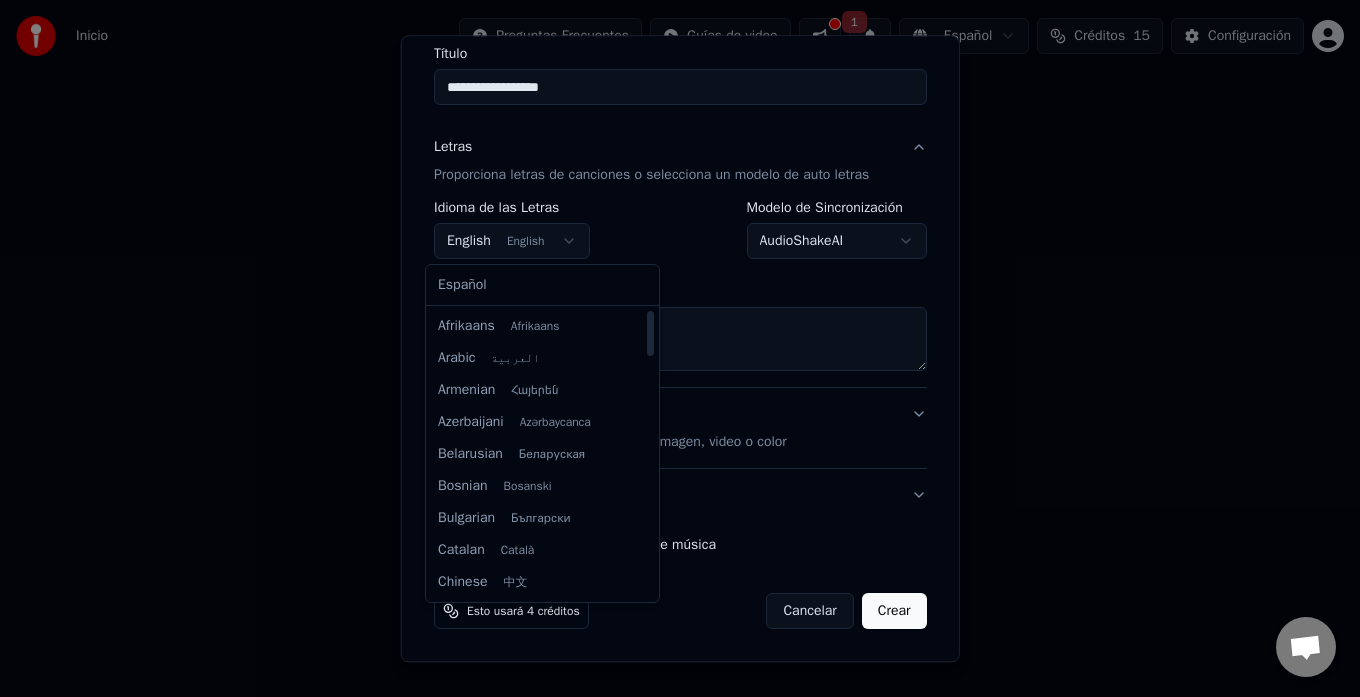 select on "**" 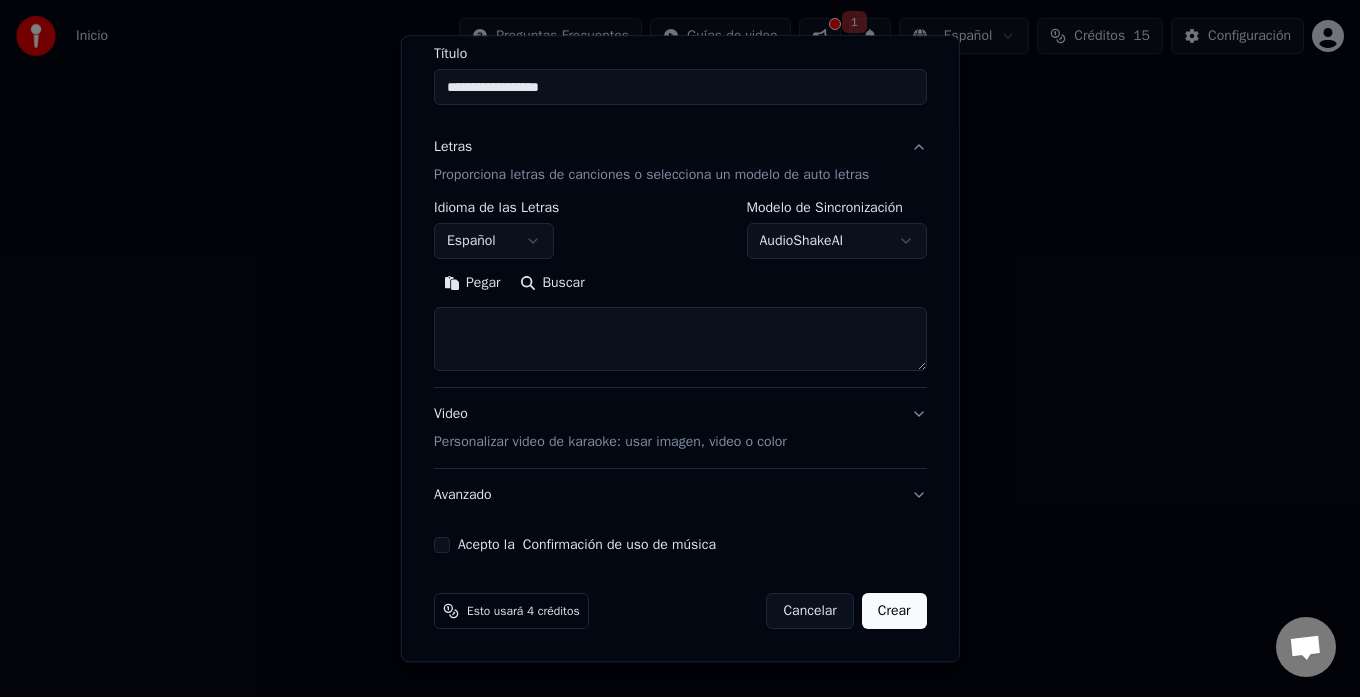click on "**********" at bounding box center [680, 231] 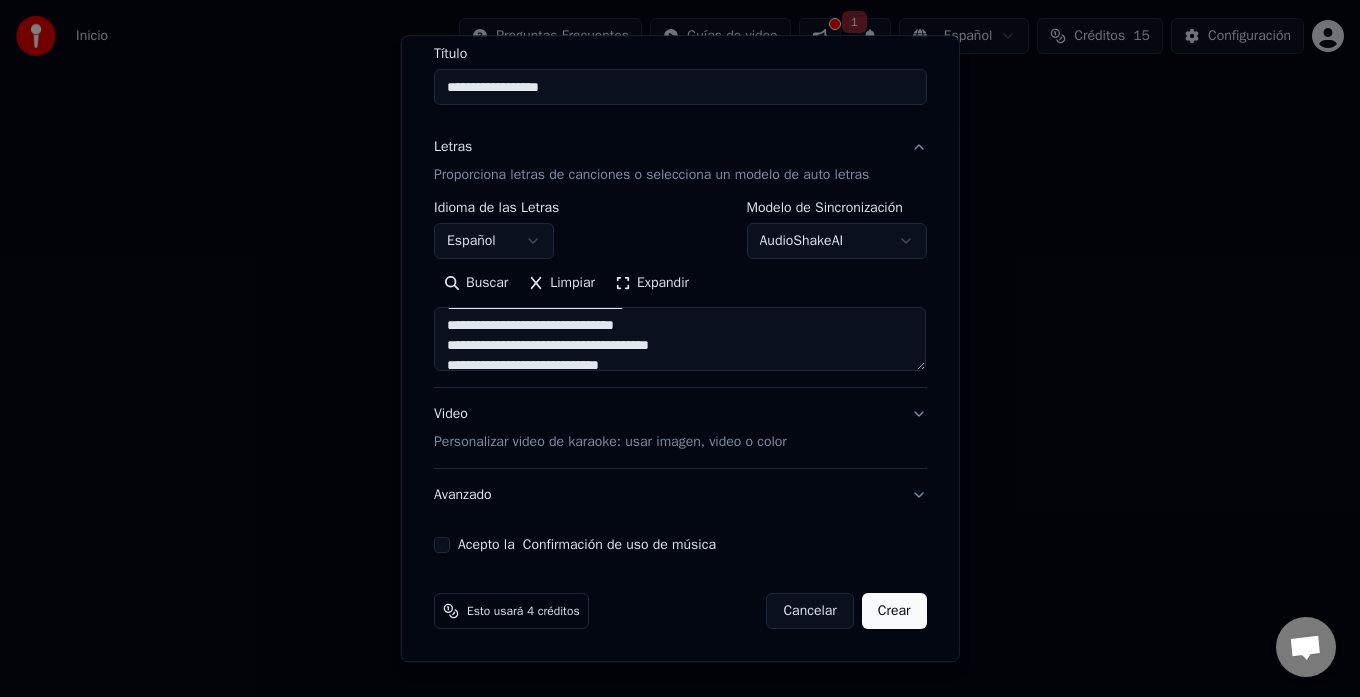 scroll, scrollTop: 225, scrollLeft: 0, axis: vertical 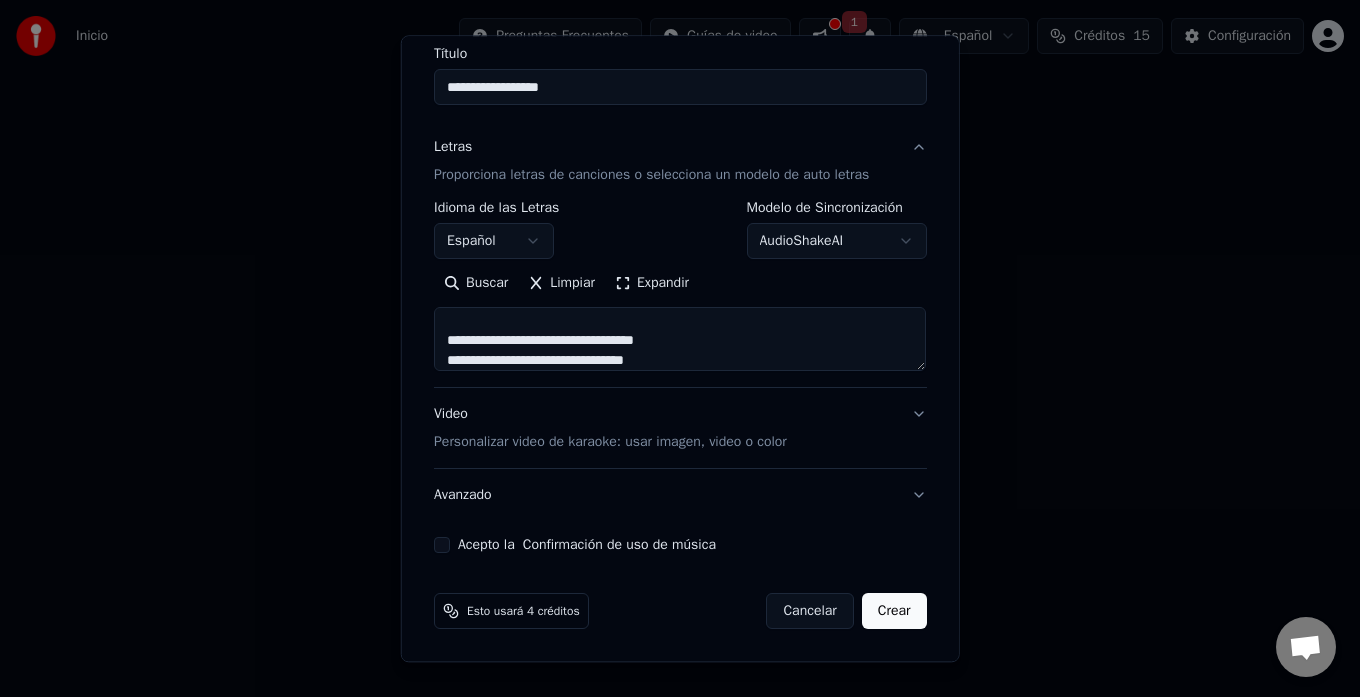drag, startPoint x: 433, startPoint y: 339, endPoint x: 672, endPoint y: 336, distance: 239.01883 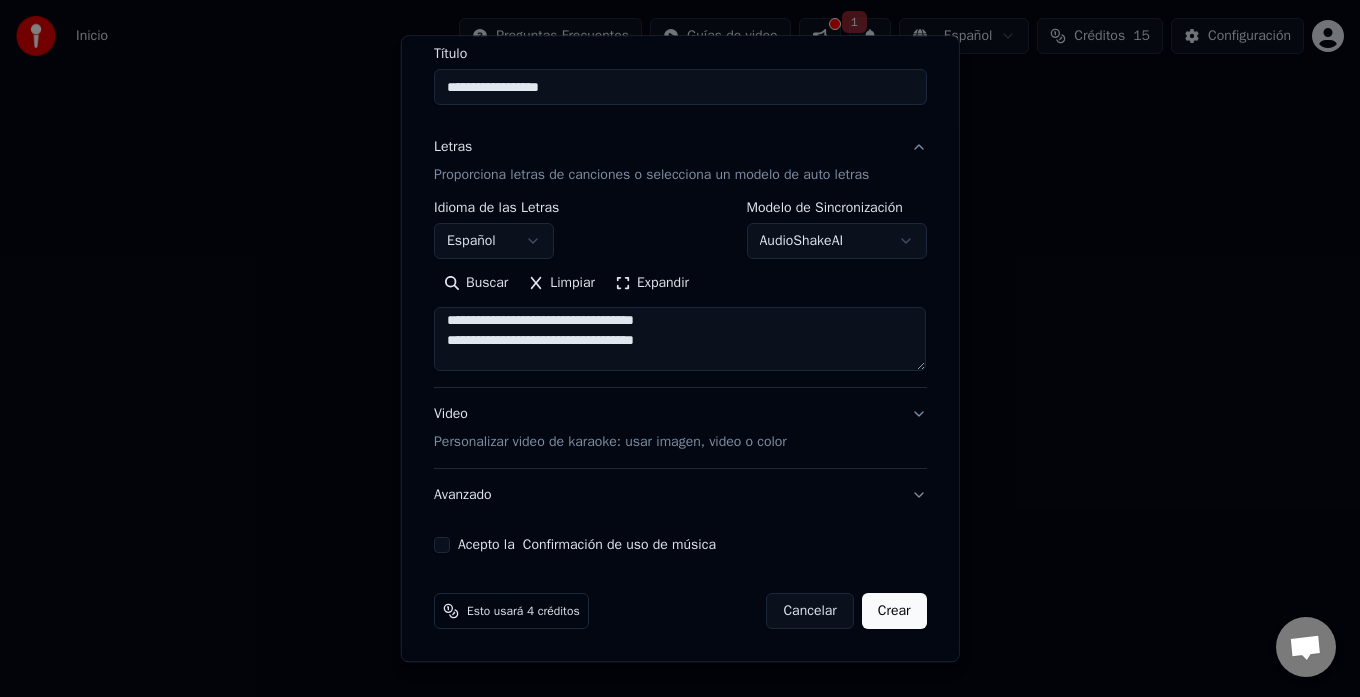 scroll, scrollTop: 325, scrollLeft: 0, axis: vertical 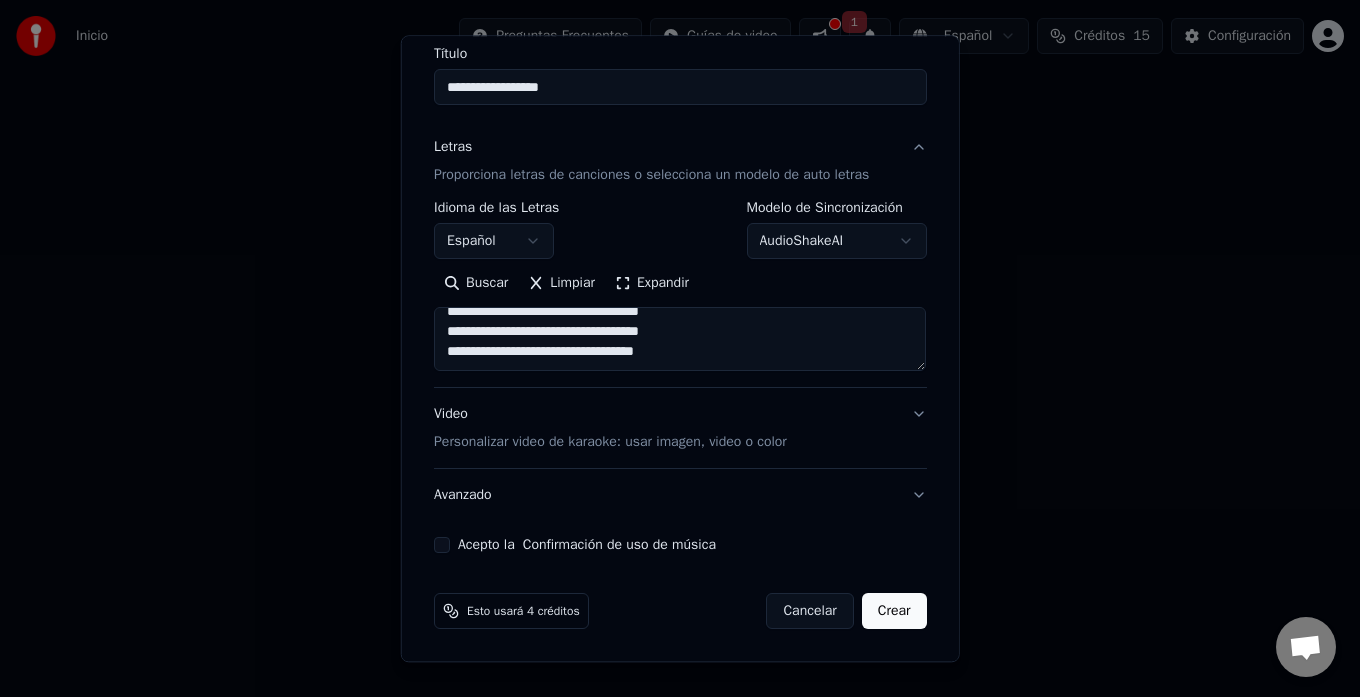 drag, startPoint x: 652, startPoint y: 361, endPoint x: 451, endPoint y: 355, distance: 201.08954 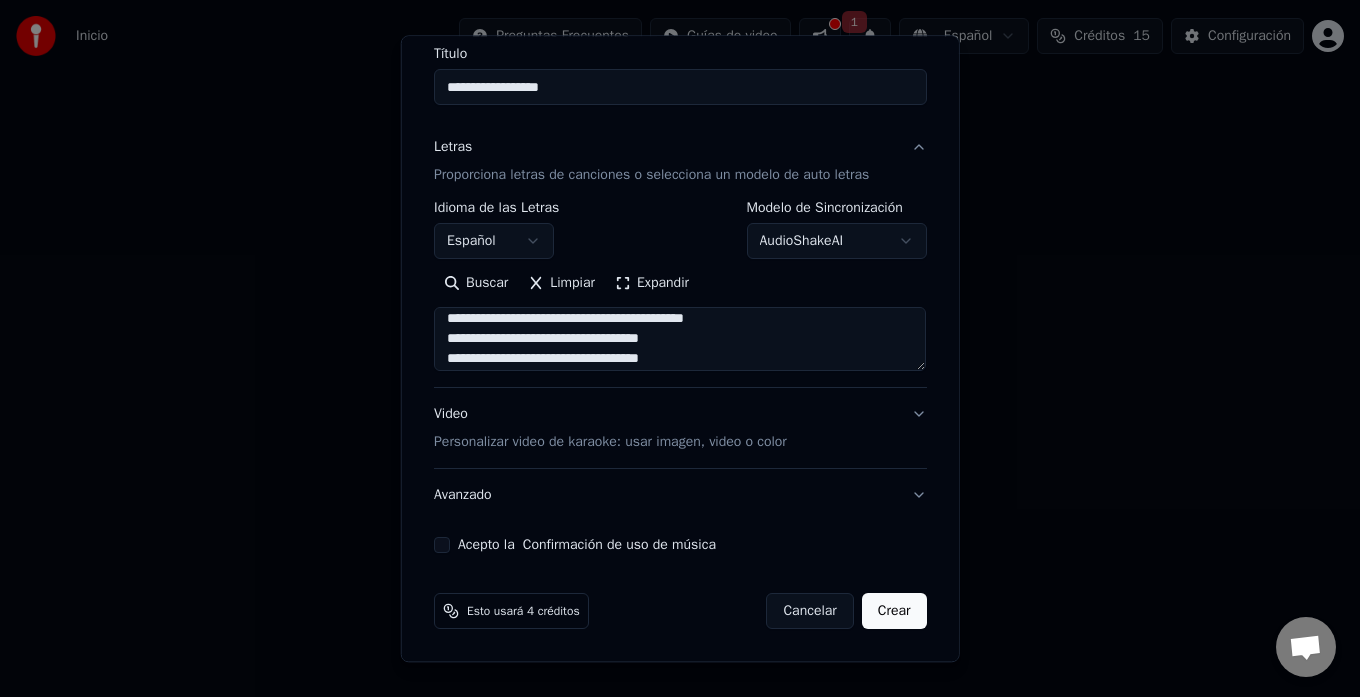 scroll, scrollTop: 487, scrollLeft: 0, axis: vertical 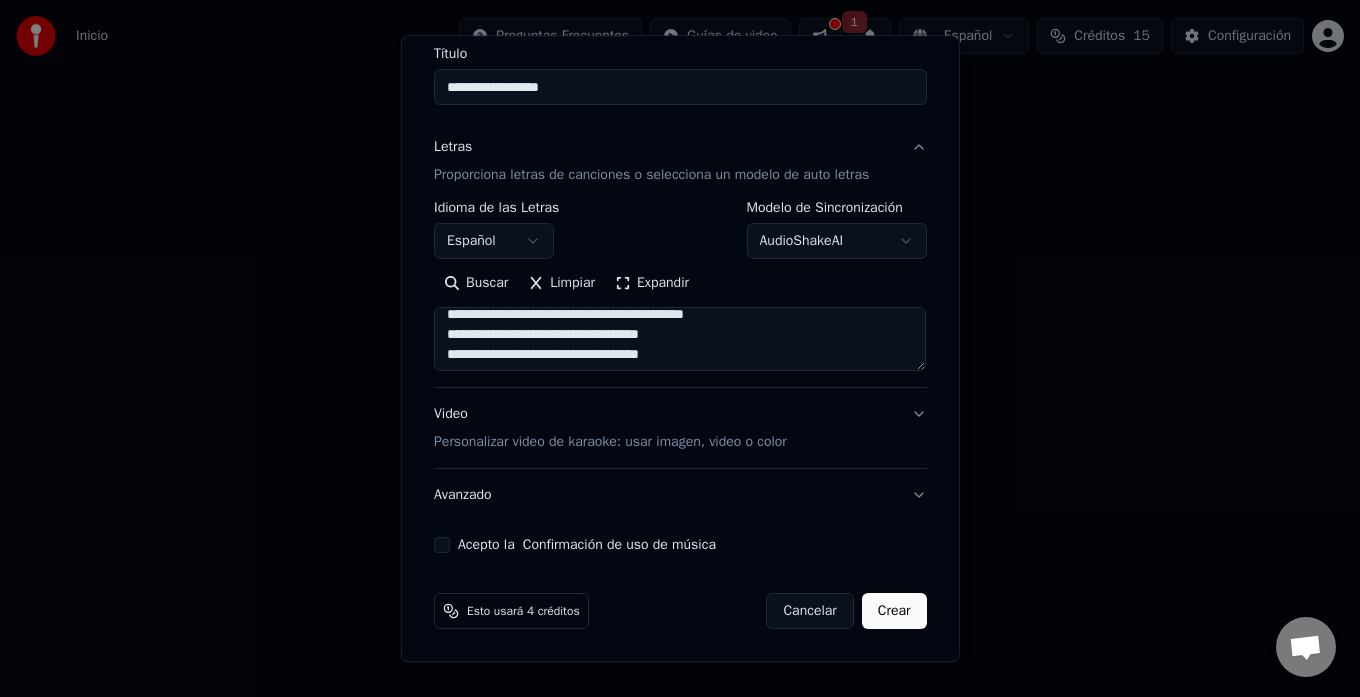 drag, startPoint x: 433, startPoint y: 318, endPoint x: 611, endPoint y: 317, distance: 178.0028 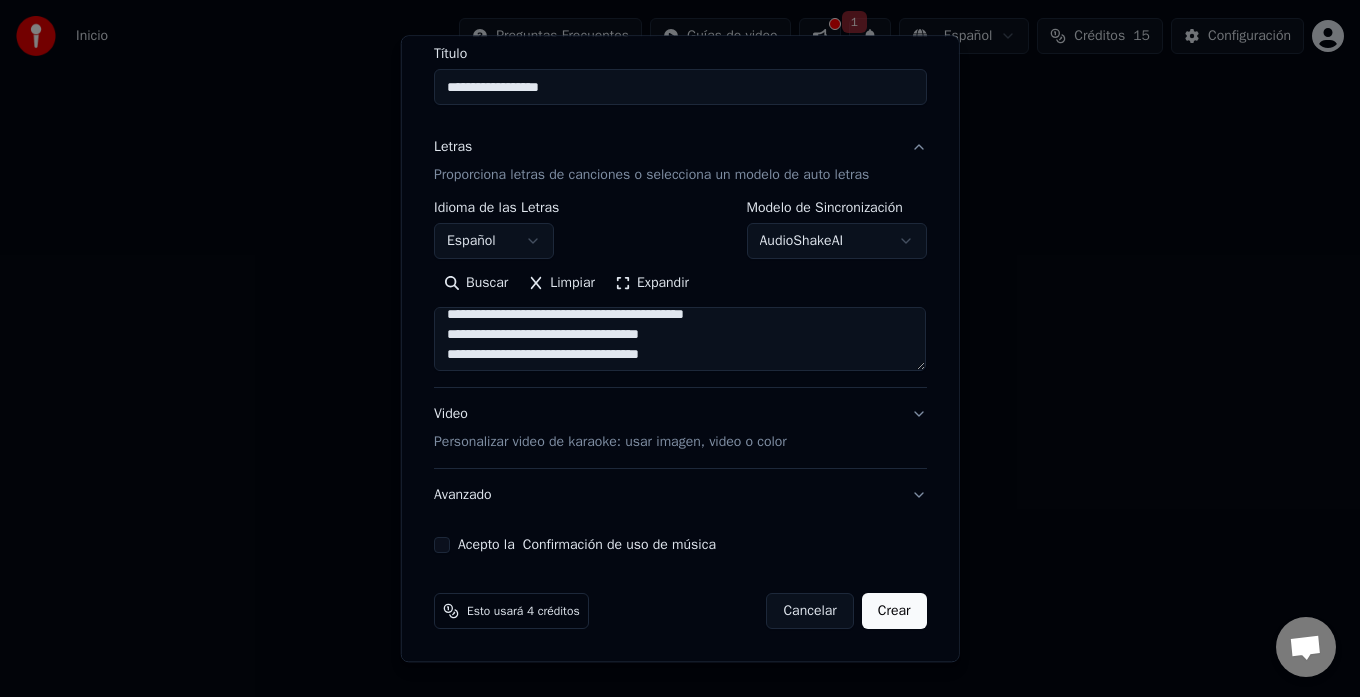 type on "**********" 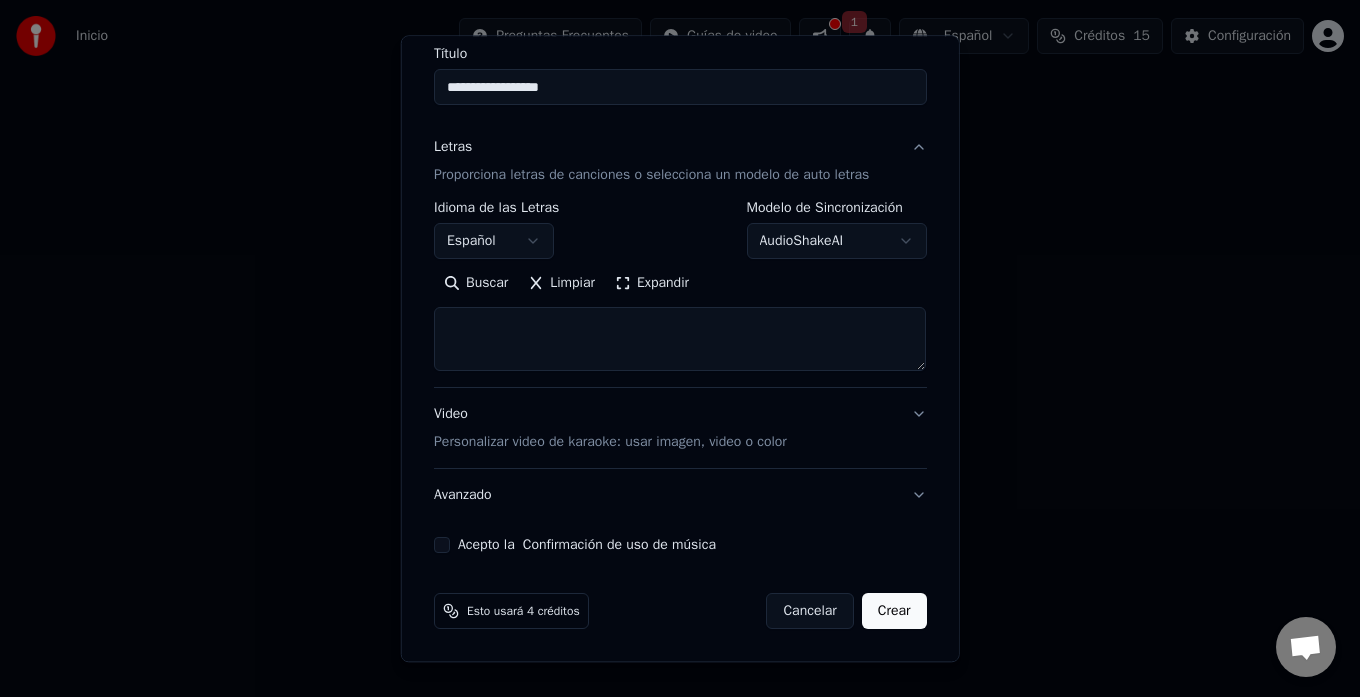 scroll, scrollTop: 0, scrollLeft: 0, axis: both 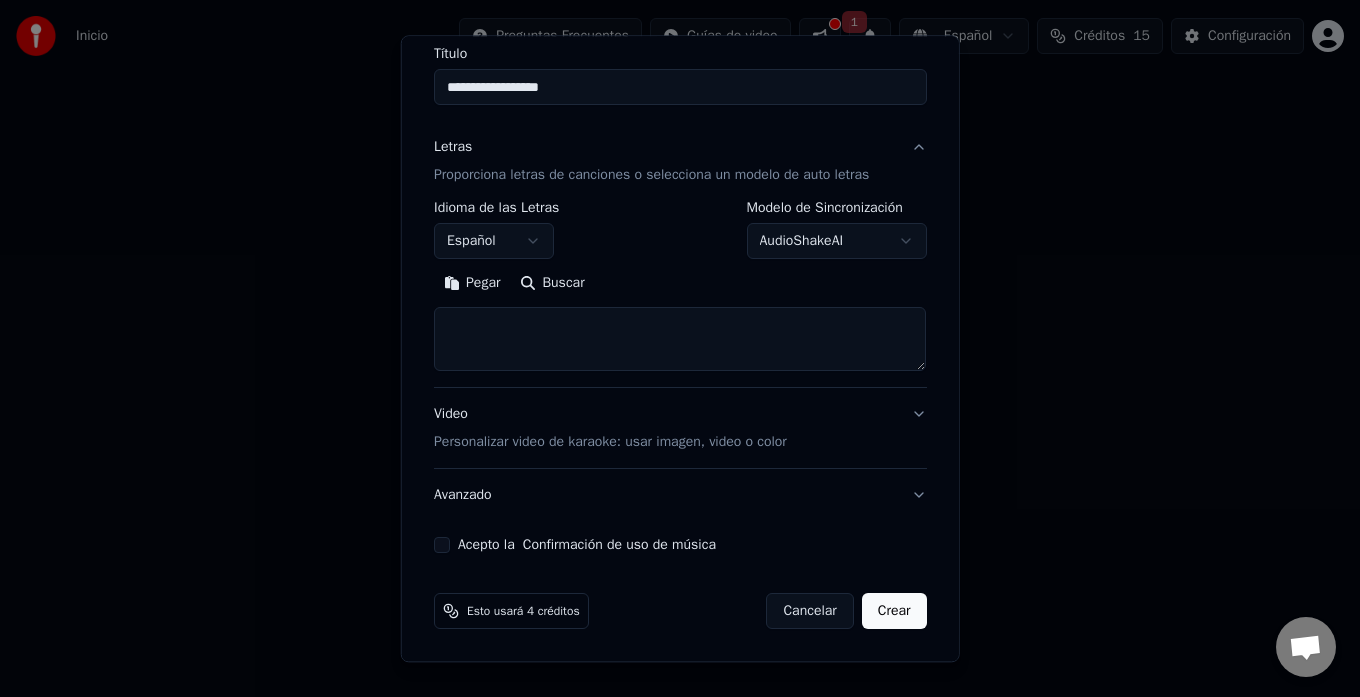 click on "Acepto la   Confirmación de uso de música" at bounding box center (442, 546) 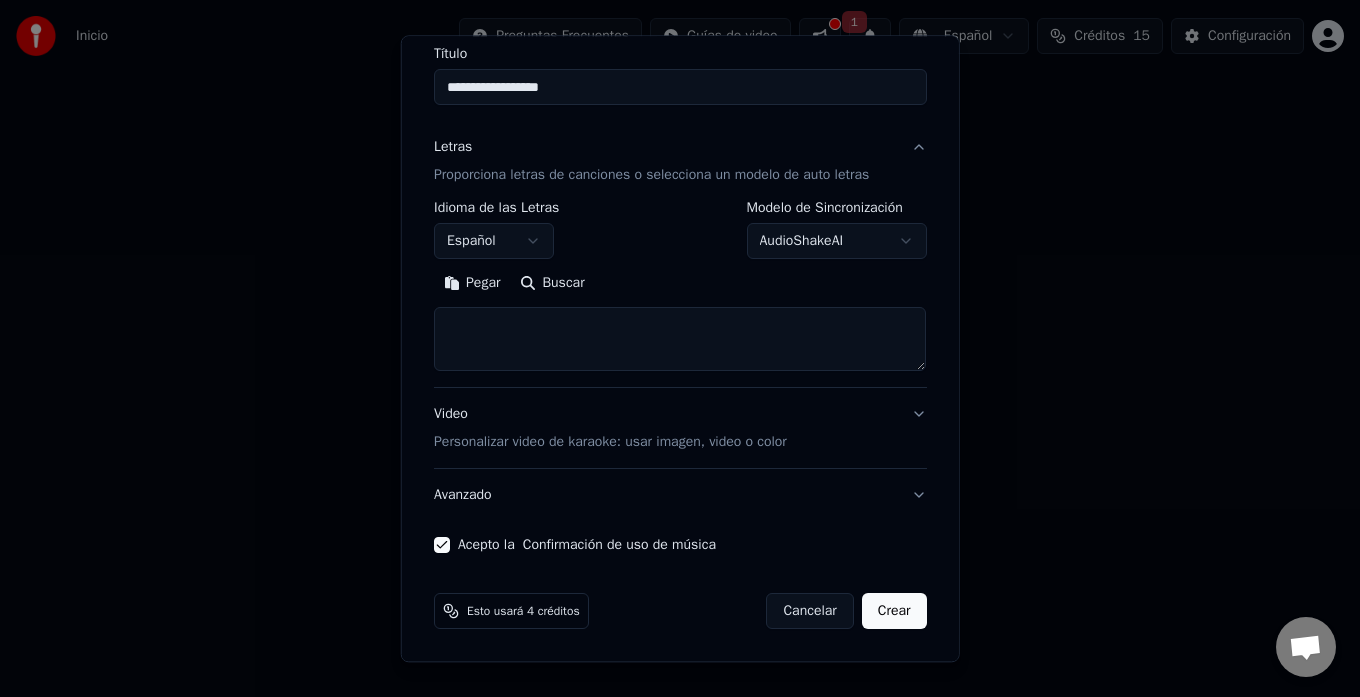 click at bounding box center [680, 340] 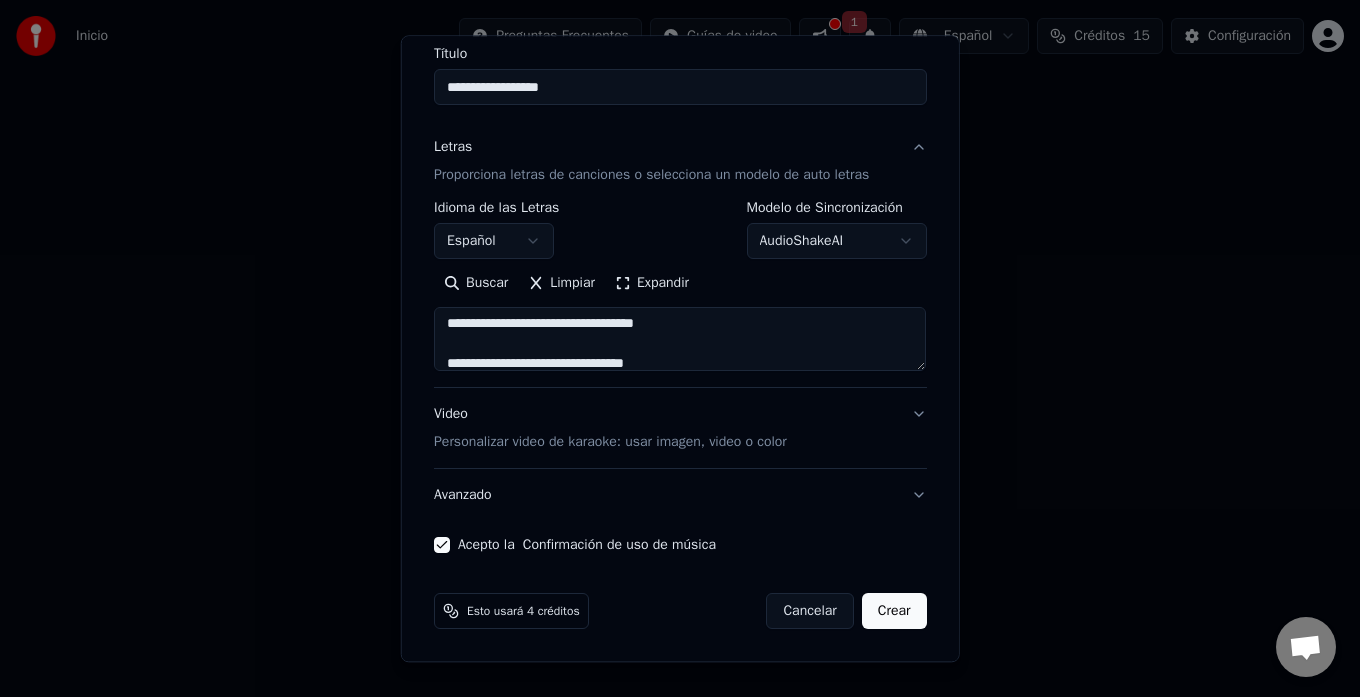 scroll, scrollTop: 125, scrollLeft: 0, axis: vertical 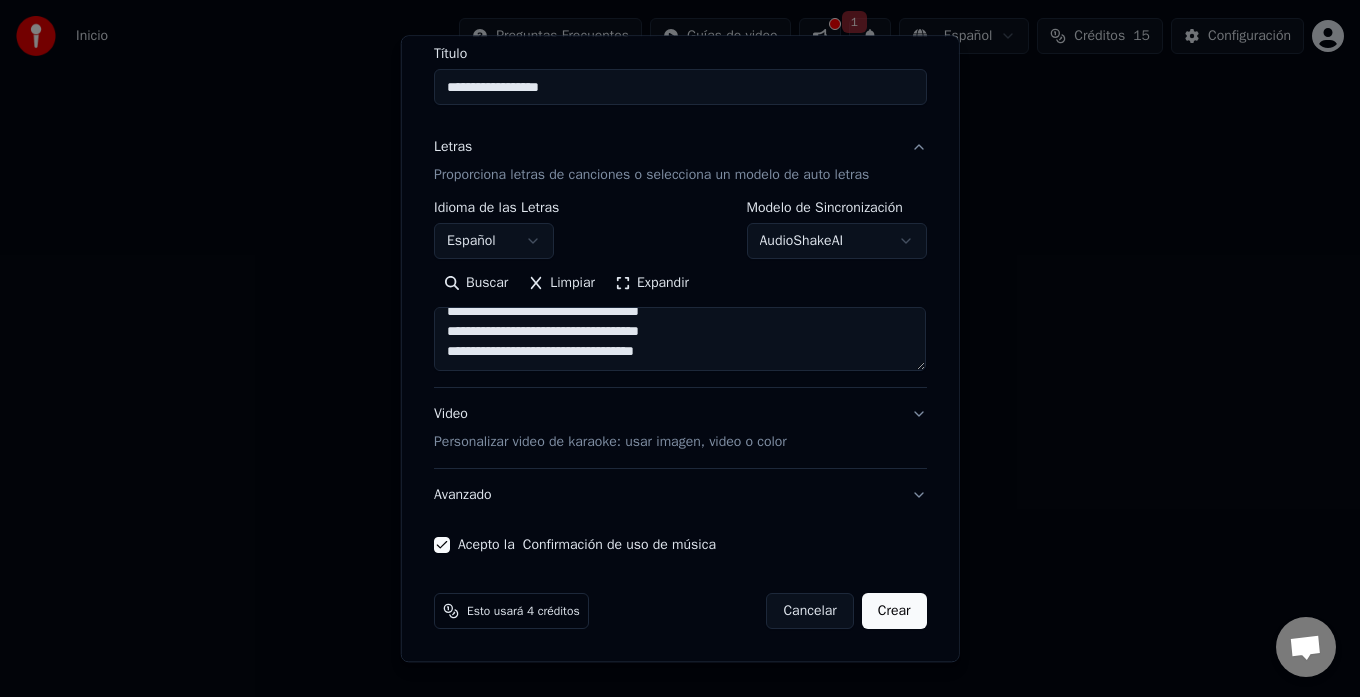 type on "**********" 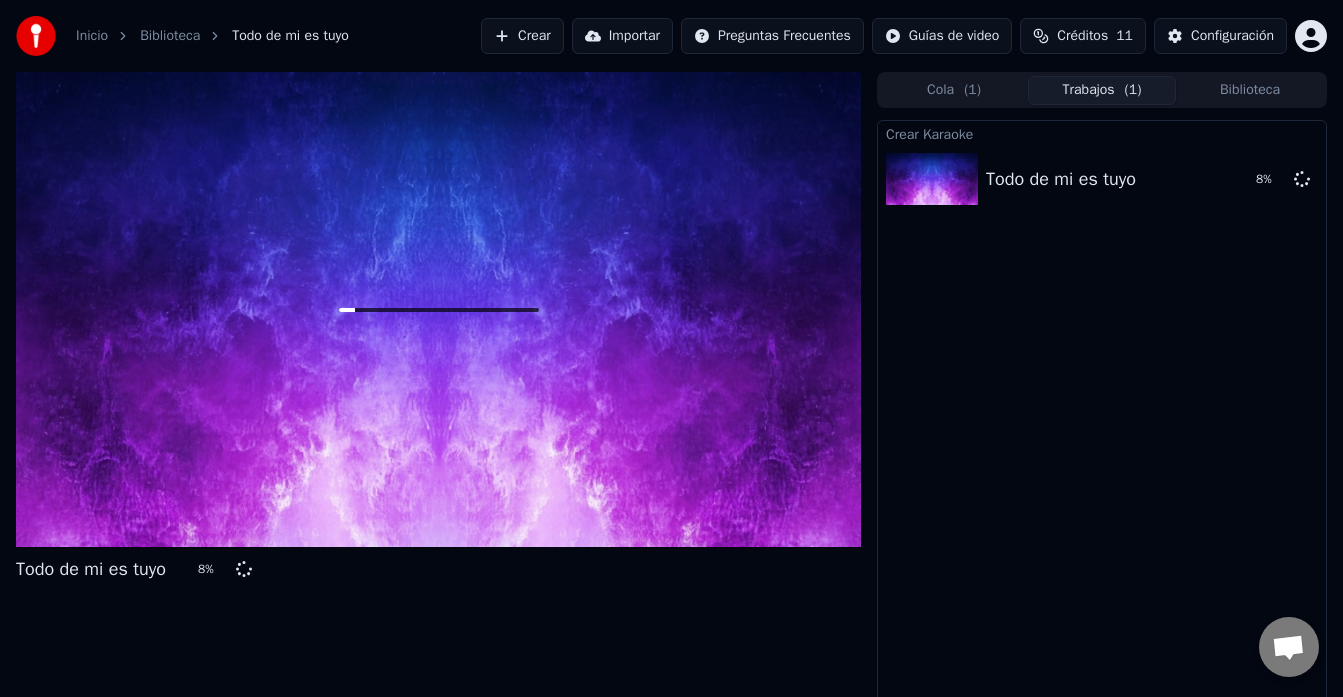 click on "Créditos" at bounding box center [1082, 36] 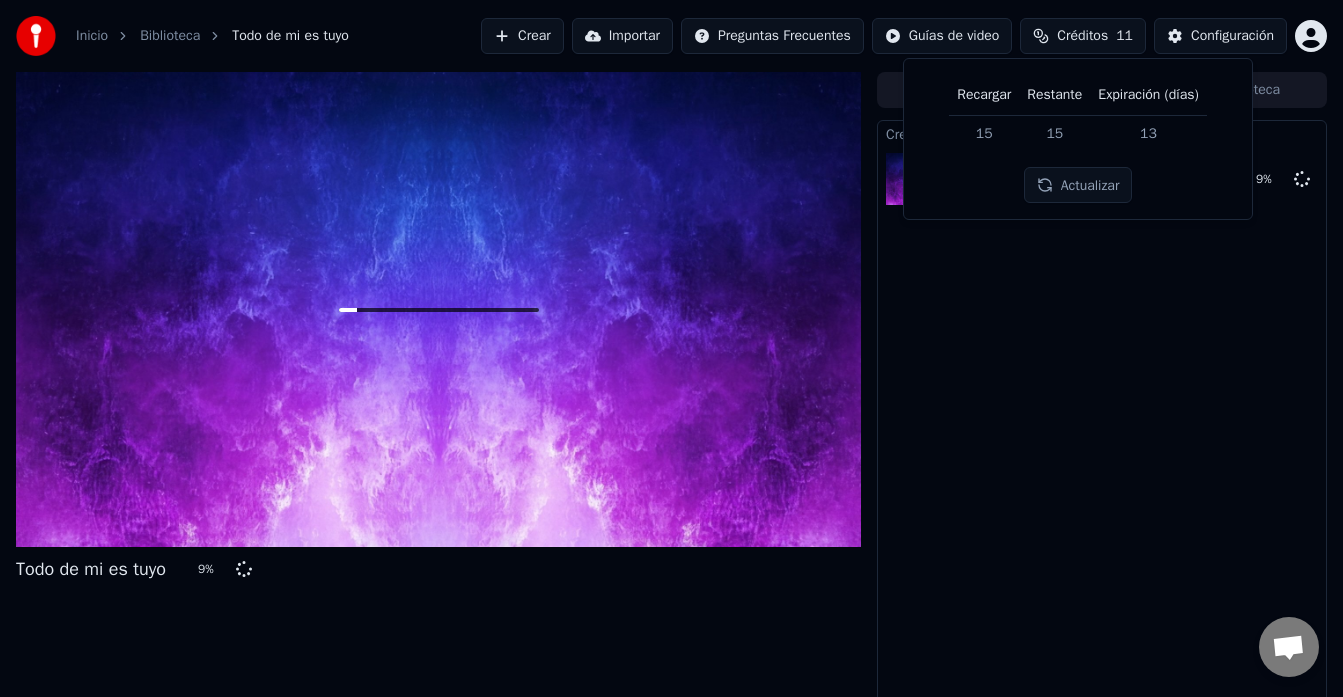 click on "Crear Karaoke Todo de mi es tuyo 9 %" at bounding box center [1102, 416] 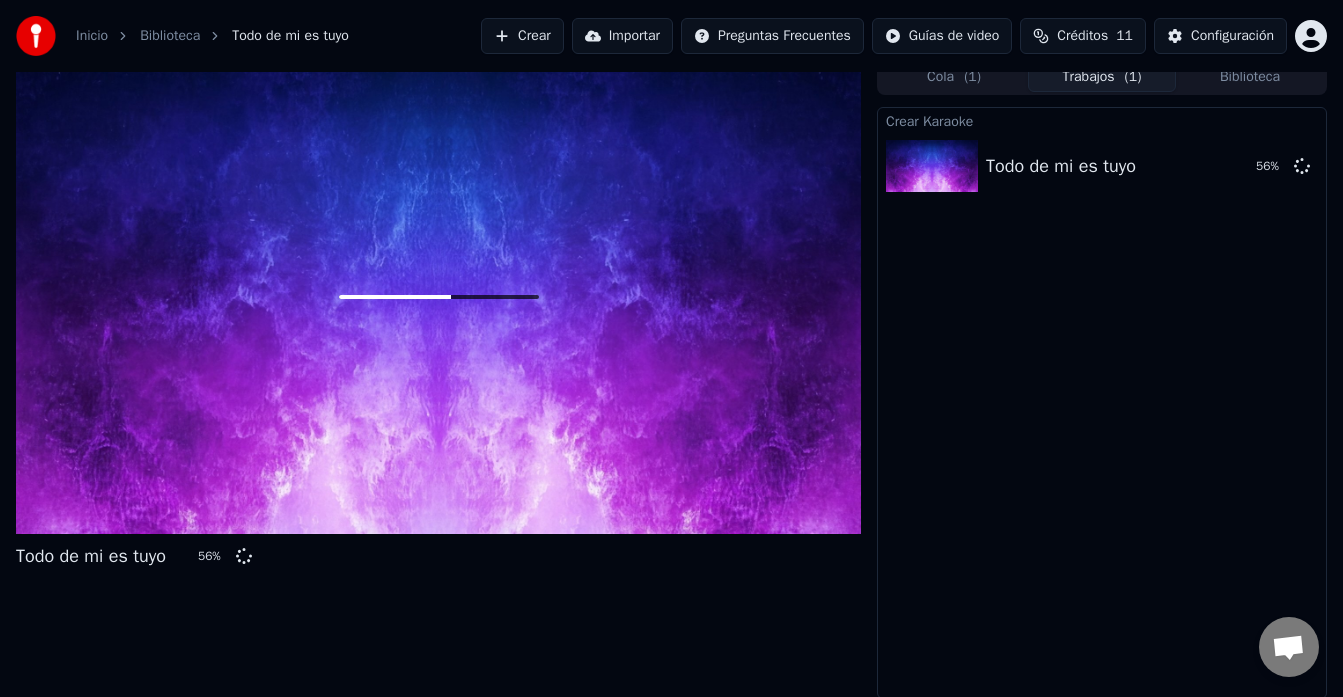 scroll, scrollTop: 0, scrollLeft: 0, axis: both 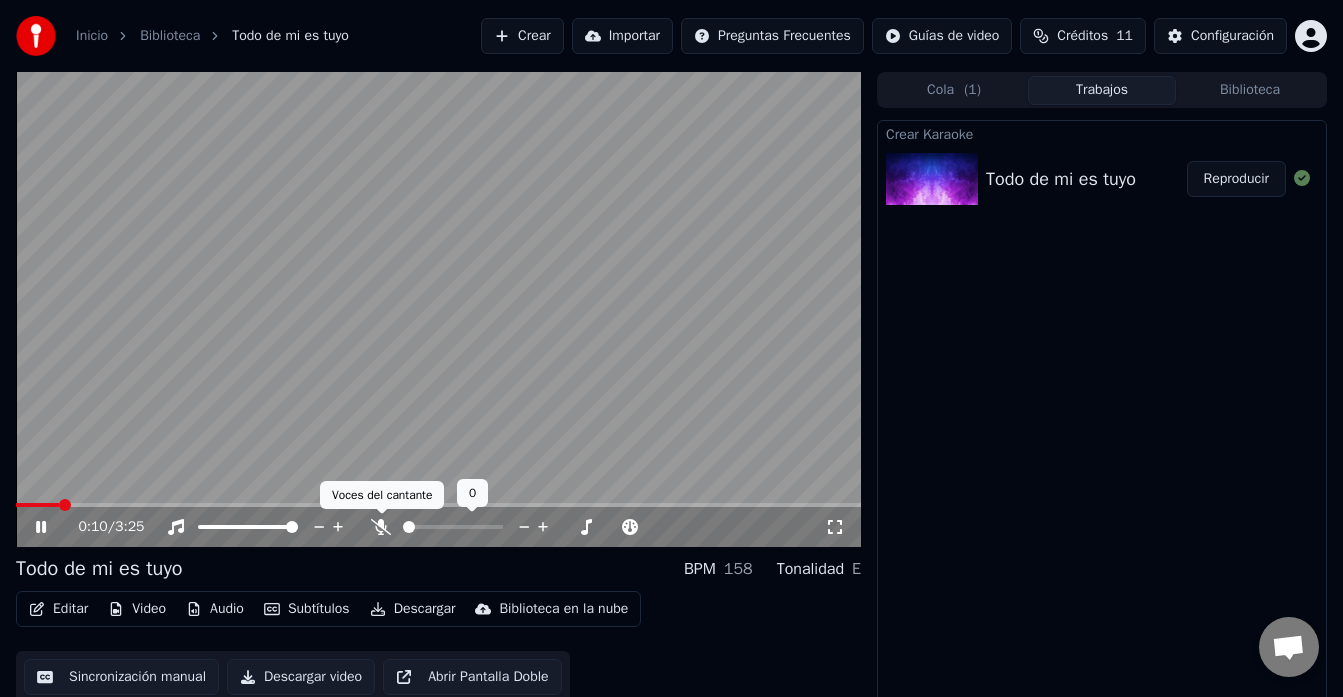 click 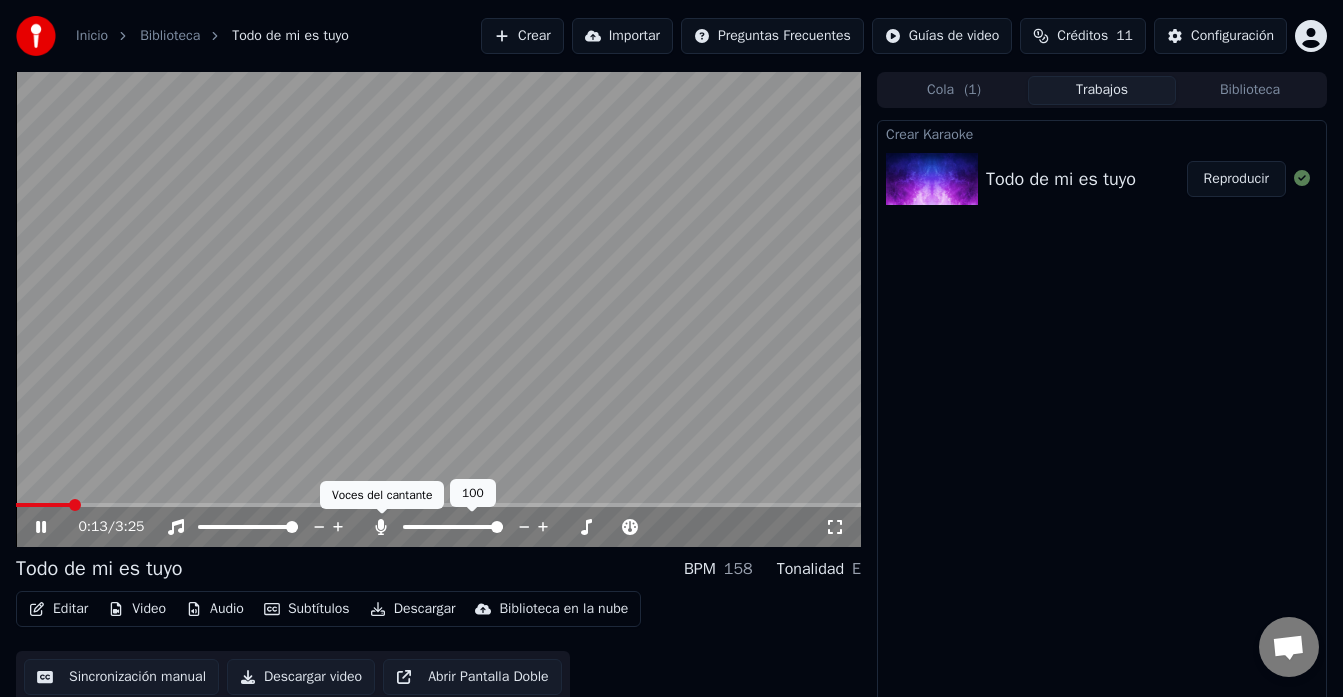 click 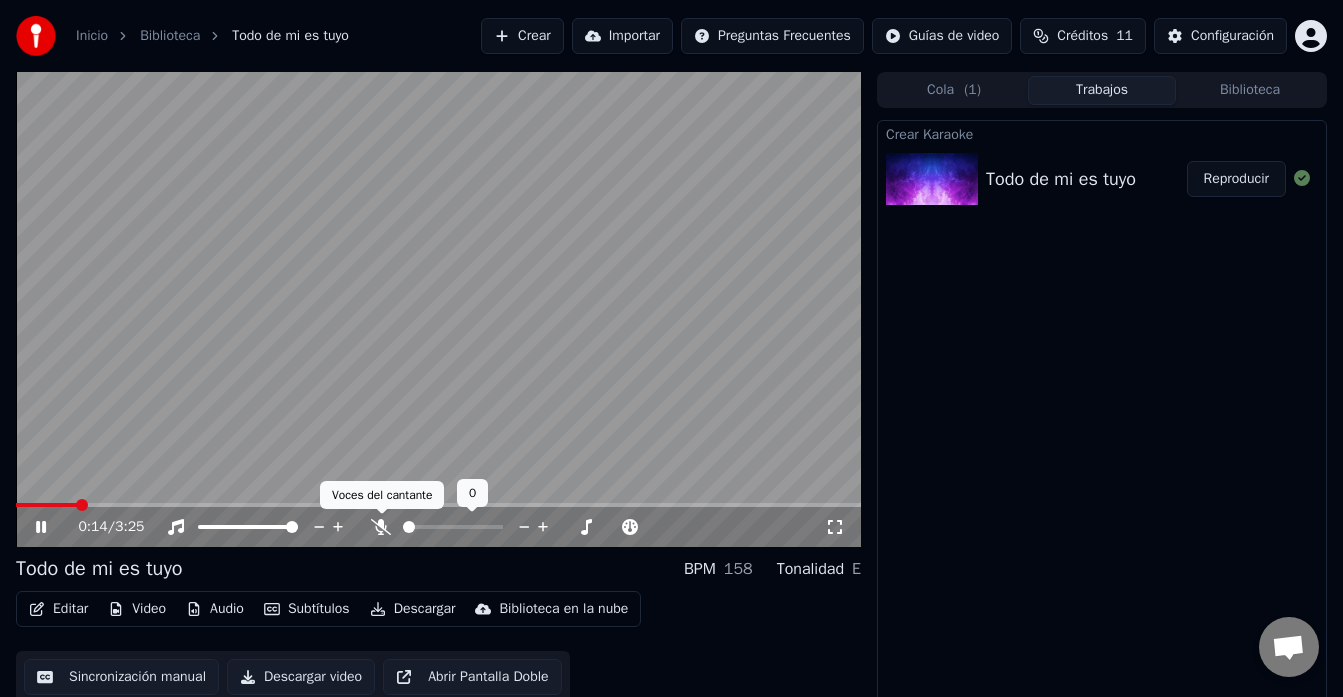 click 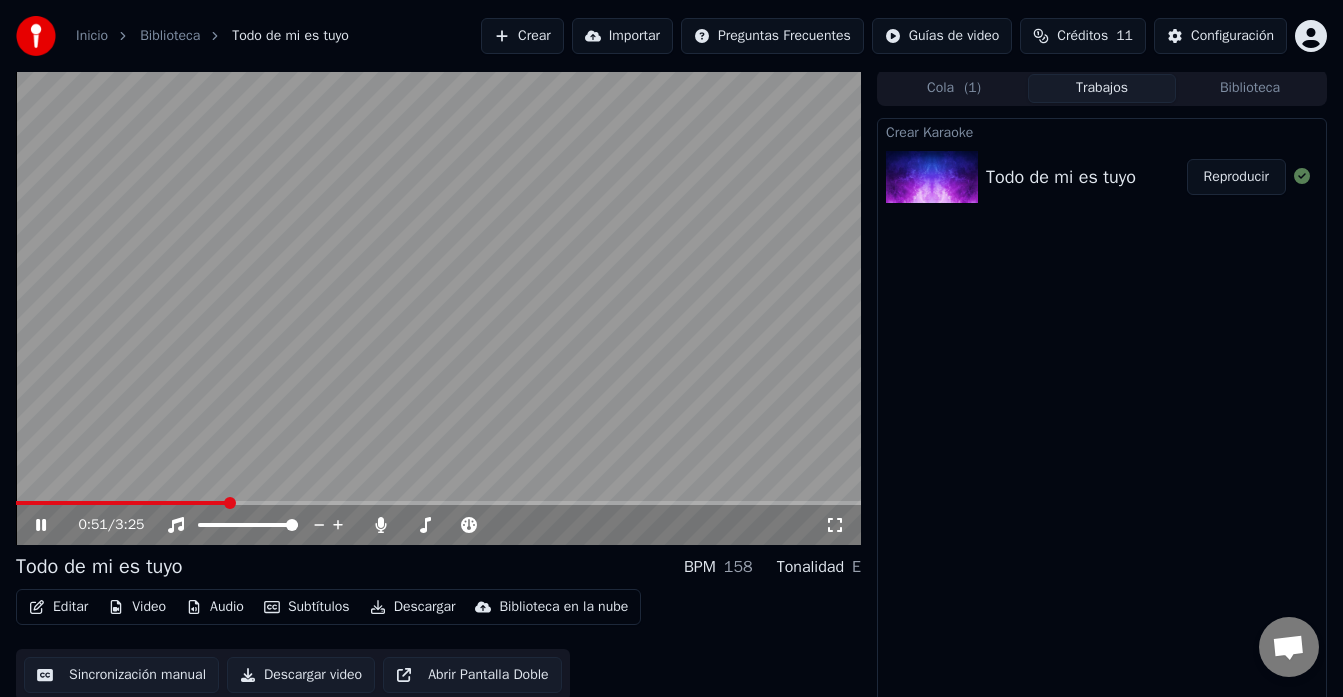 scroll, scrollTop: 15, scrollLeft: 0, axis: vertical 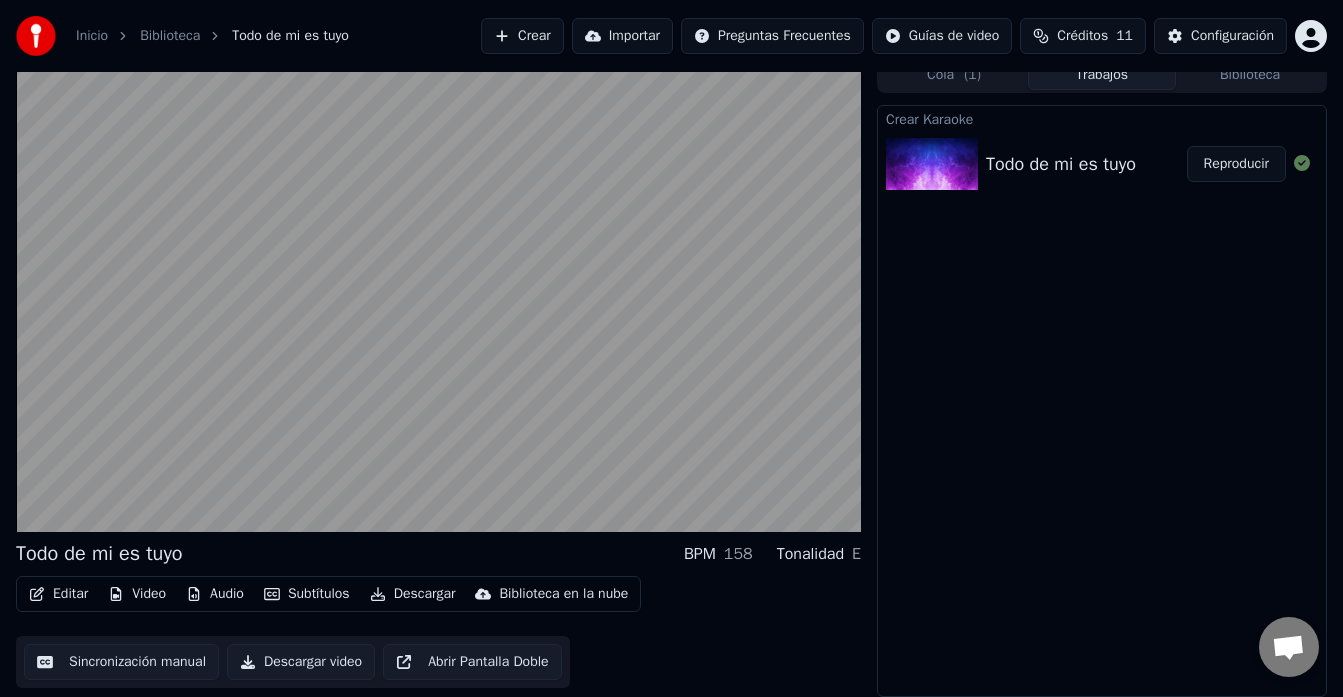 click on "Sincronización manual" at bounding box center (121, 662) 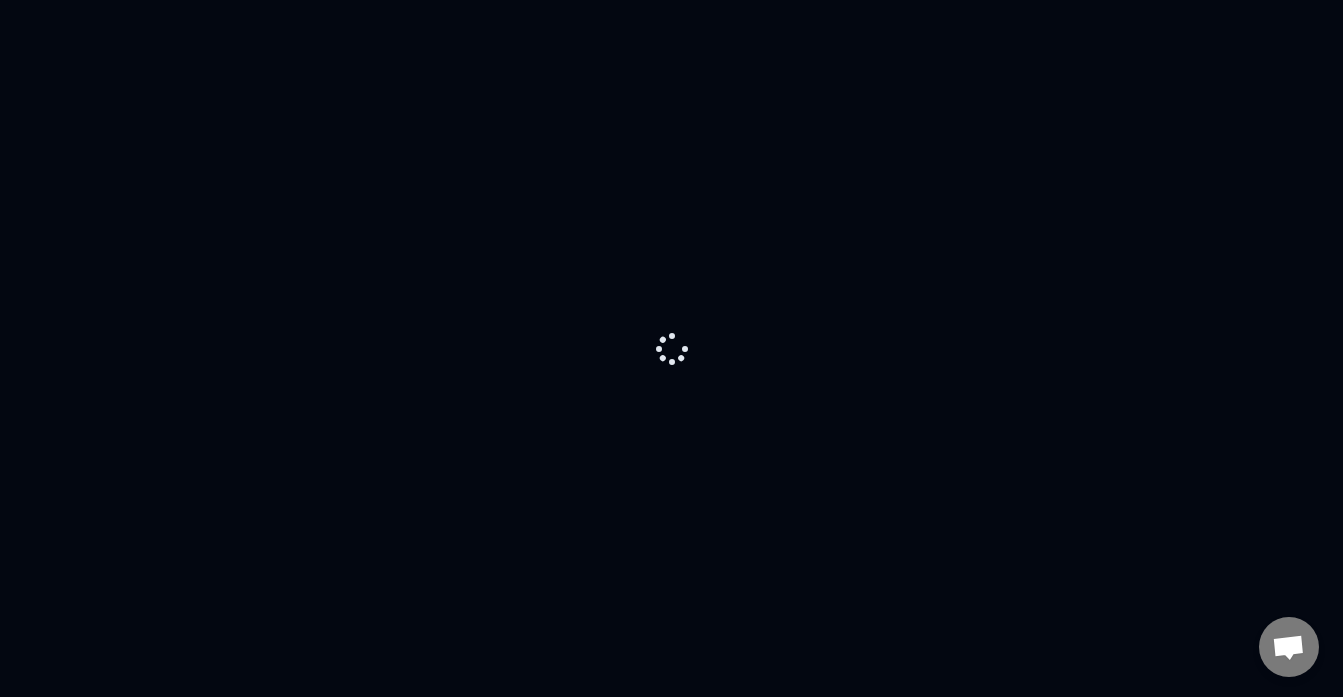 scroll, scrollTop: 0, scrollLeft: 0, axis: both 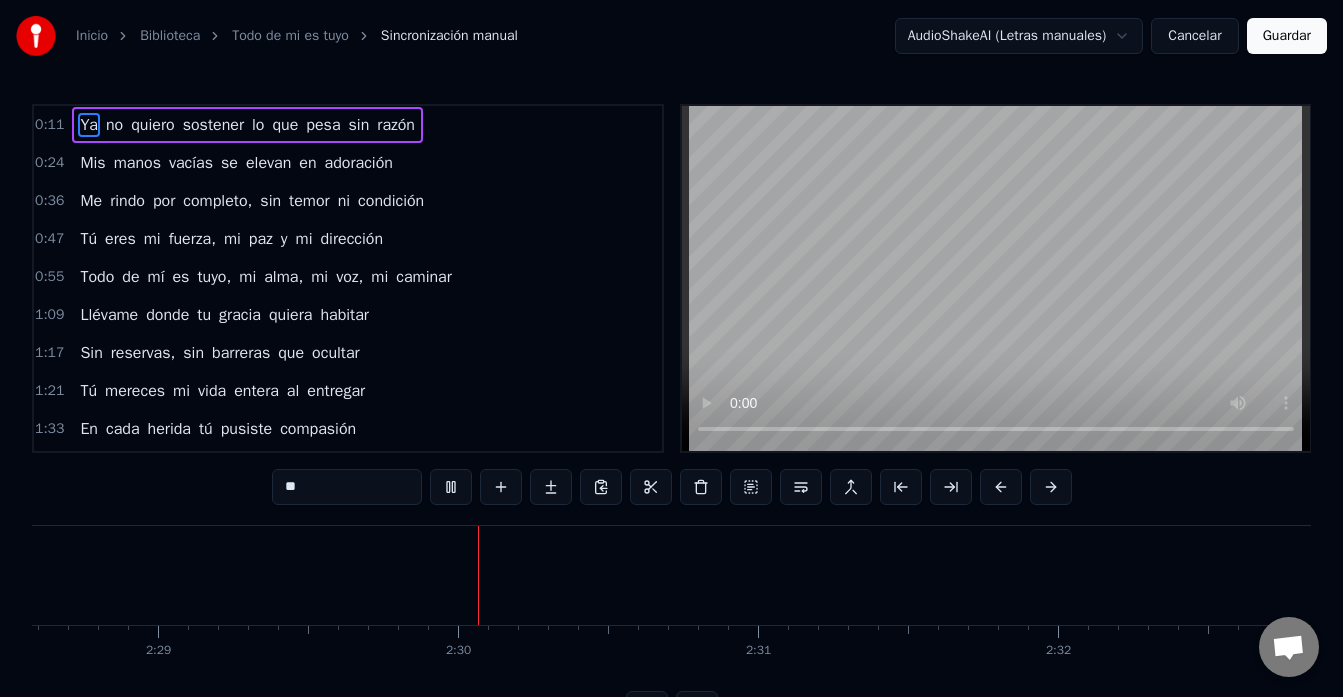 click on "Guardar" at bounding box center [1287, 36] 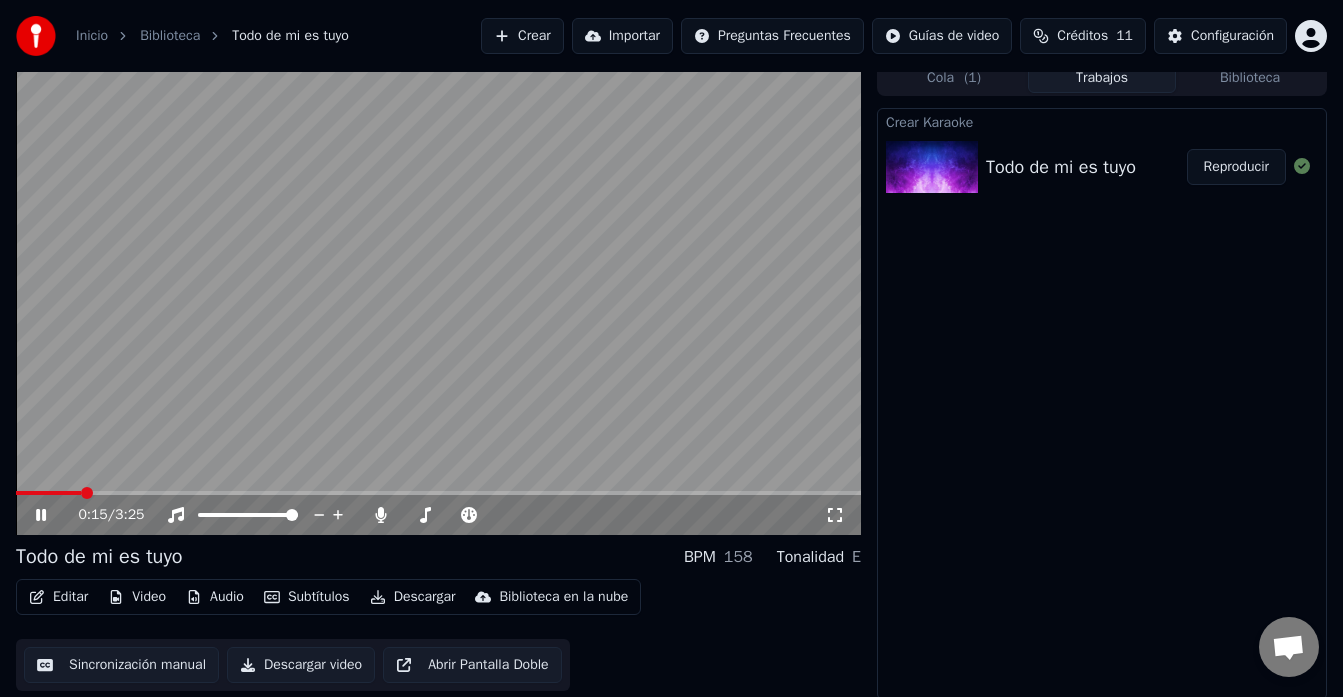 scroll, scrollTop: 15, scrollLeft: 0, axis: vertical 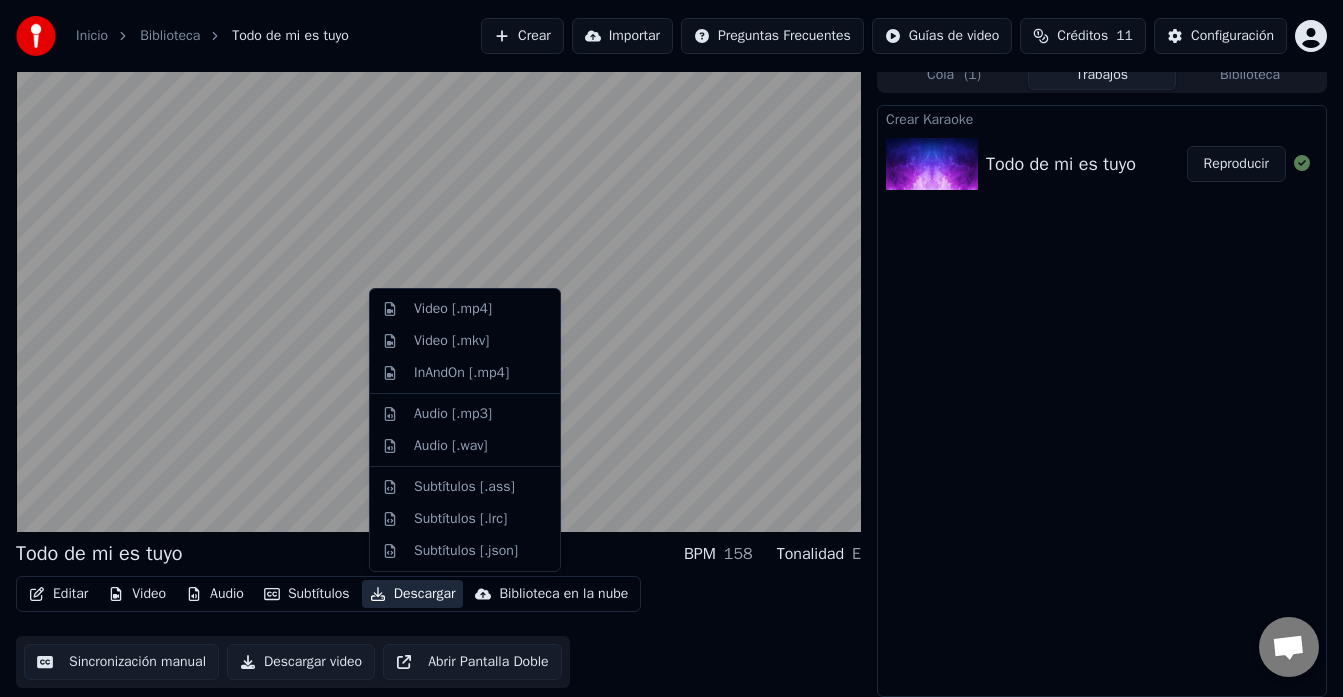 click on "Descargar" at bounding box center [413, 594] 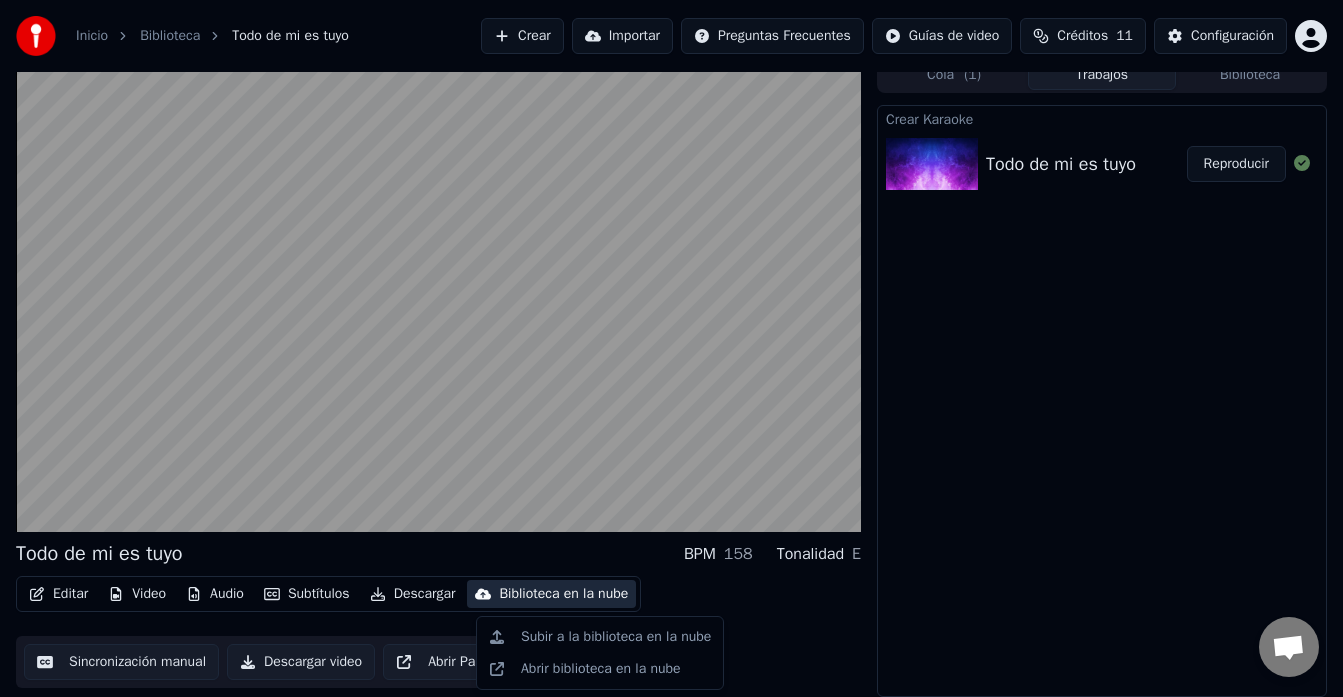 click on "Descargar video" at bounding box center (301, 662) 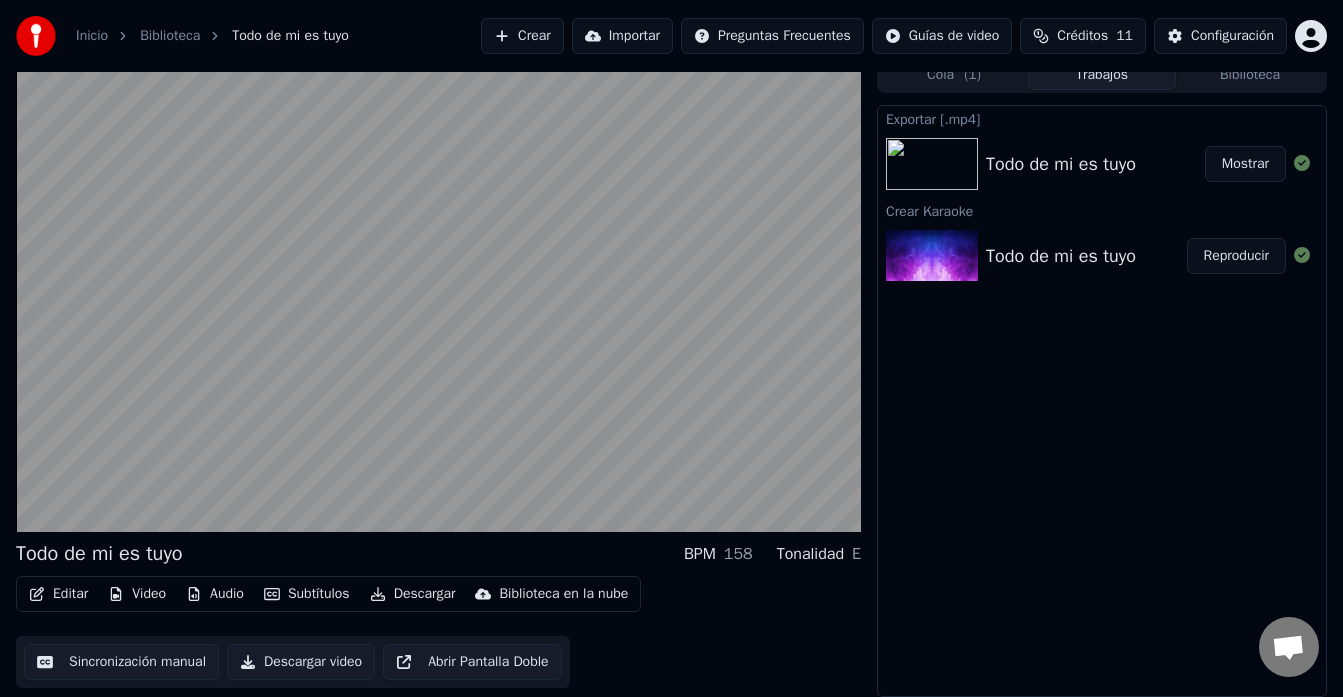 click on "Mostrar" at bounding box center (1245, 164) 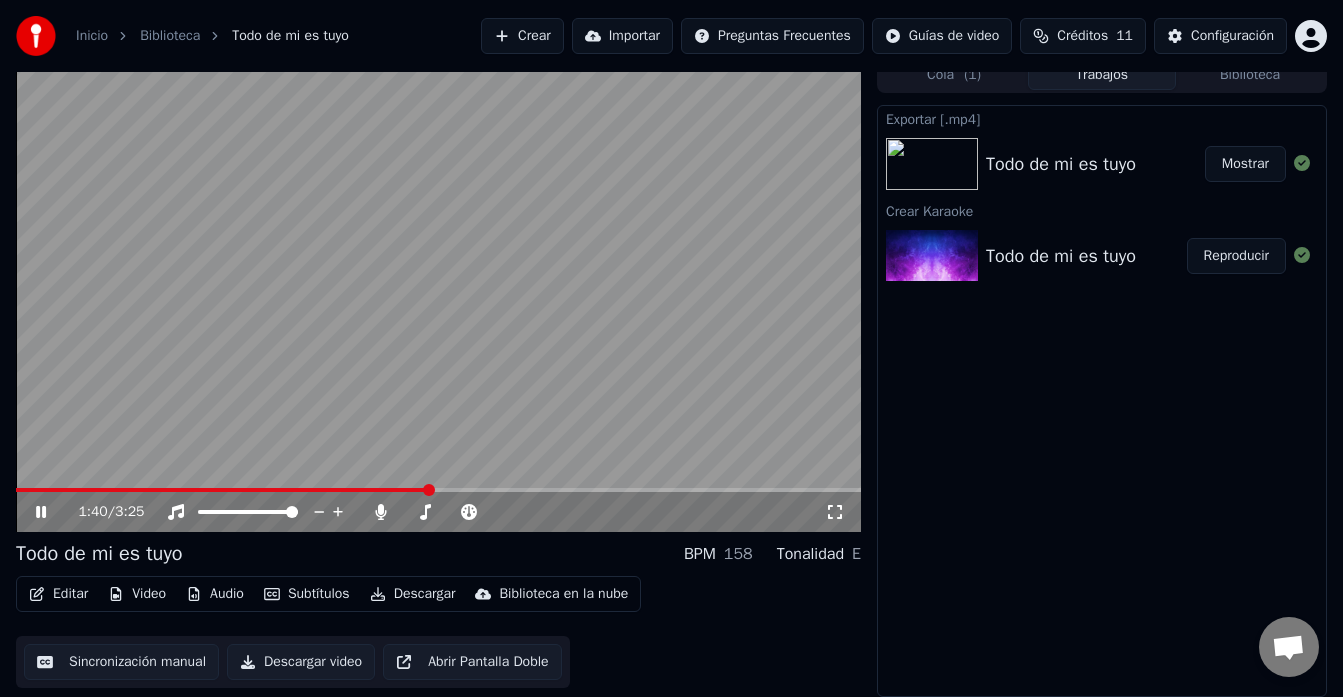 click at bounding box center (438, 294) 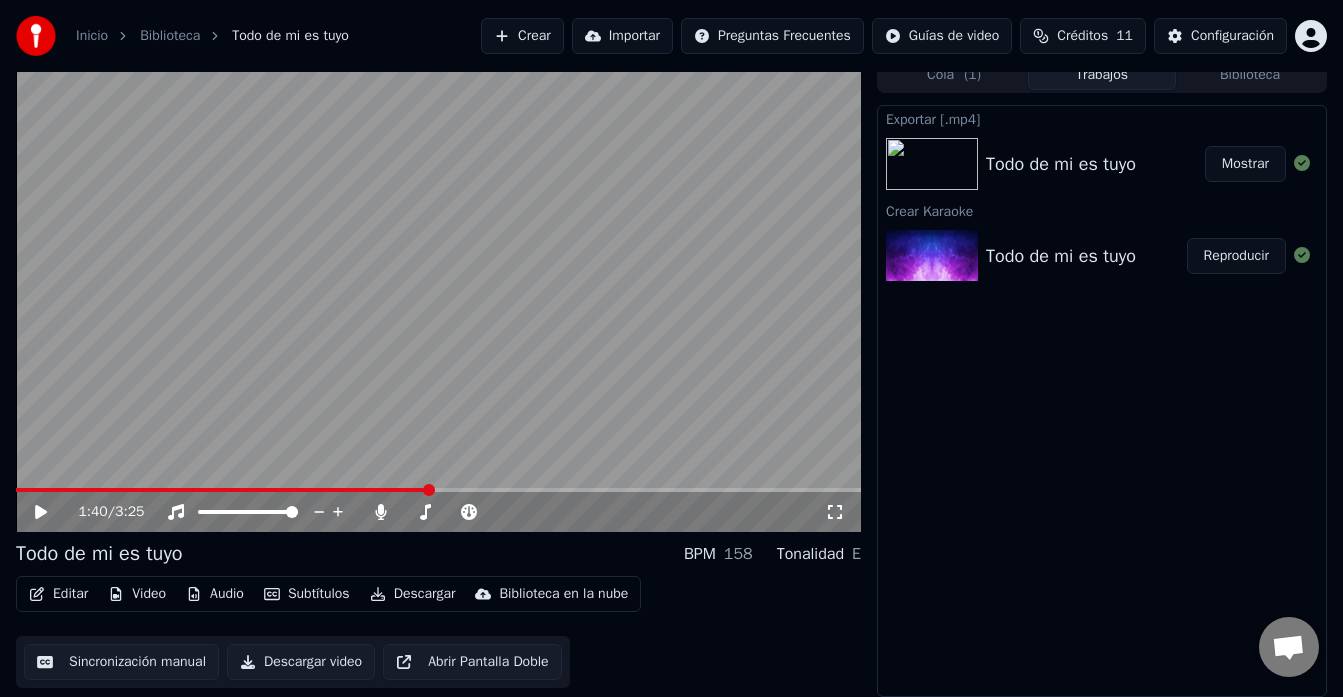 click on "Editar" at bounding box center (58, 594) 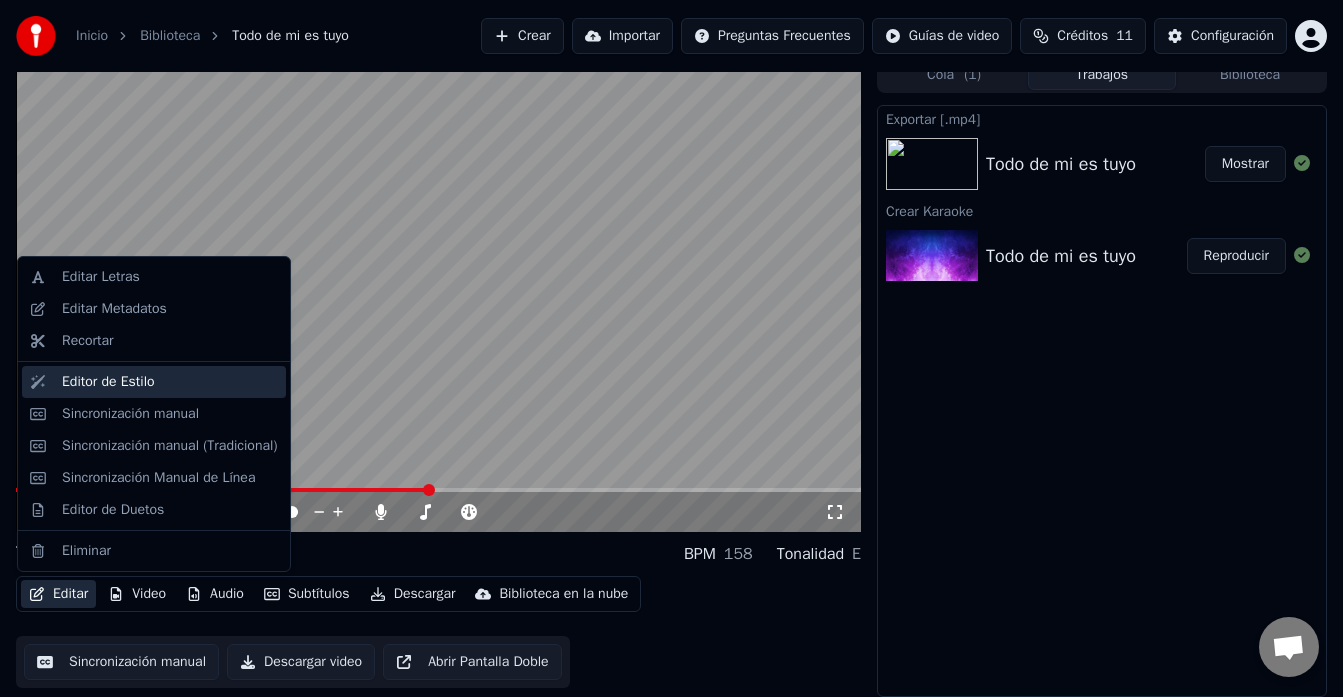 click on "Editor de Estilo" at bounding box center [170, 382] 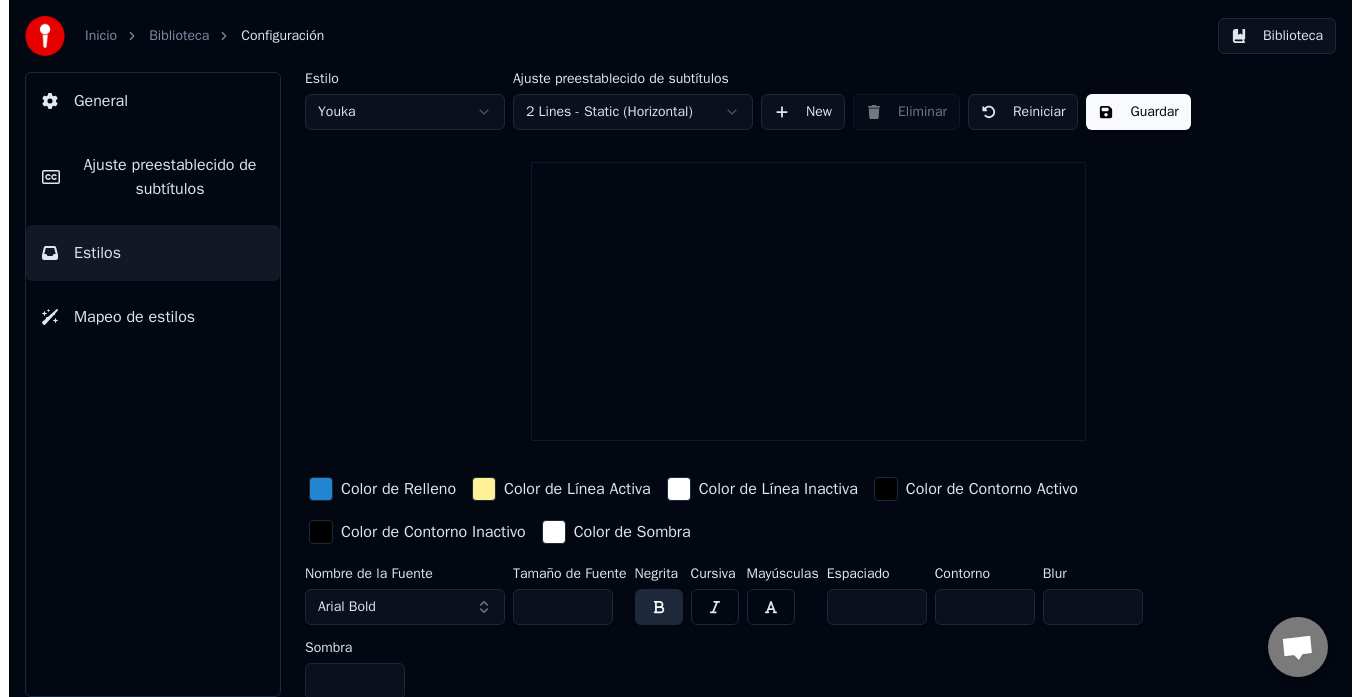 scroll, scrollTop: 0, scrollLeft: 0, axis: both 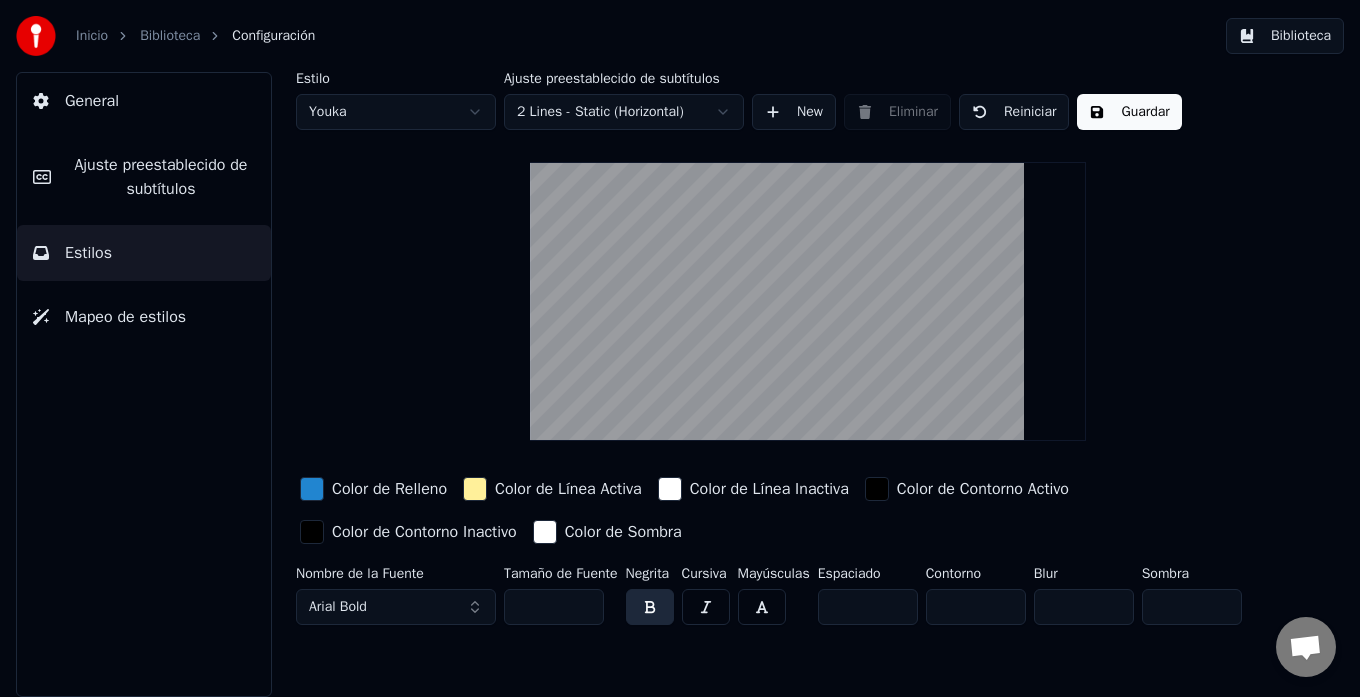 click on "Inicio Biblioteca Configuración Biblioteca General Ajuste preestablecido de subtítulos Estilos Mapeo de estilos Estilo Youka Ajuste preestablecido de subtítulos 2 Lines - Static (Horizontal) New Eliminar Reiniciar Guardar Color de Relleno Color de Línea Activa Color de Línea Inactiva Color de Contorno Activo Color de Contorno Inactivo Color de Sombra Nombre de la Fuente Arial Bold Tamaño de Fuente ** Negrita Cursiva Mayúsculas Espaciado * Contorno * Blur * Sombra *" at bounding box center (680, 348) 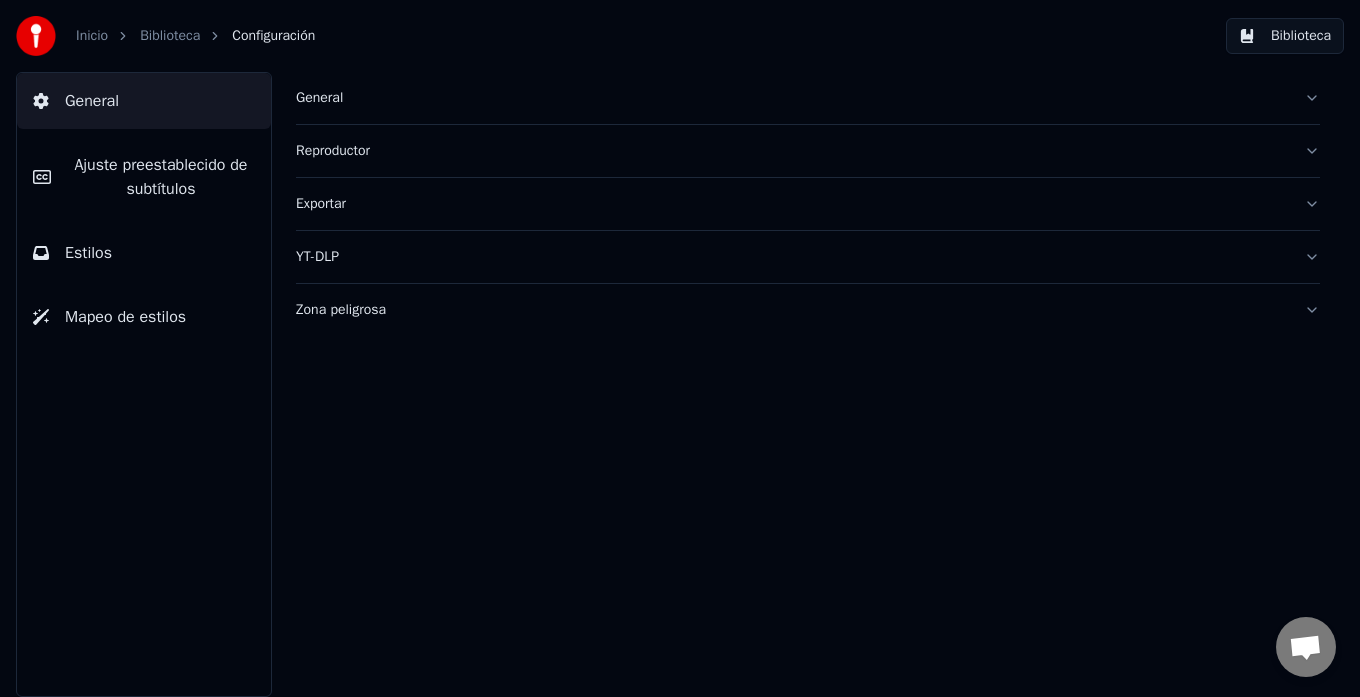 click on "Ajuste preestablecido de subtítulos" at bounding box center (161, 177) 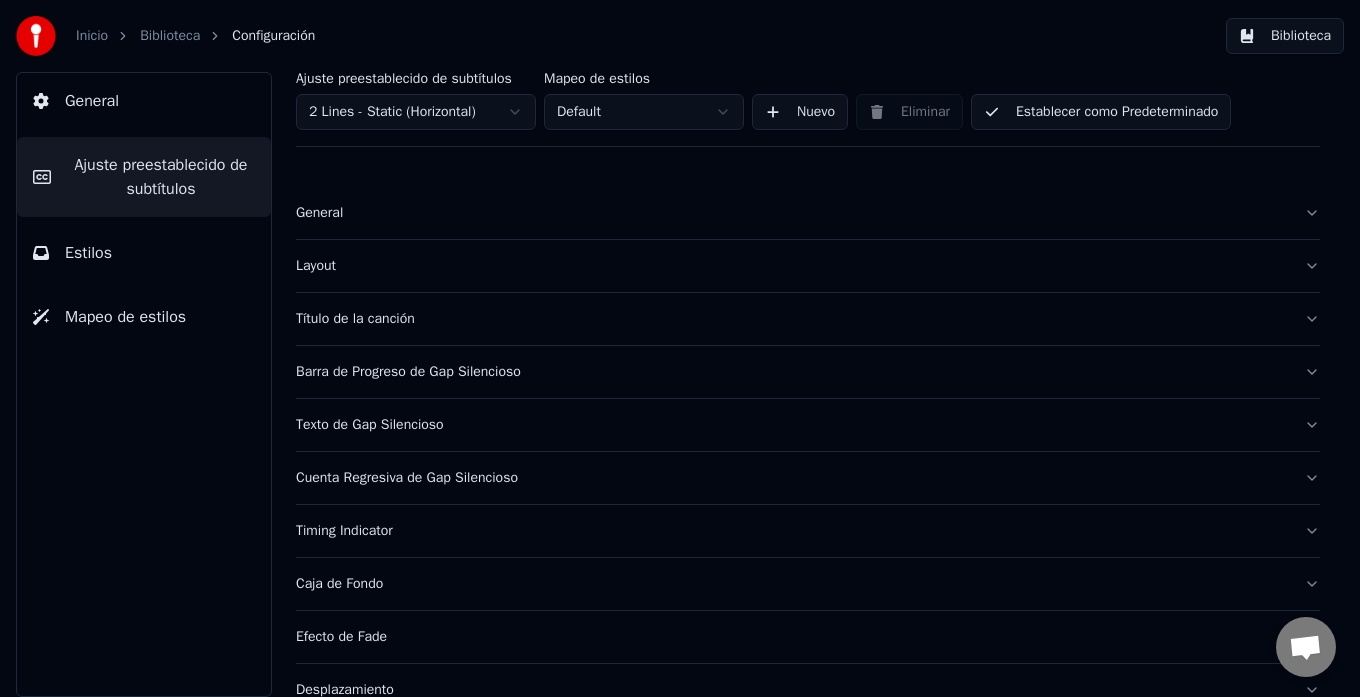 click on "Estilos" at bounding box center [144, 253] 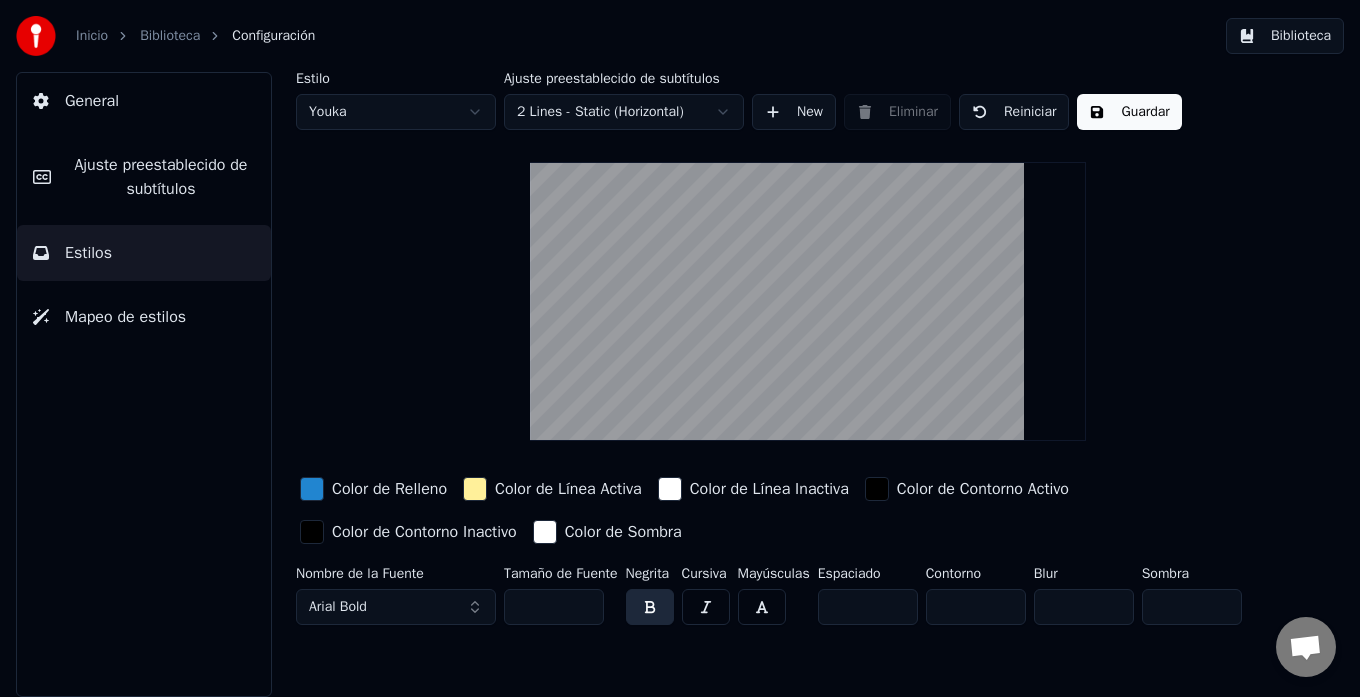 click on "Mapeo de estilos" at bounding box center (125, 317) 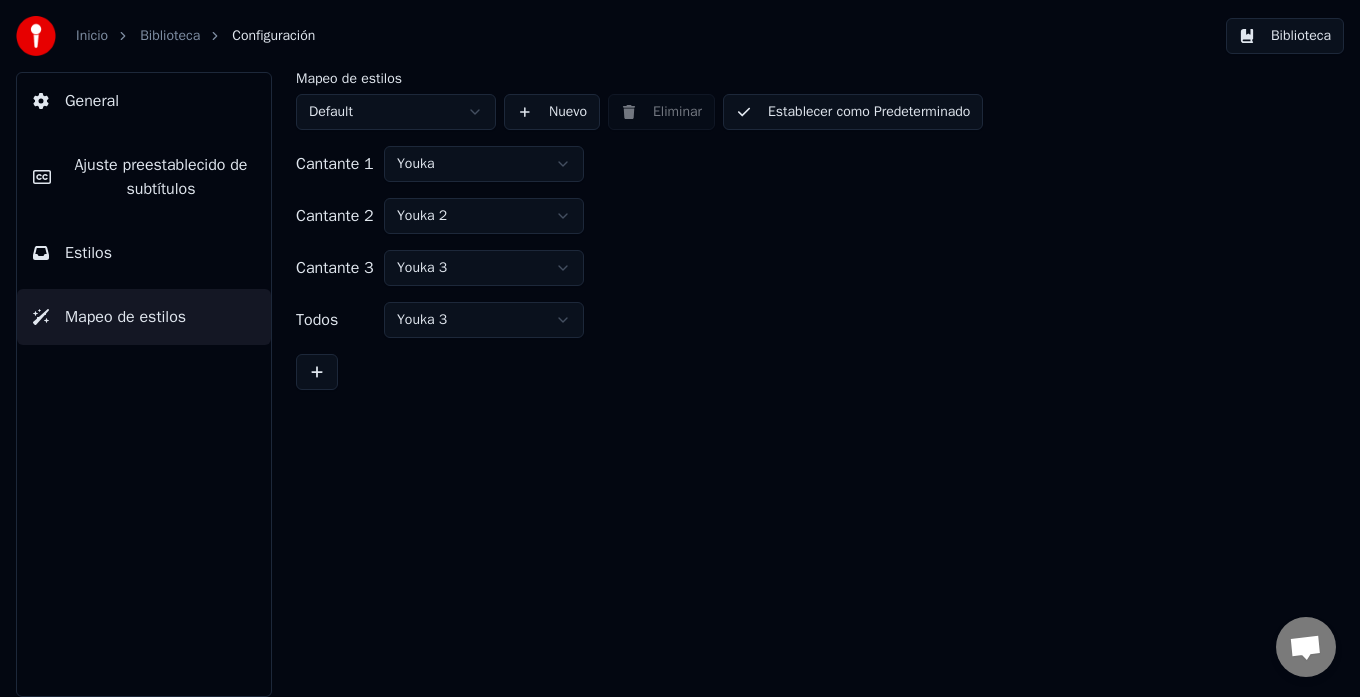 click on "Estilos" at bounding box center [144, 253] 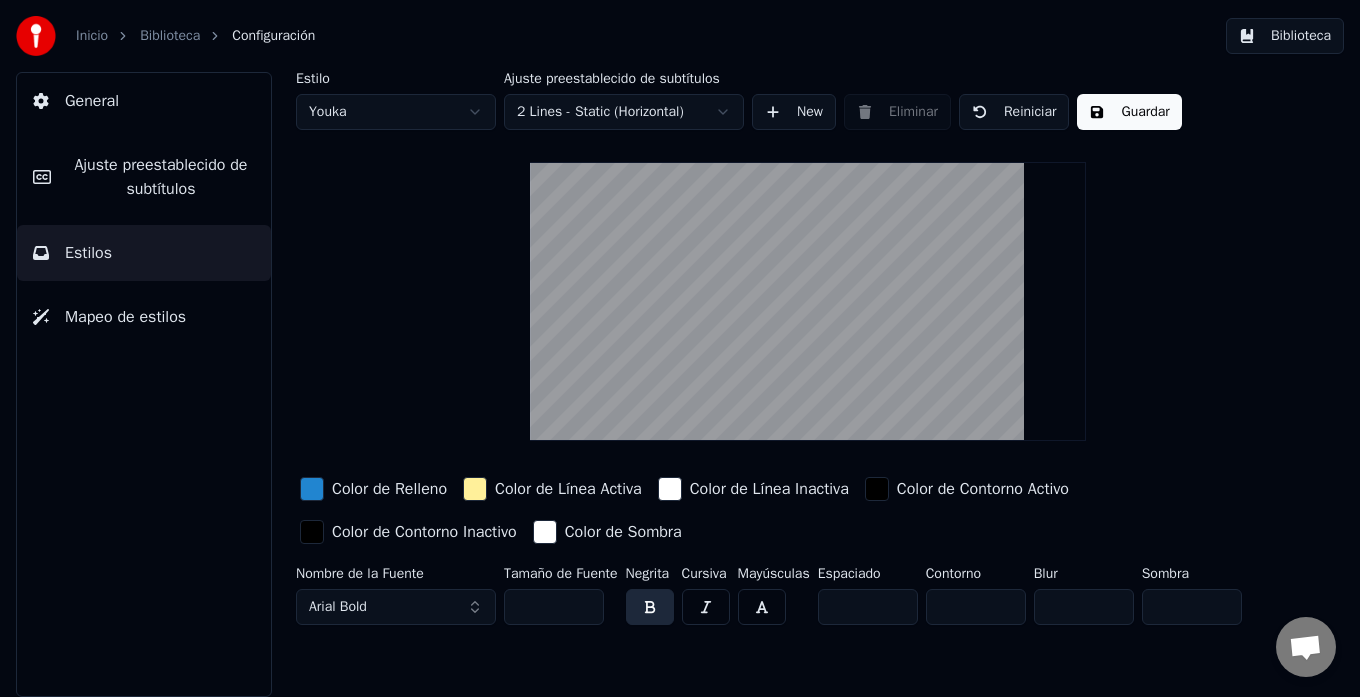 type 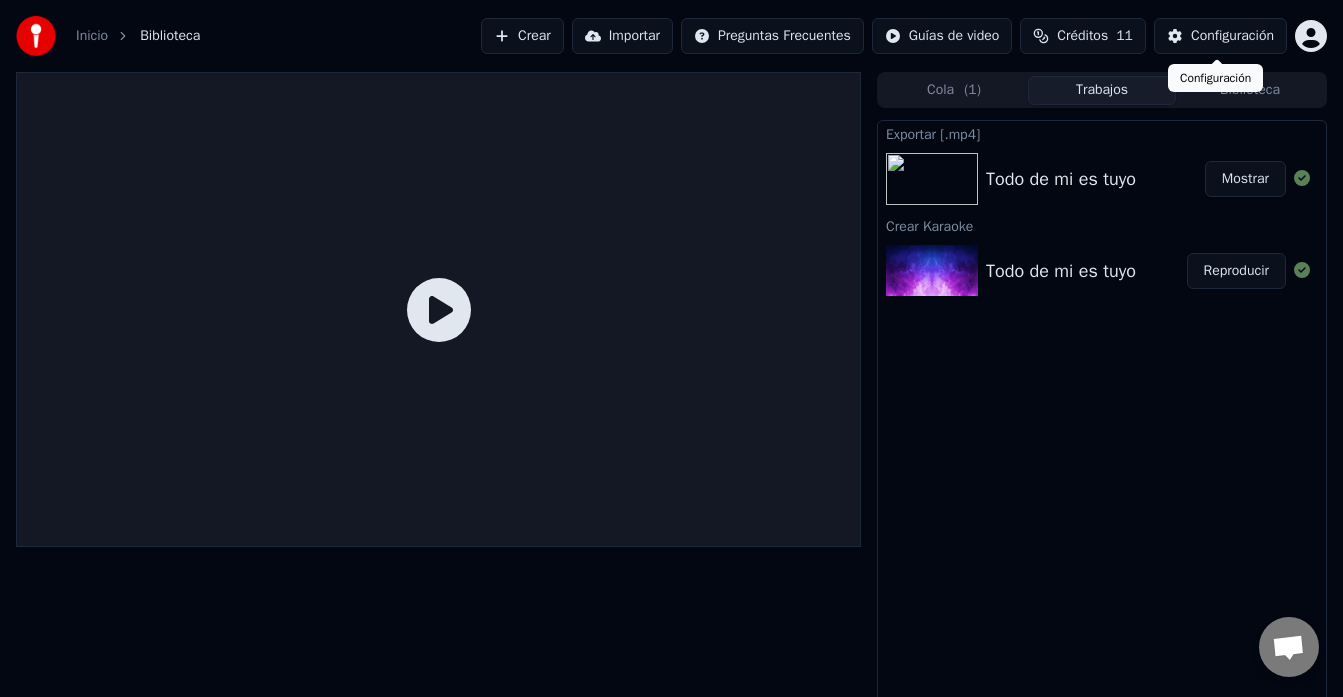 click on "Configuración" at bounding box center (1232, 36) 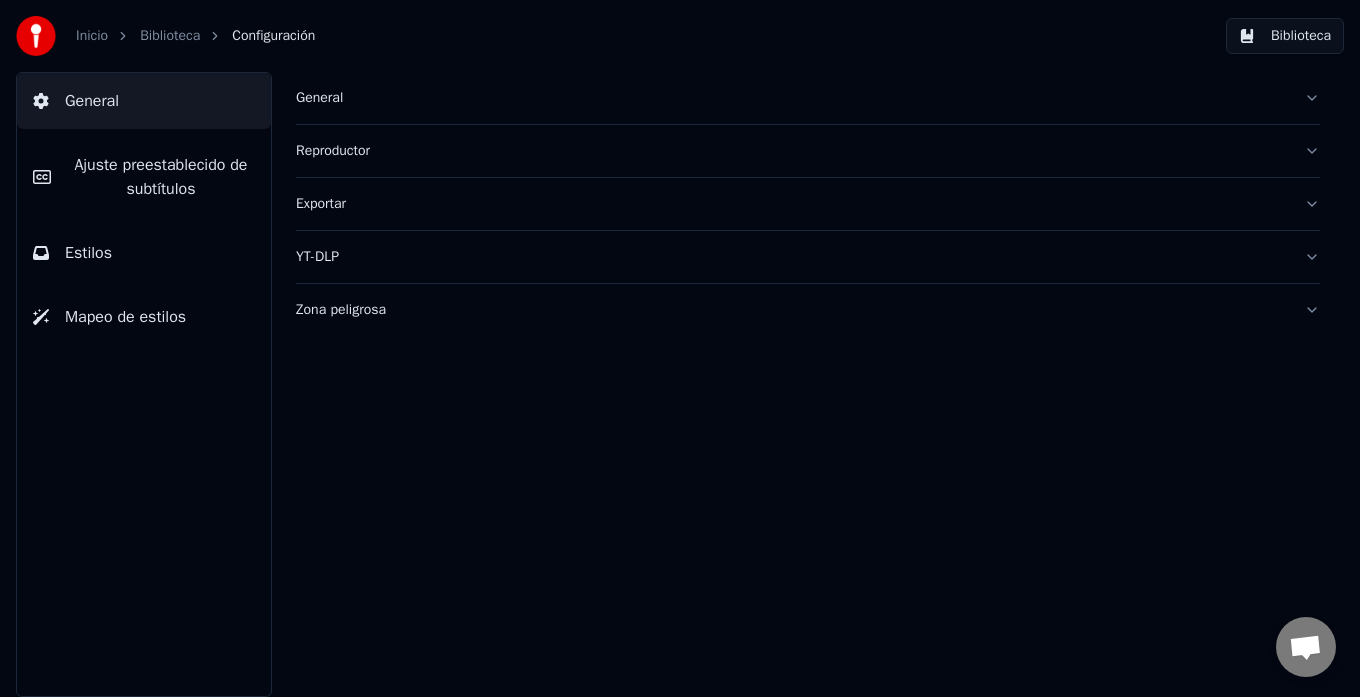 click on "Mapeo de estilos" at bounding box center (144, 317) 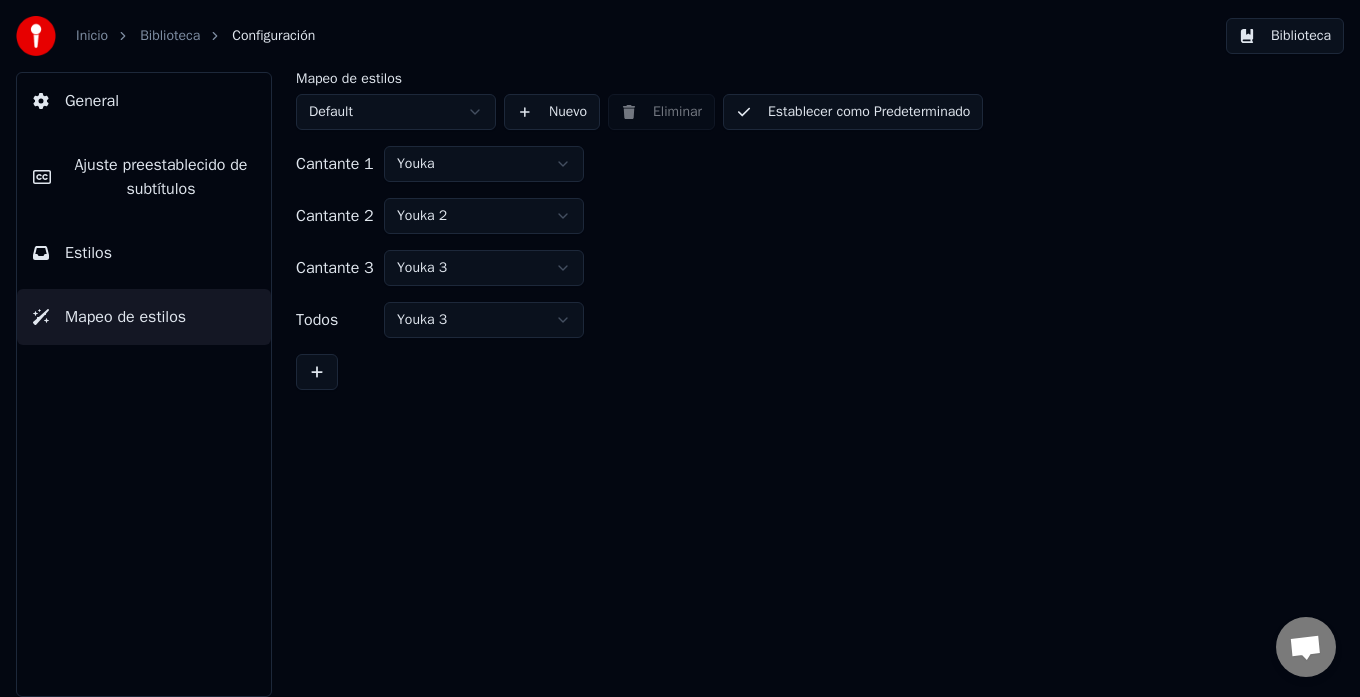 click on "Estilos" at bounding box center [144, 253] 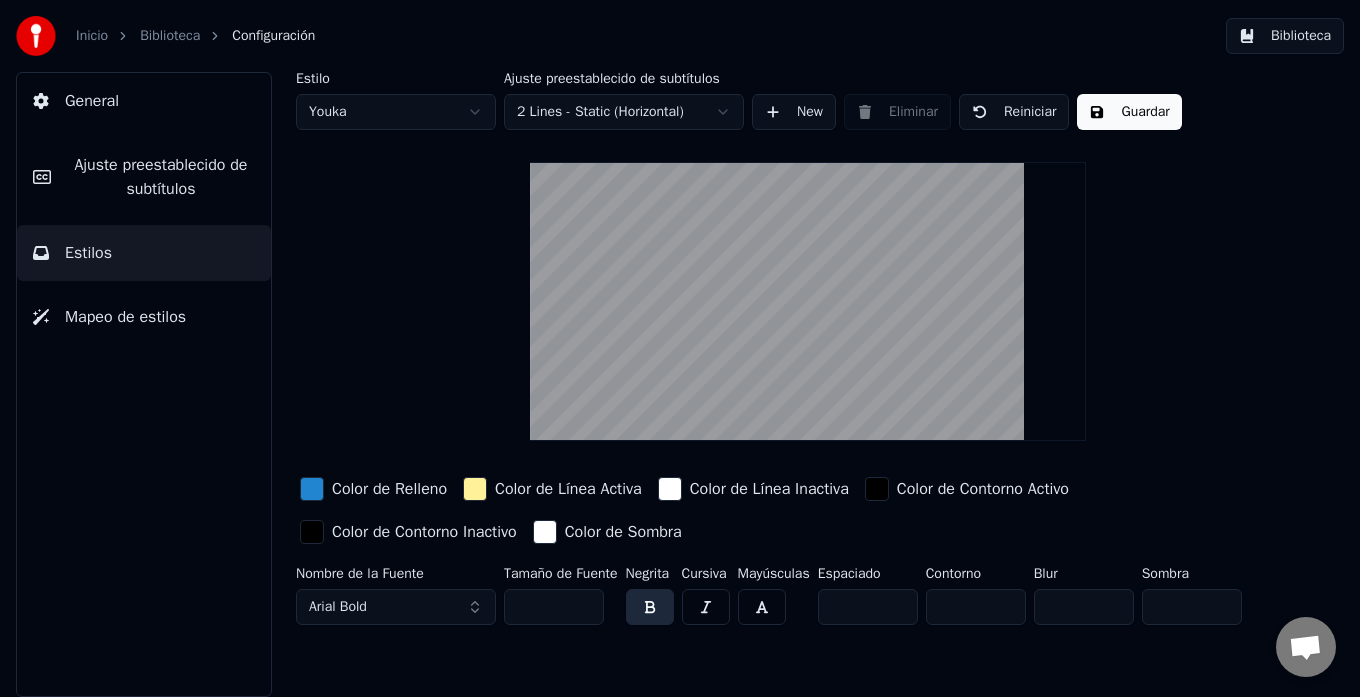 click on "Ajuste preestablecido de subtítulos" at bounding box center (161, 177) 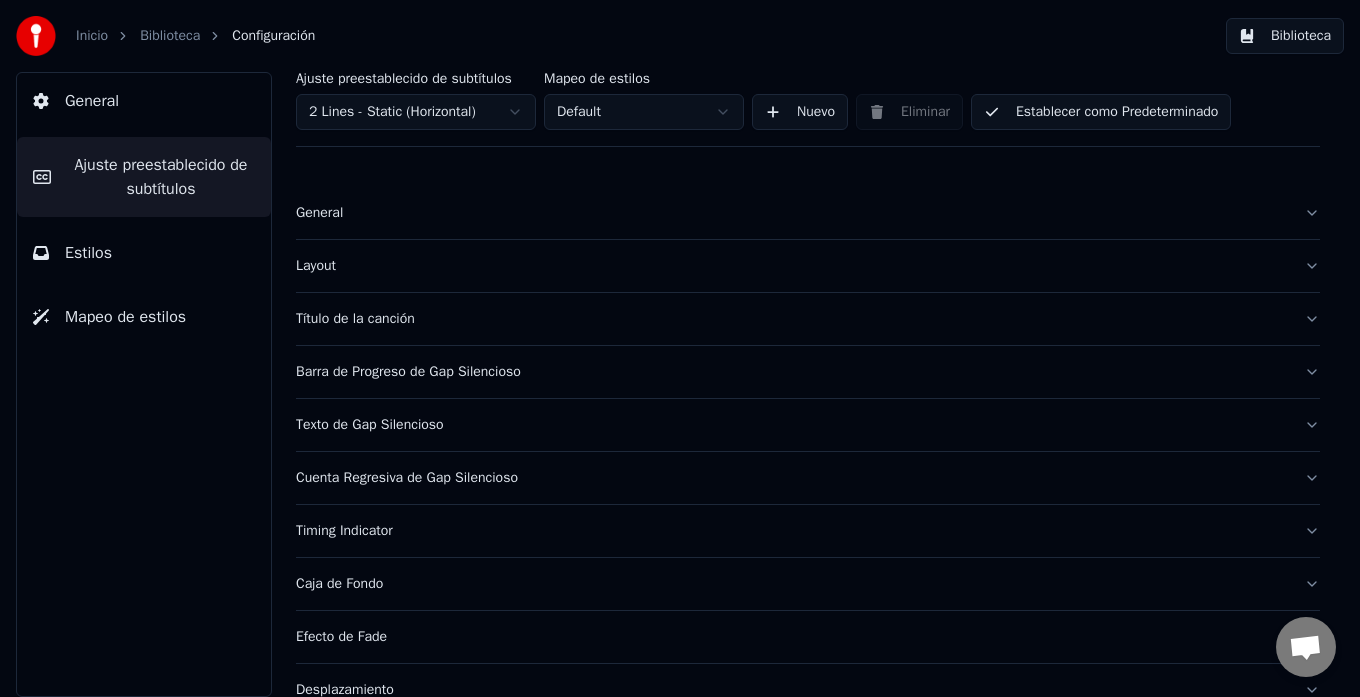 click on "Layout" at bounding box center [792, 266] 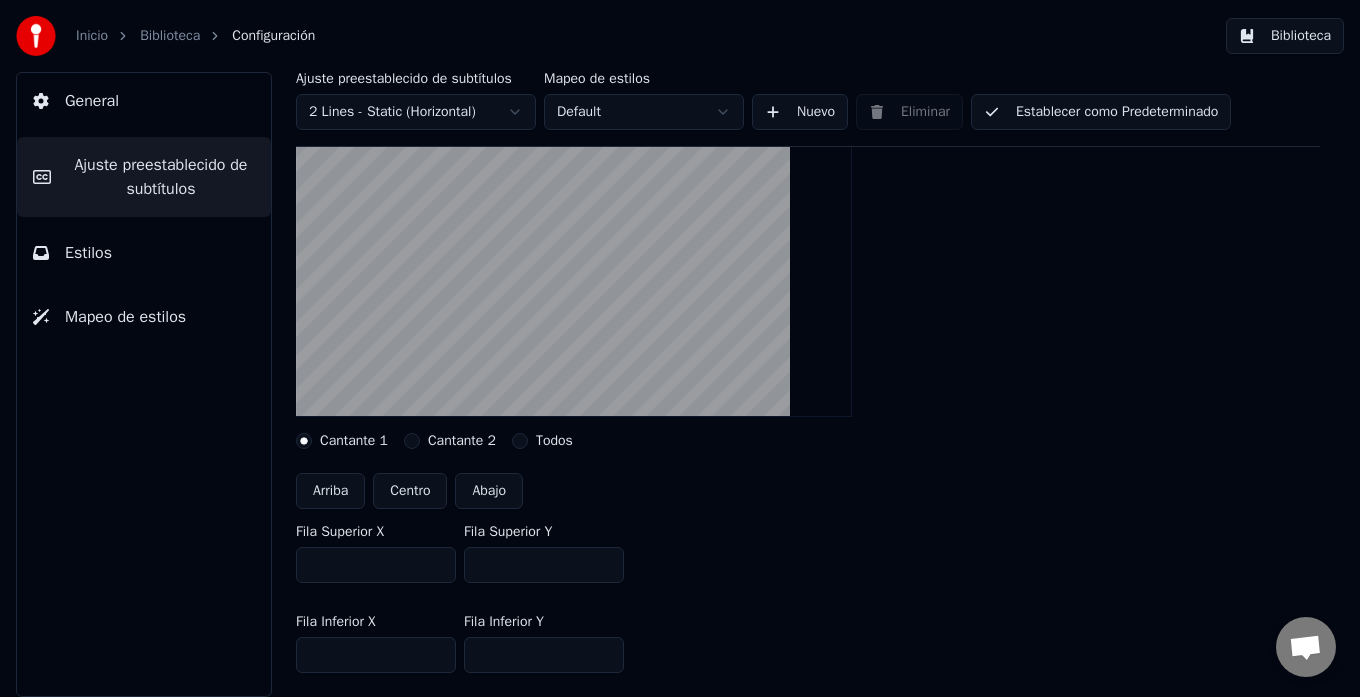 scroll, scrollTop: 200, scrollLeft: 0, axis: vertical 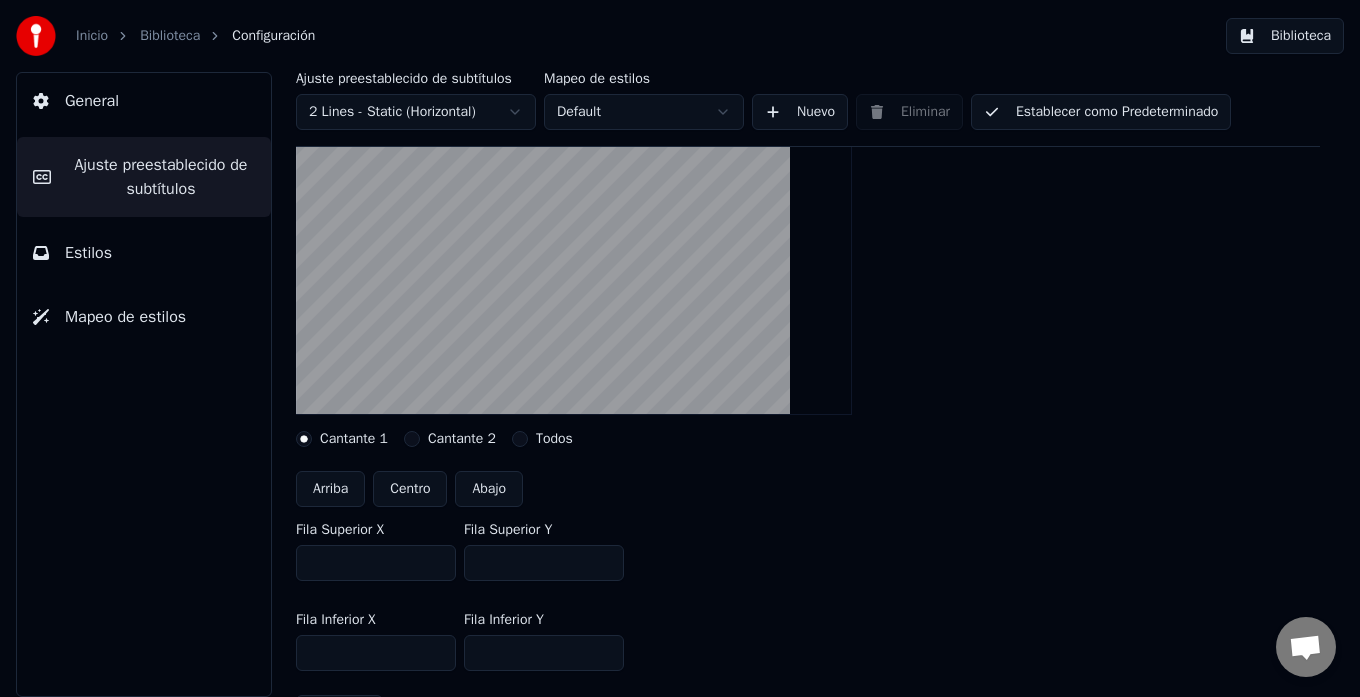 click on "Cantante 2" at bounding box center (412, 439) 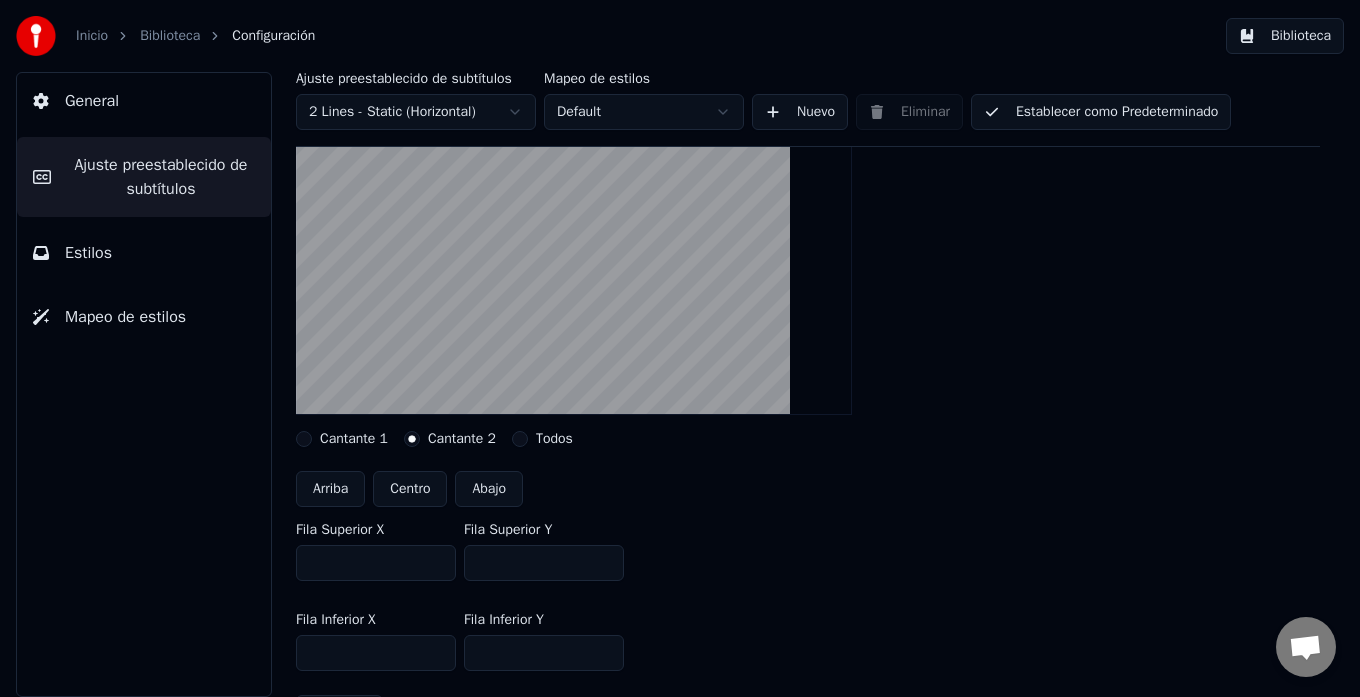 click on "Cantante 2" at bounding box center (450, 439) 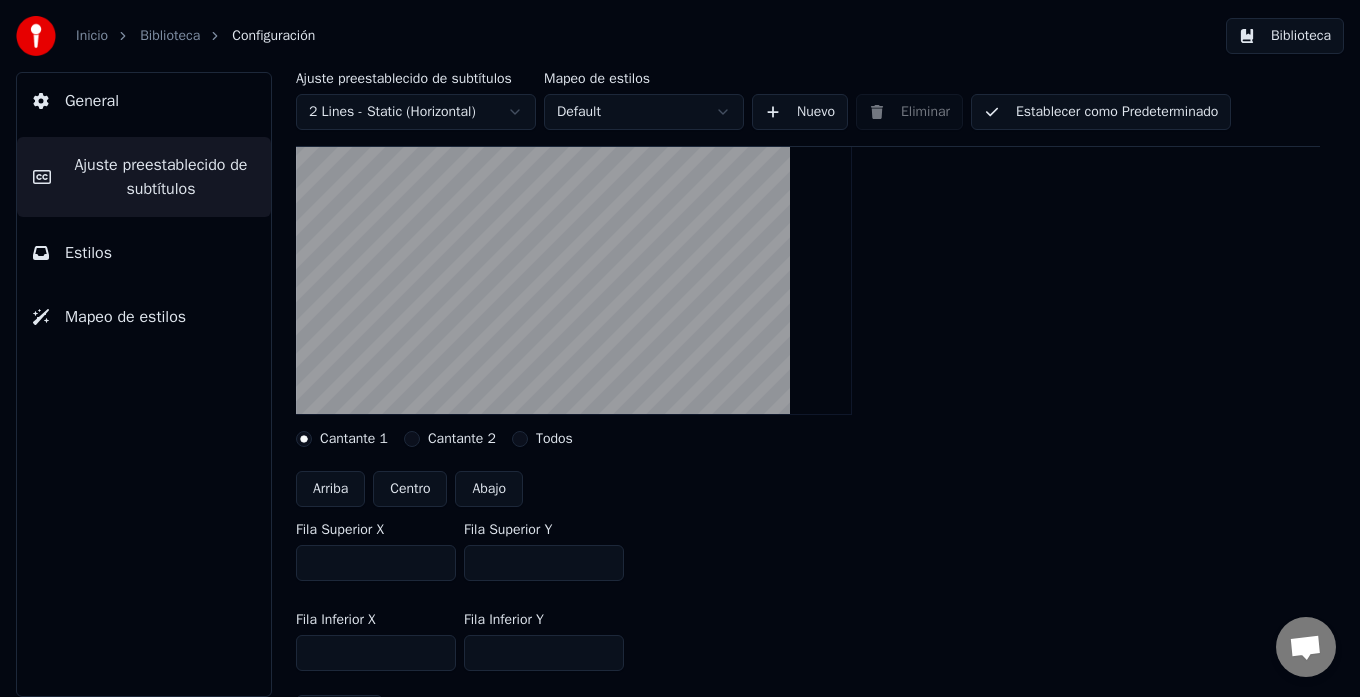 click on "Centro" at bounding box center (410, 489) 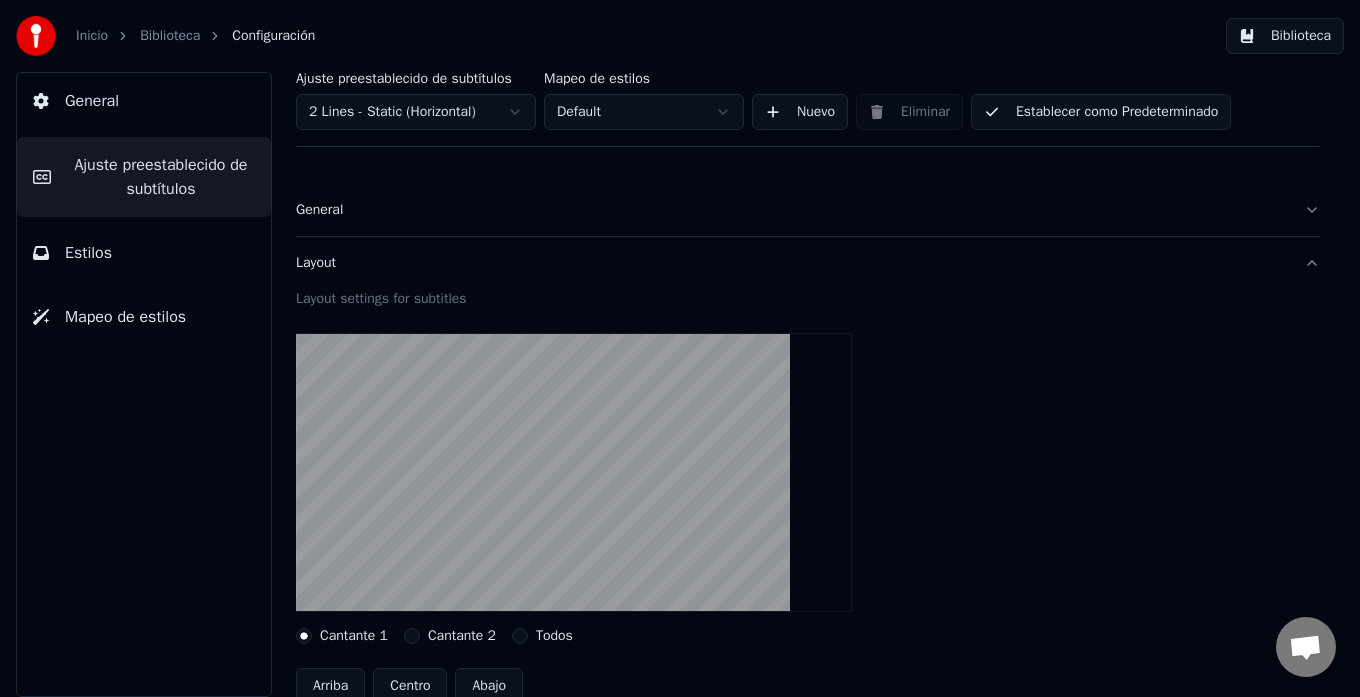 scroll, scrollTop: 0, scrollLeft: 0, axis: both 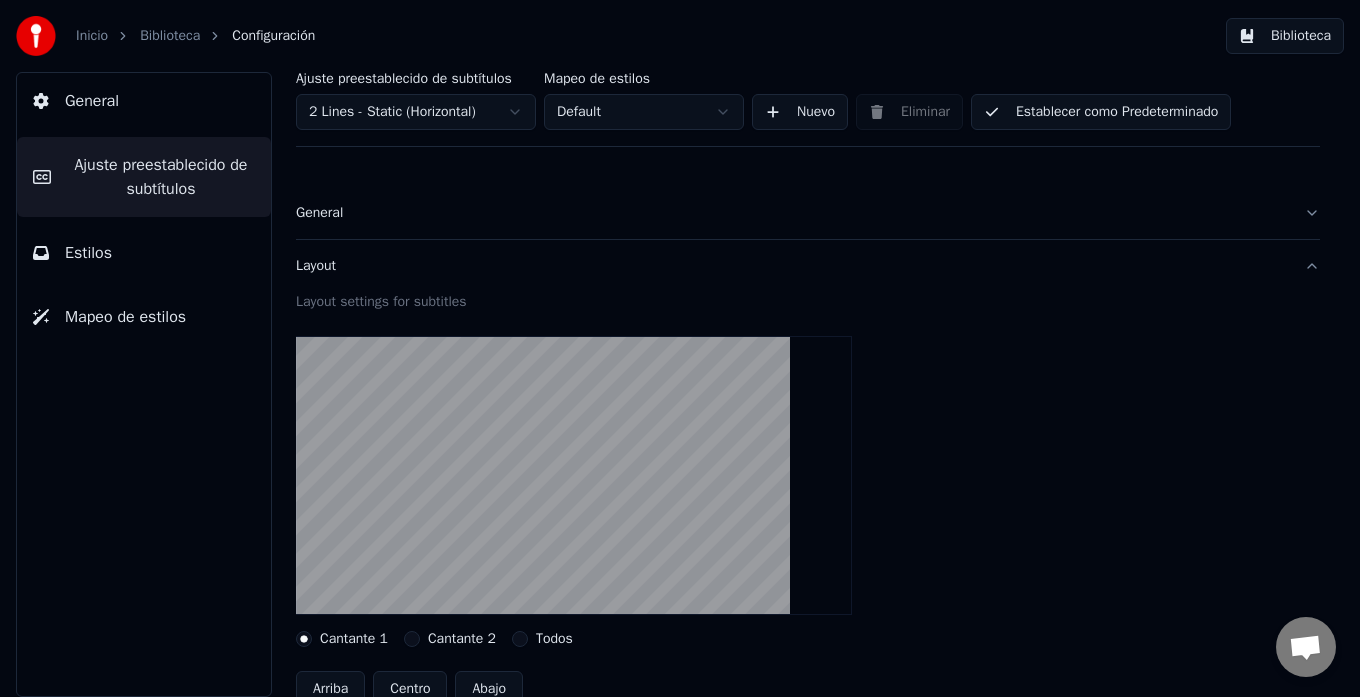 click on "Estilos" at bounding box center [144, 253] 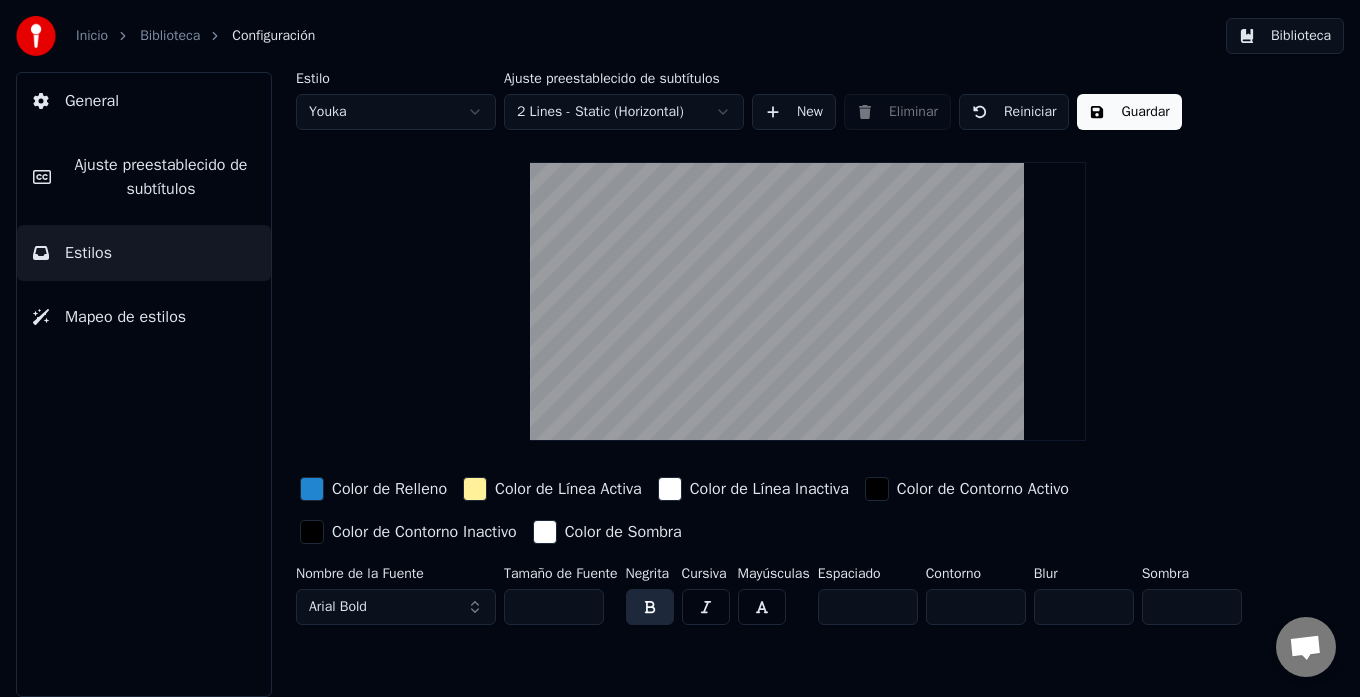 click on "Ajuste preestablecido de subtítulos" at bounding box center (161, 177) 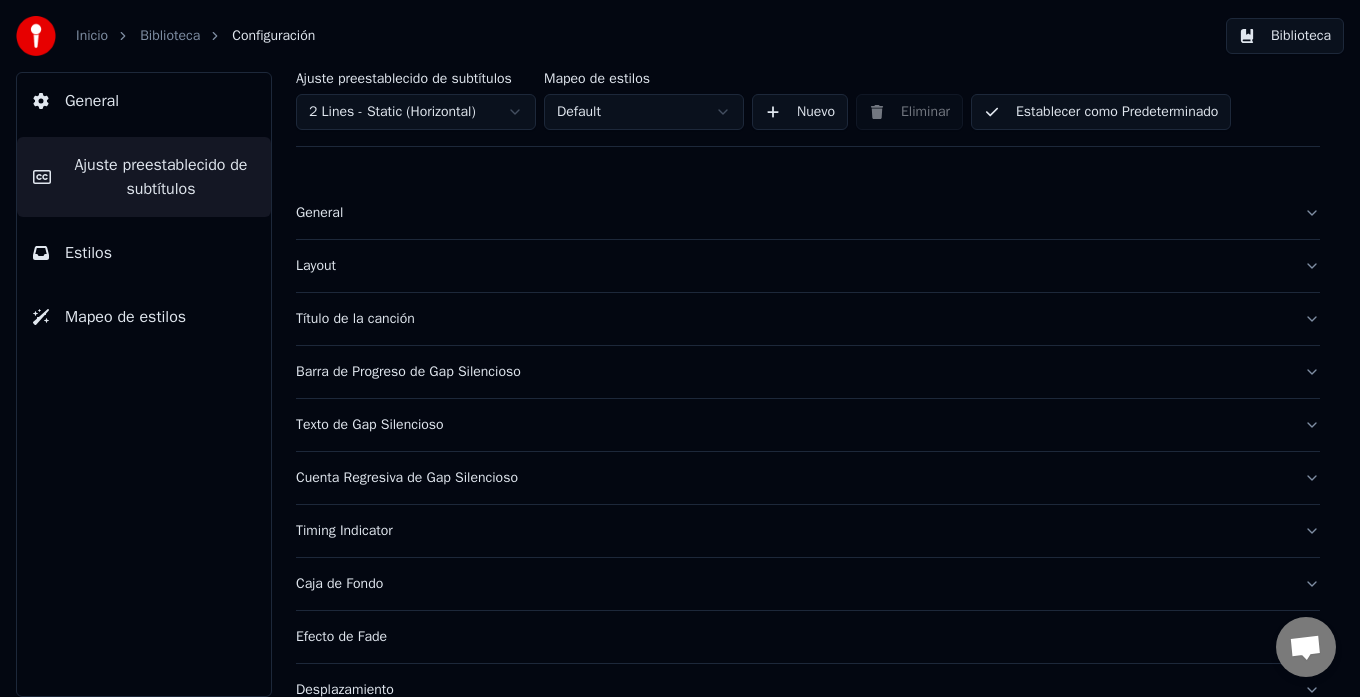 click on "Título de la canción" at bounding box center (792, 319) 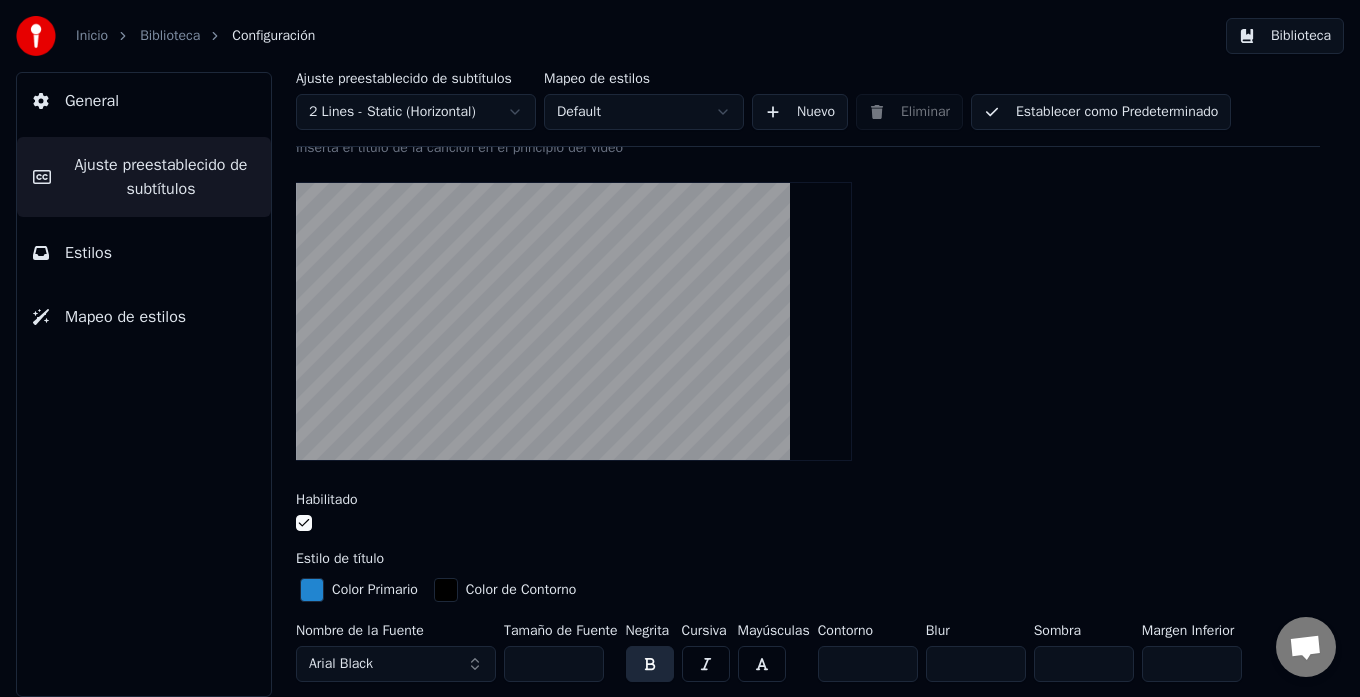 scroll, scrollTop: 200, scrollLeft: 0, axis: vertical 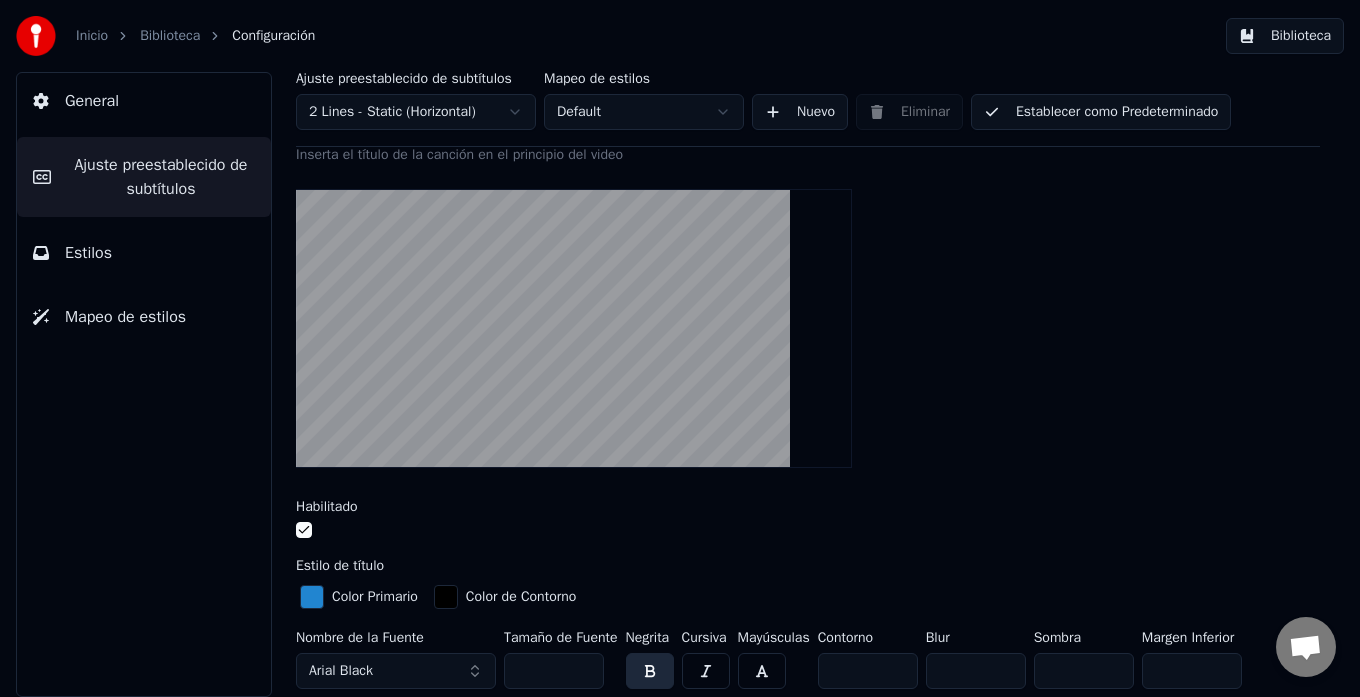 click on "***" at bounding box center [554, 671] 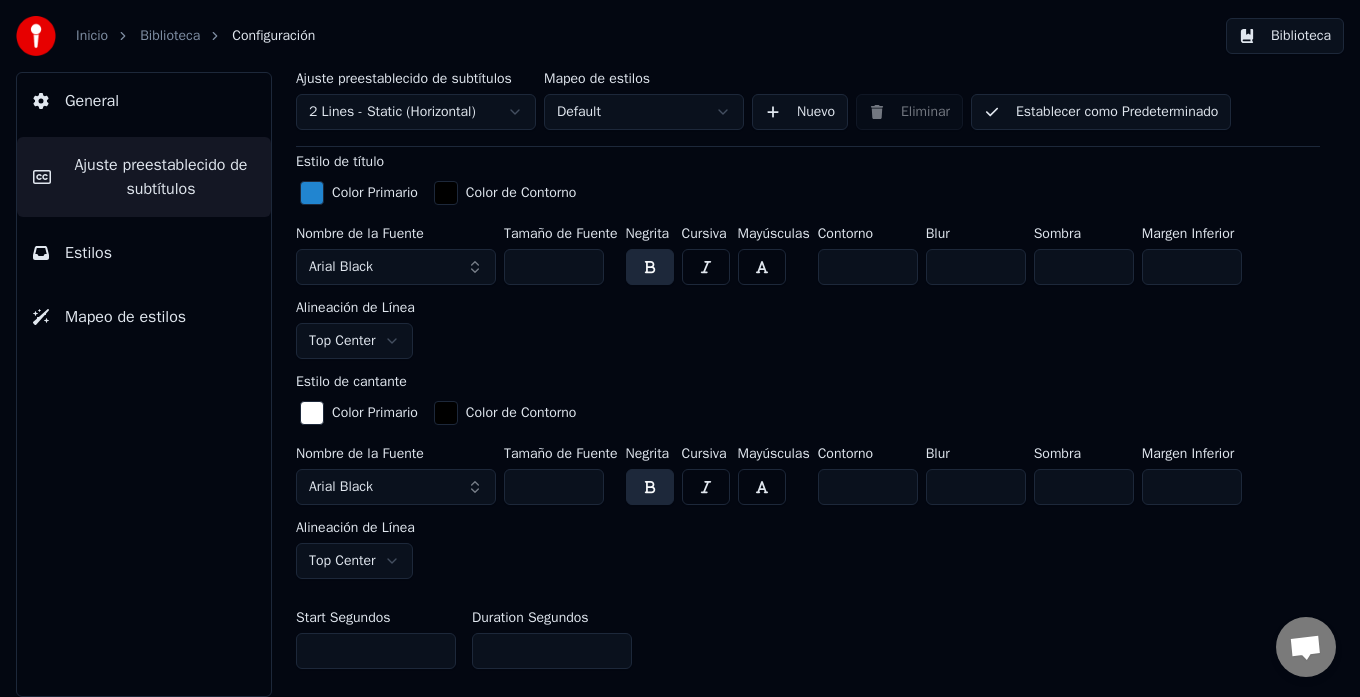scroll, scrollTop: 800, scrollLeft: 0, axis: vertical 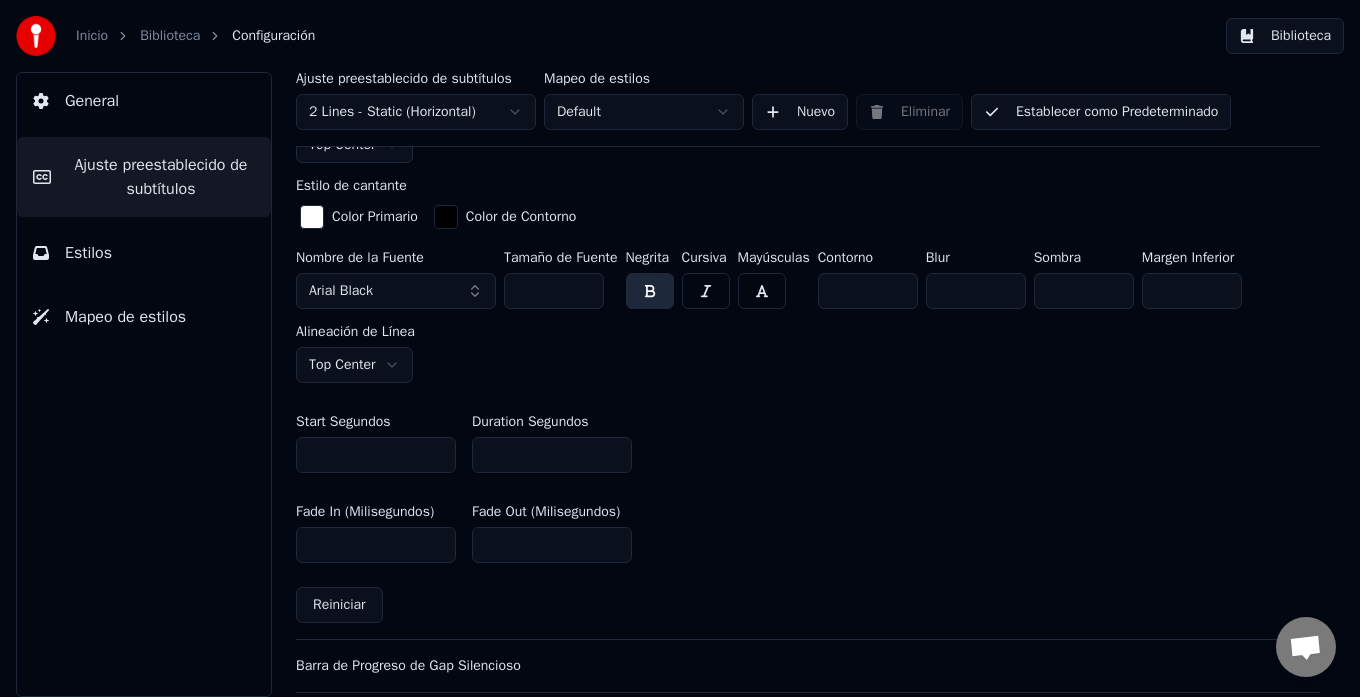 click on "Inicio Biblioteca Configuración Biblioteca General Ajuste preestablecido de subtítulos Estilos Mapeo de estilos Ajuste preestablecido de subtítulos 2 Lines - Static (Horizontal) Mapeo de estilos Default Nuevo Eliminar Establecer como Predeterminado General Layout Título de la canción Inserta el título de la canción en el principio del video Habilitado Estilo de título Color Primario Color de Contorno Nombre de la Fuente Arial Black Tamaño de Fuente *** Negrita Cursiva Mayúsculas Contorno * Blur * Sombra * Margen Inferior *** Alineación de Línea Top Center Estilo de cantante Color Primario Color de Contorno Nombre de la Fuente Arial Black Tamaño de Fuente *** Negrita Cursiva Mayúsculas Contorno * Blur * Sombra * Margen Inferior *** Alineación de Línea Top Center Start Segundos * Duration Segundos * Fade In (Milisegundos) *** Fade Out (Milisegundos) *** Reiniciar Barra de Progreso de Gap Silencioso Texto de Gap Silencioso Cuenta Regresiva de Gap Silencioso Timing Indicator Caja de Fondo" at bounding box center (680, 348) 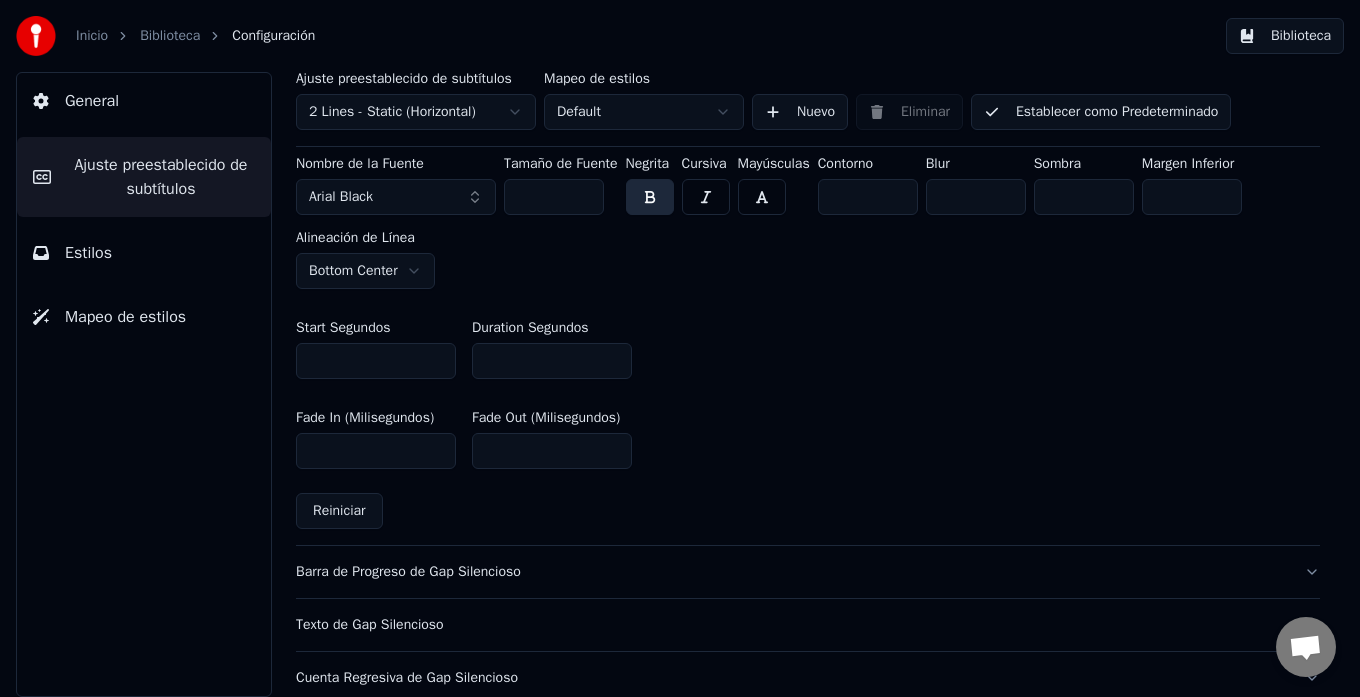 scroll, scrollTop: 1100, scrollLeft: 0, axis: vertical 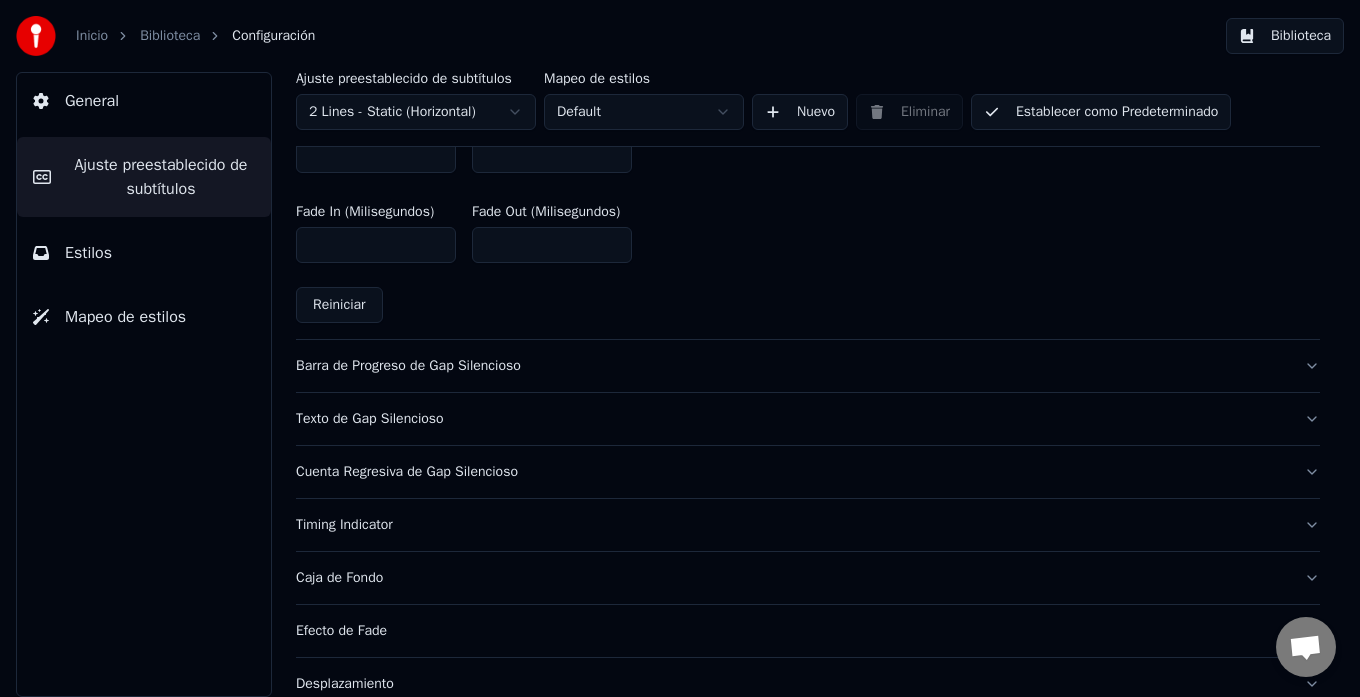 click on "General" at bounding box center [92, 101] 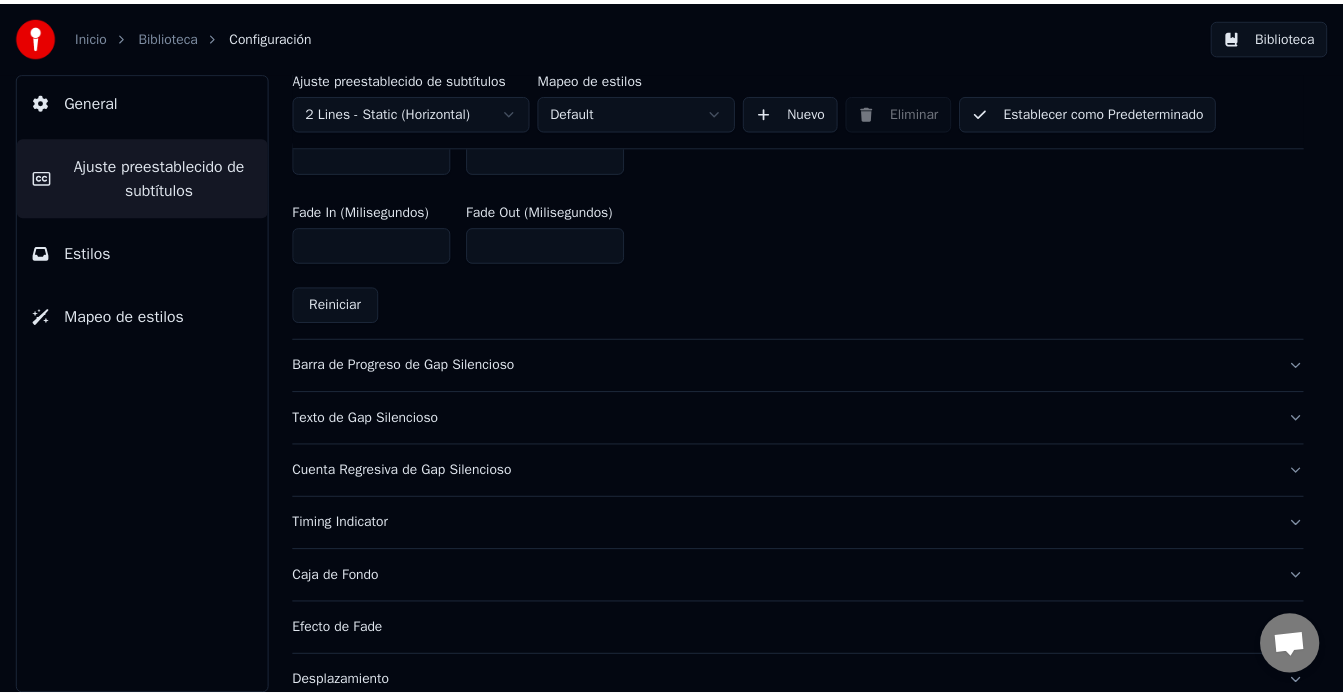 scroll, scrollTop: 0, scrollLeft: 0, axis: both 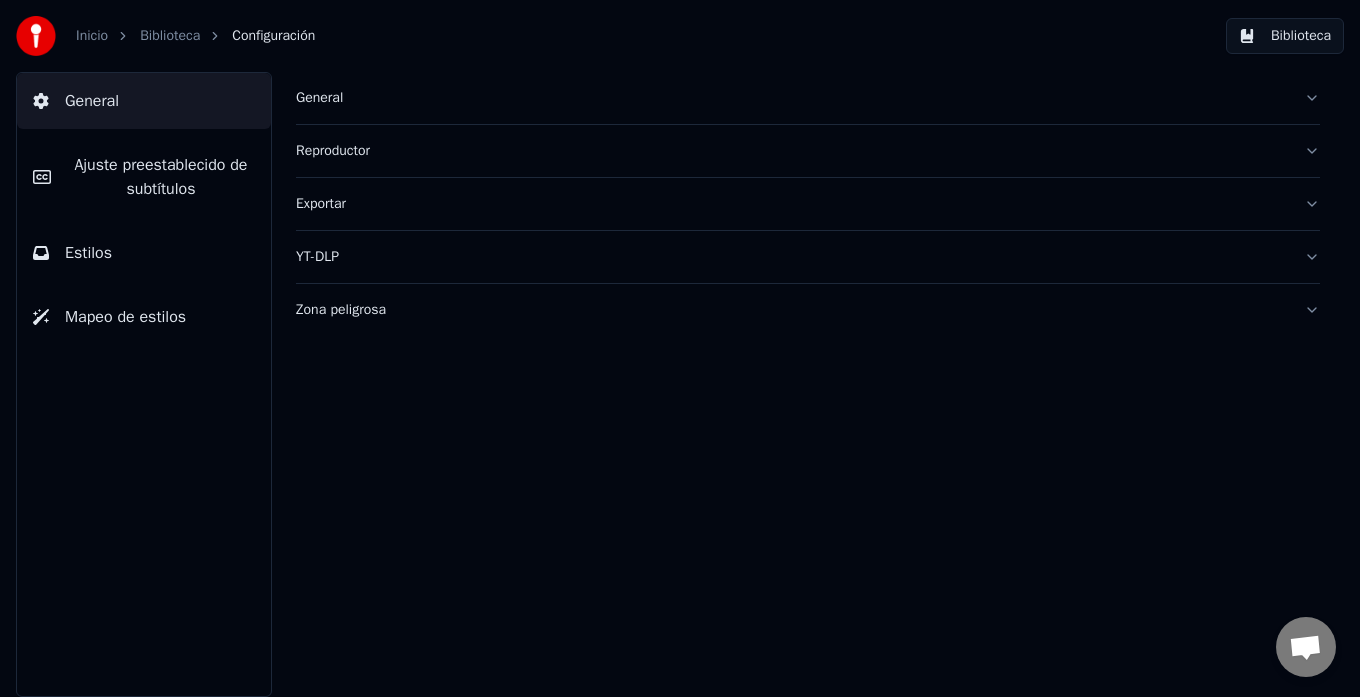 click on "Estilos" at bounding box center (144, 253) 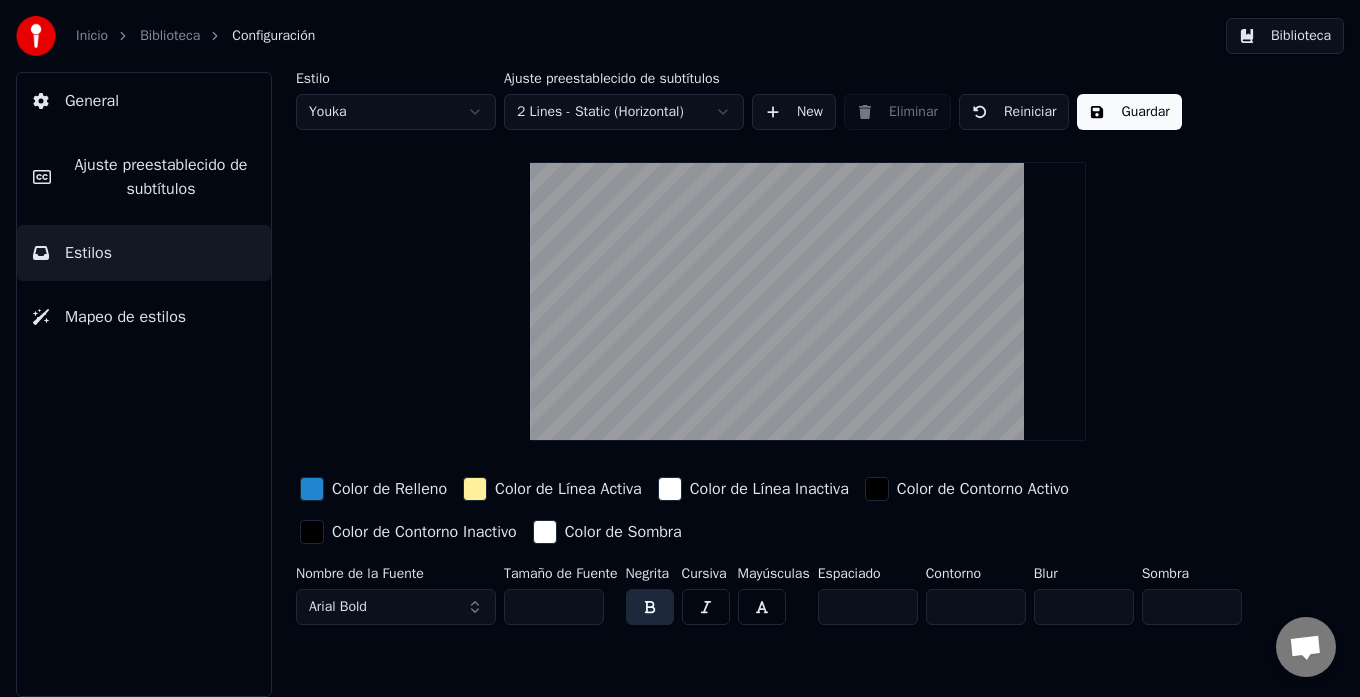 click on "Guardar" at bounding box center [1129, 112] 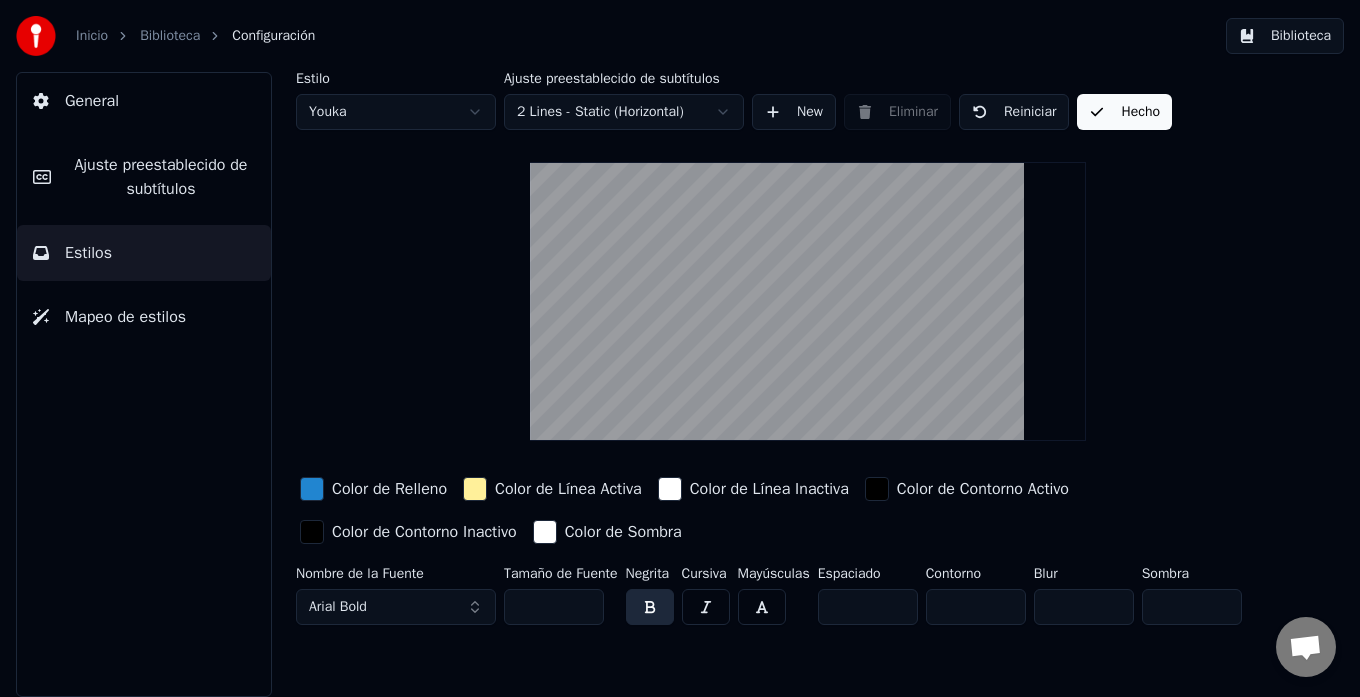 click on "Hecho" at bounding box center [1124, 112] 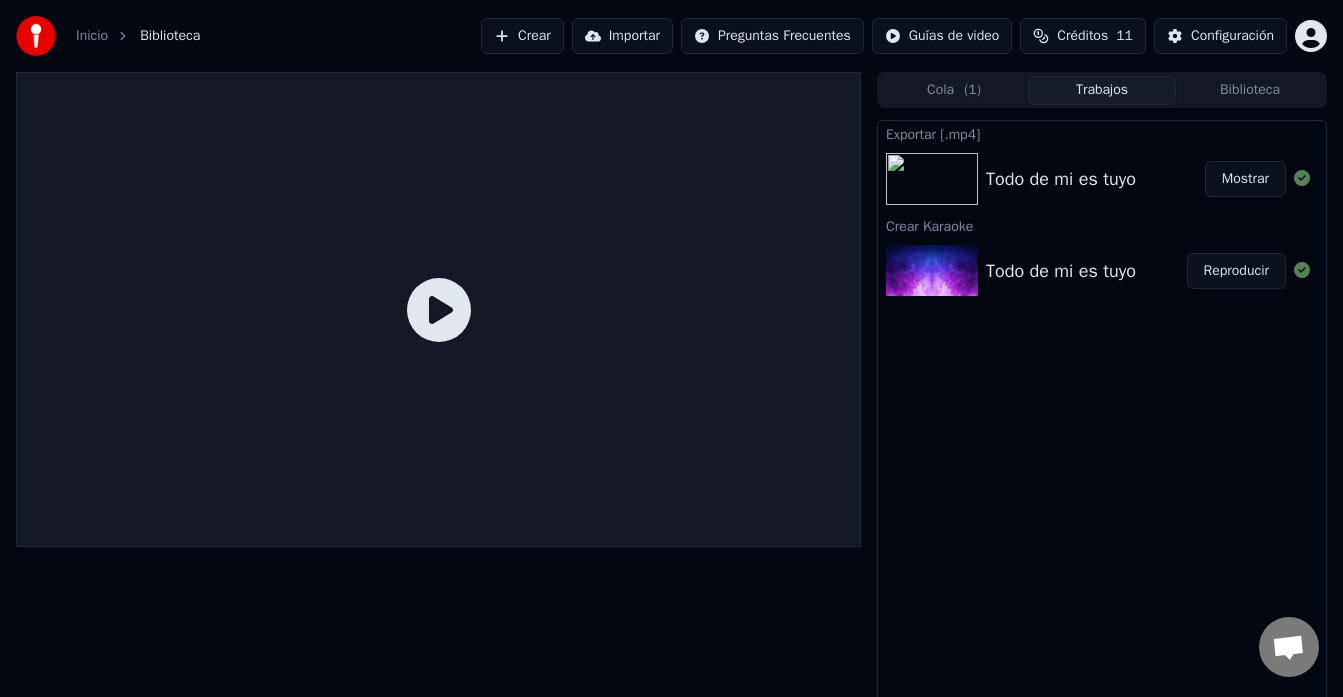 click on "Todo de mi es tuyo" at bounding box center (1061, 179) 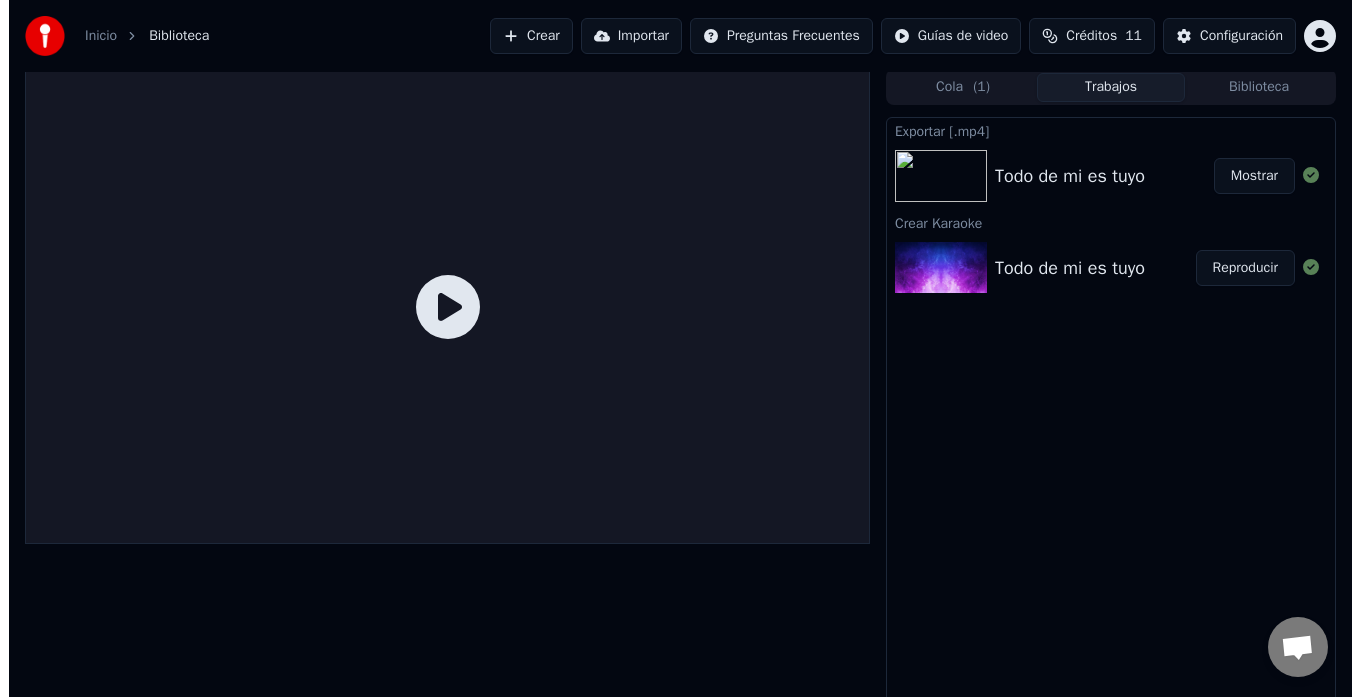 scroll, scrollTop: 0, scrollLeft: 0, axis: both 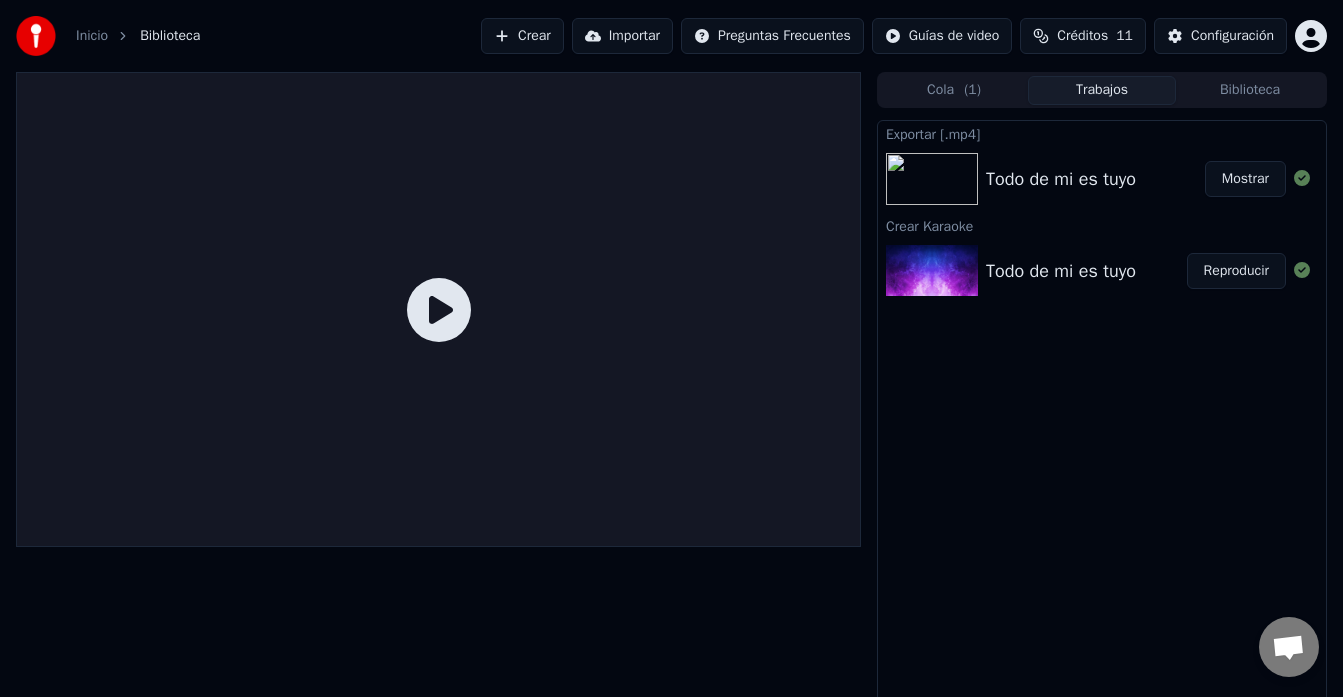 click 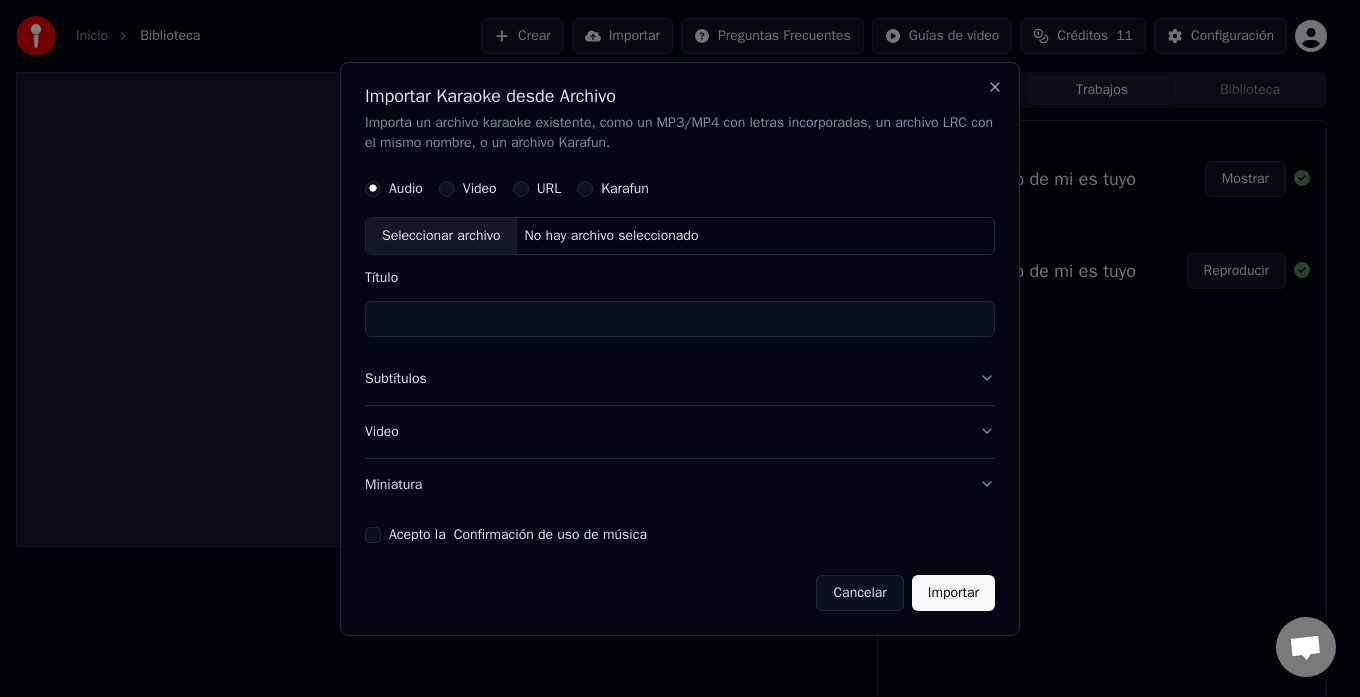 click on "Seleccionar archivo" at bounding box center (441, 236) 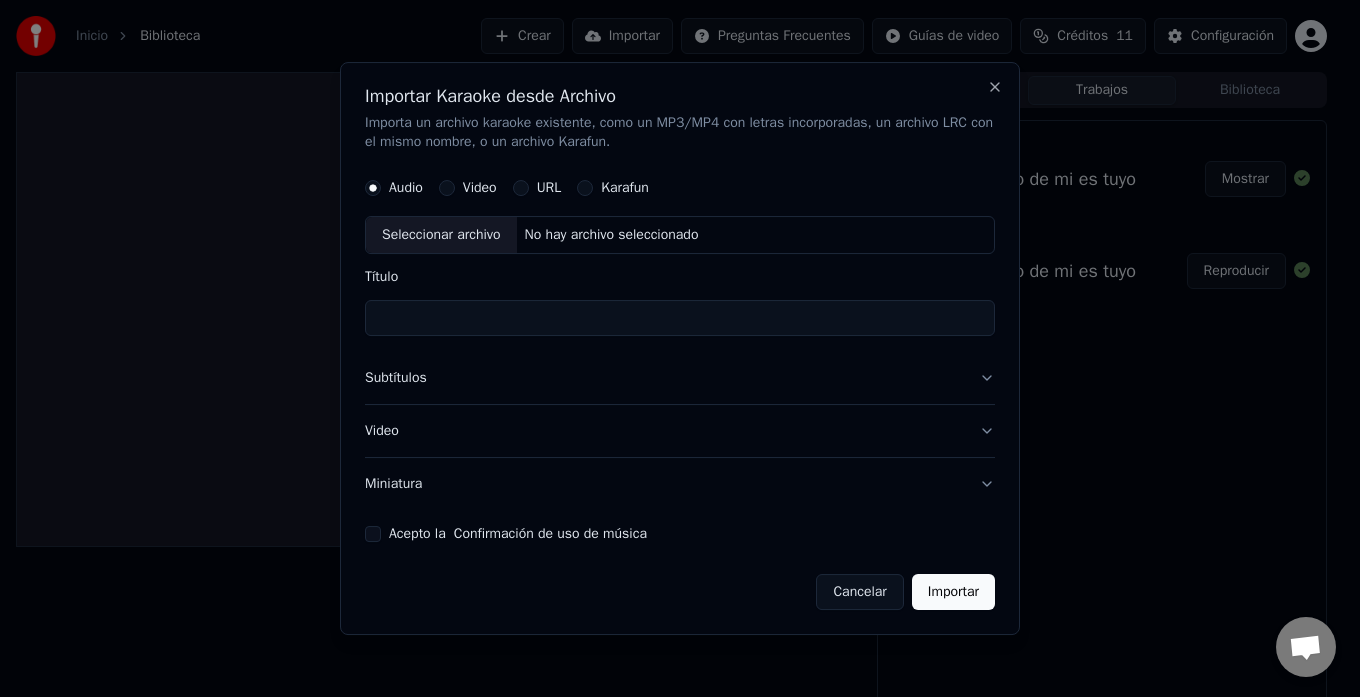 type on "**********" 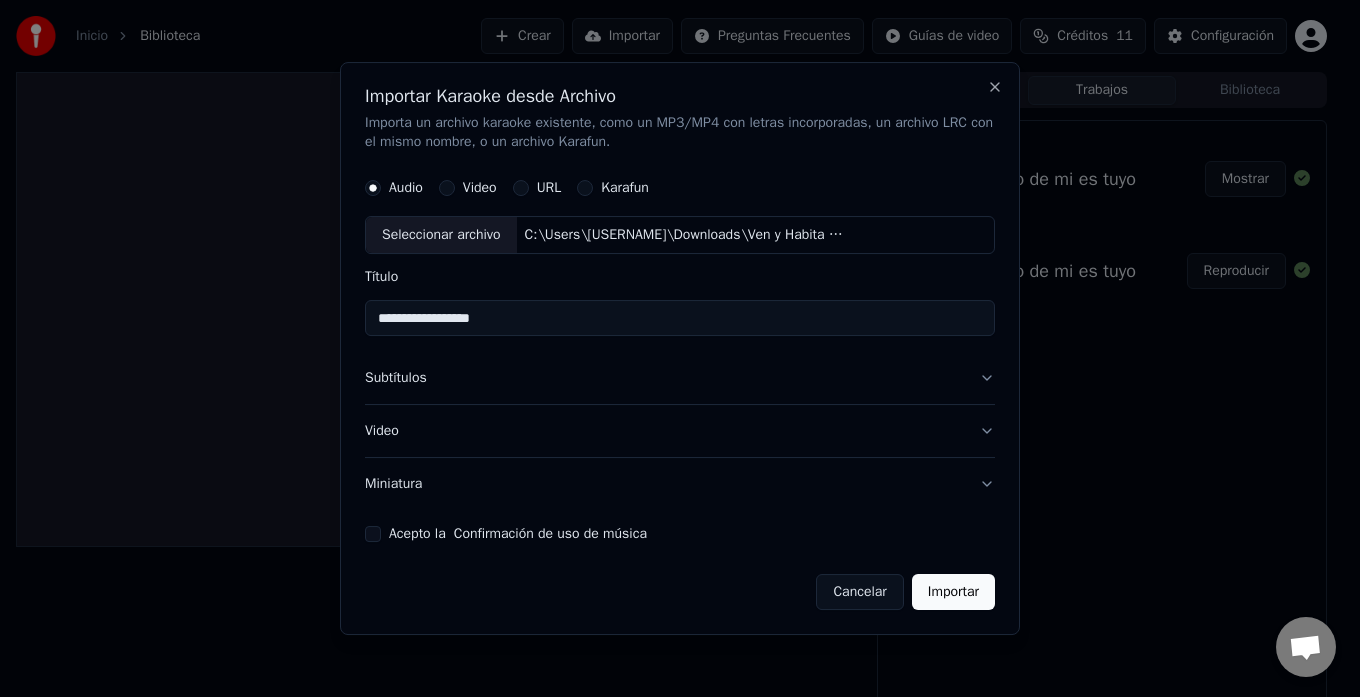click on "Video" at bounding box center [680, 431] 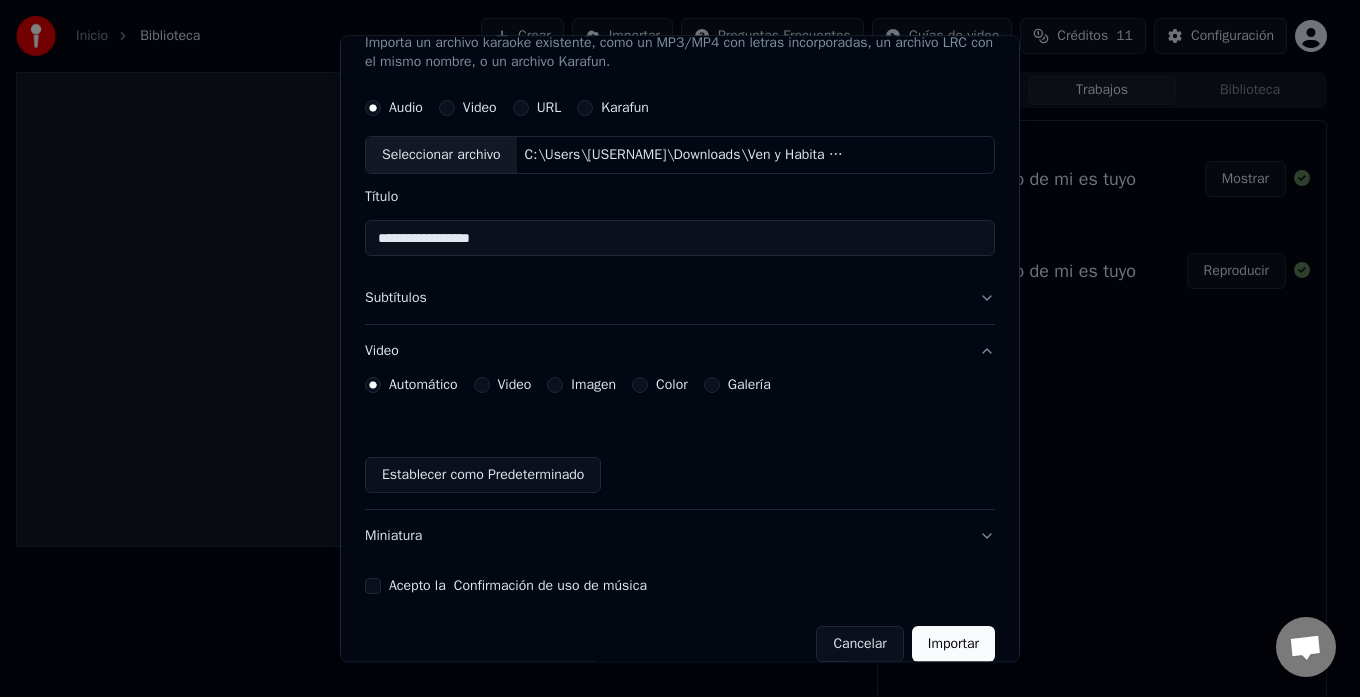 scroll, scrollTop: 78, scrollLeft: 0, axis: vertical 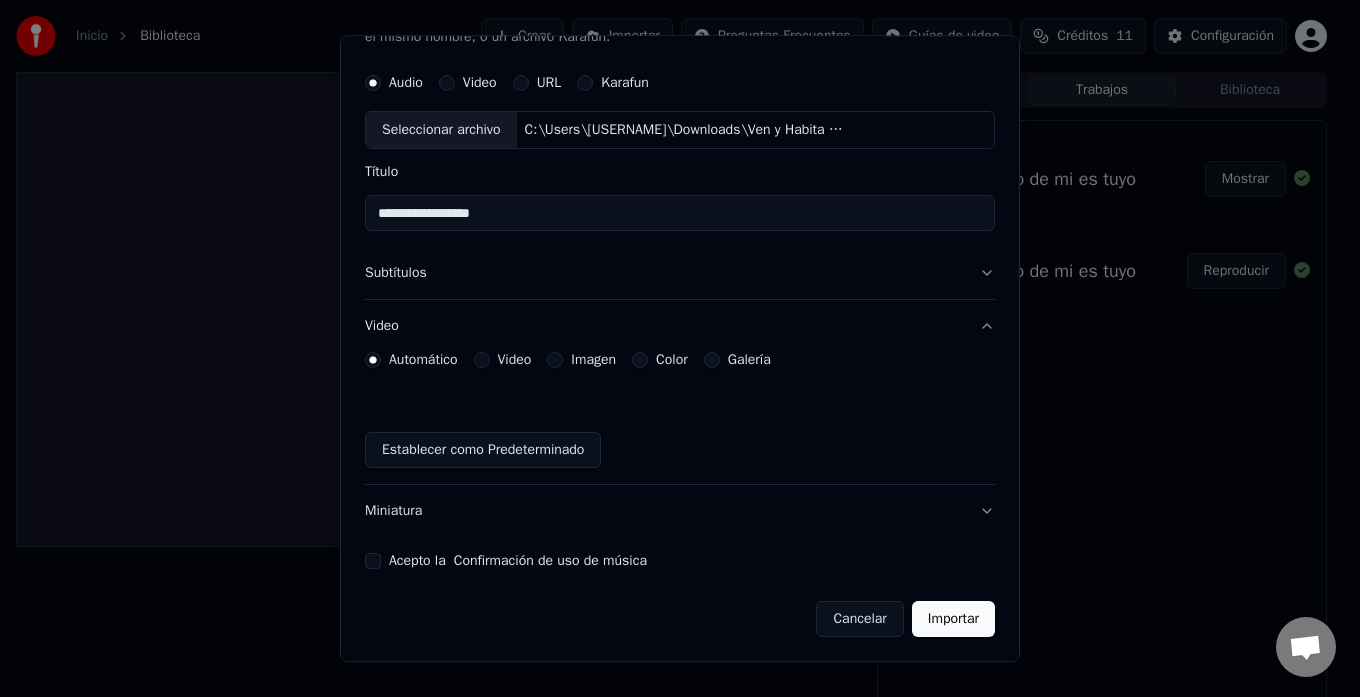 click on "Imagen" at bounding box center (593, 361) 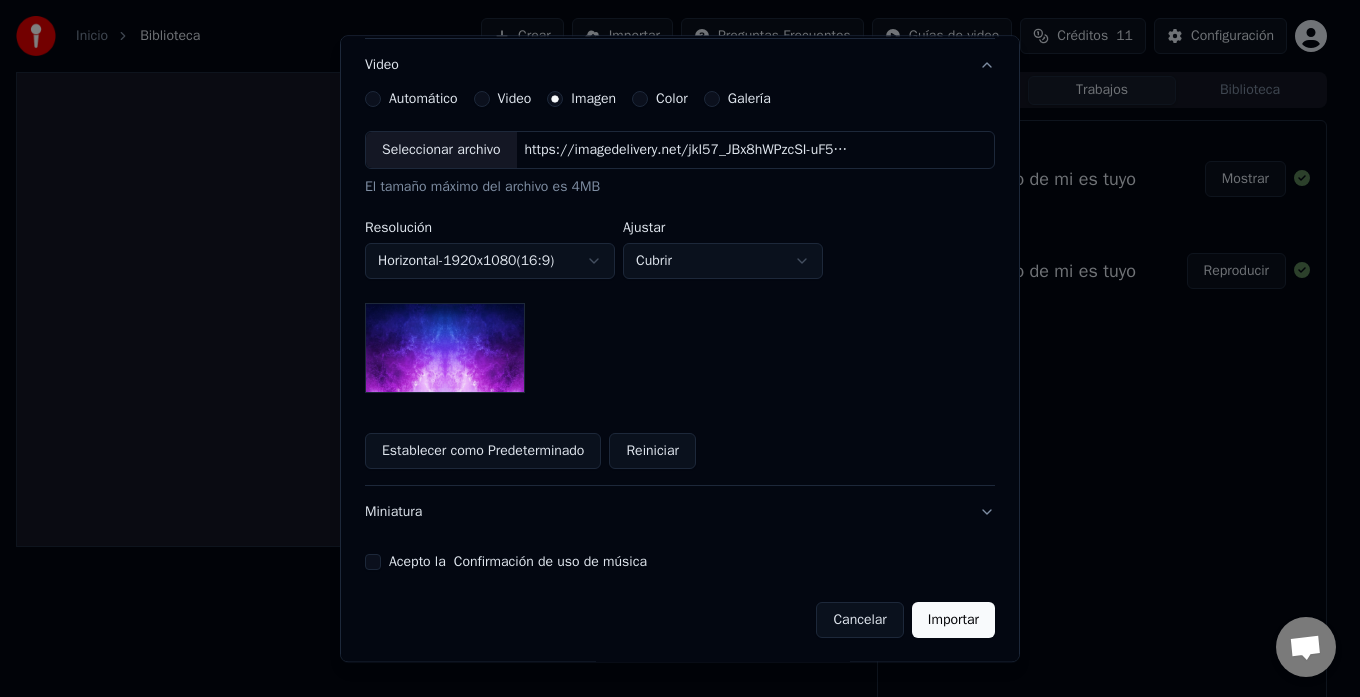scroll, scrollTop: 340, scrollLeft: 0, axis: vertical 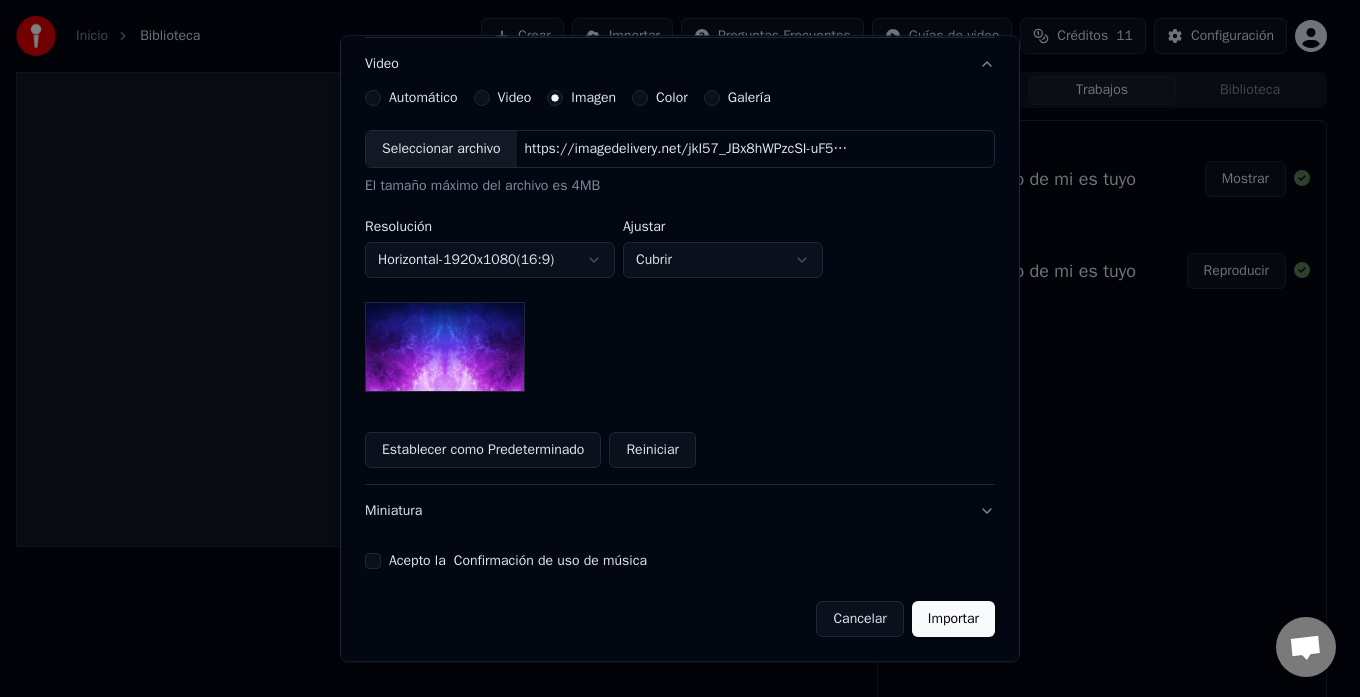 click at bounding box center (445, 348) 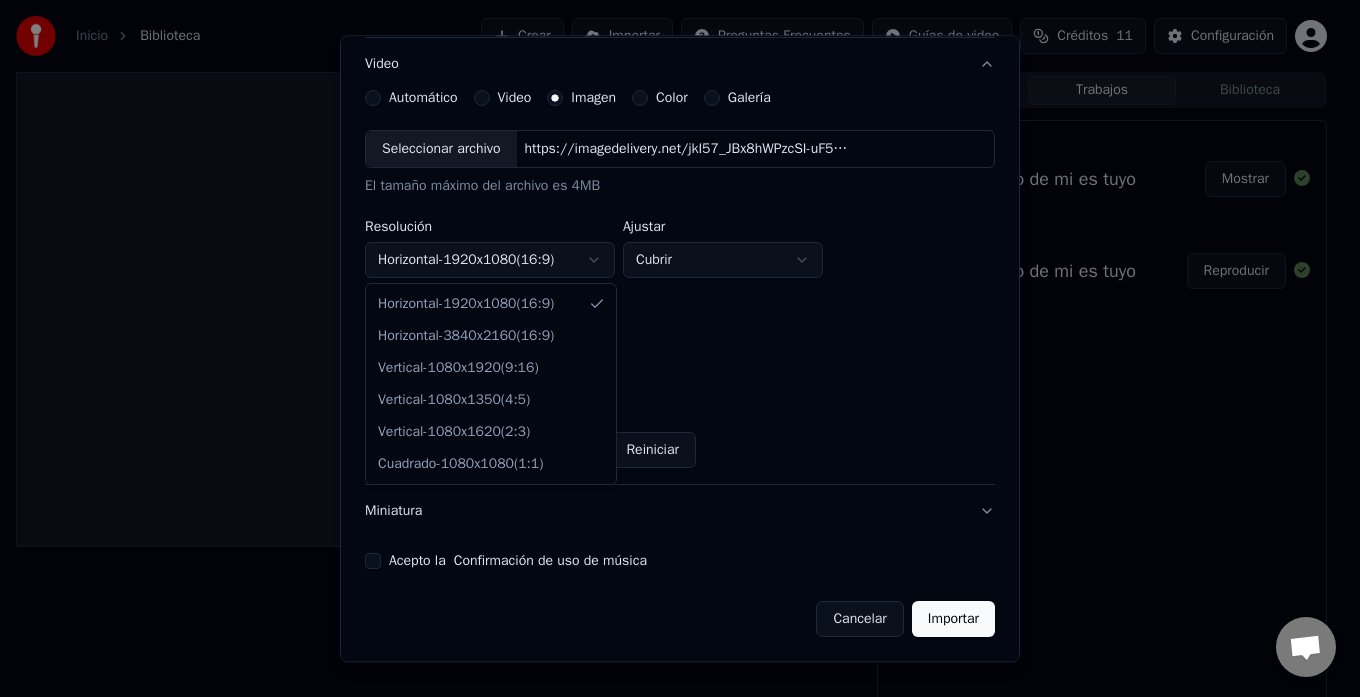 click on "**********" at bounding box center [671, 348] 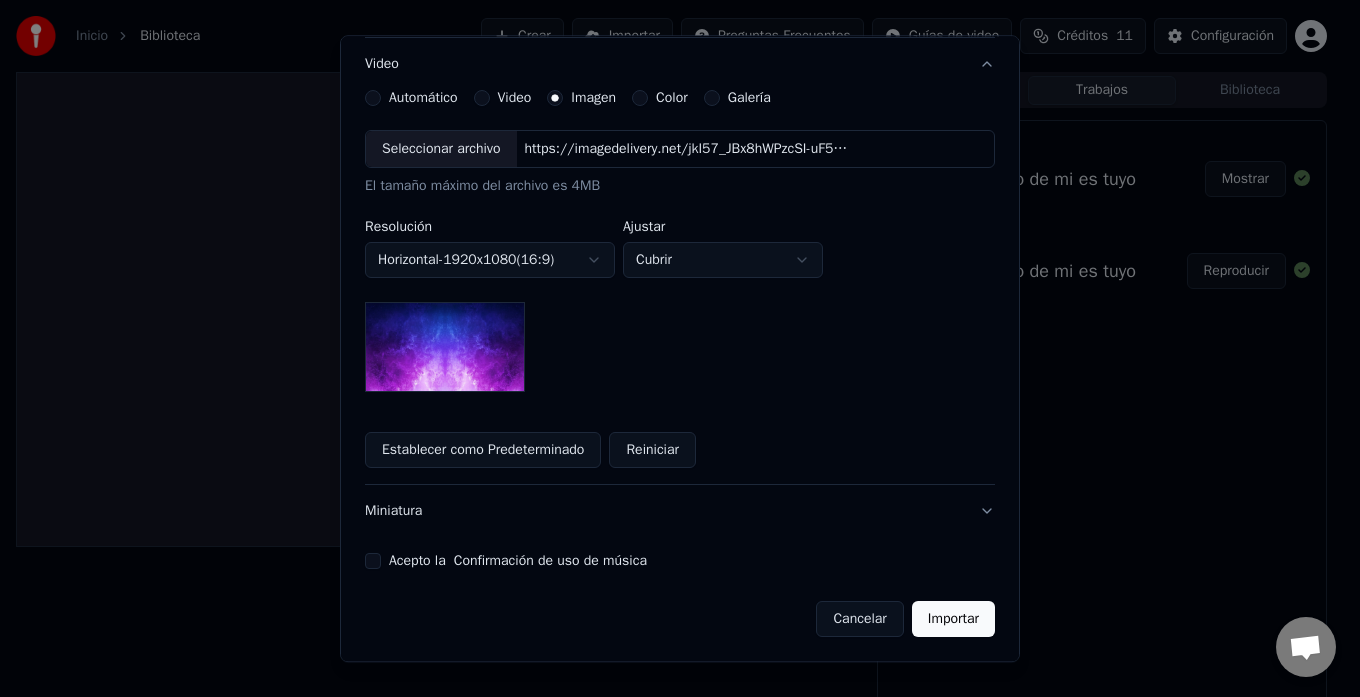 click at bounding box center (445, 348) 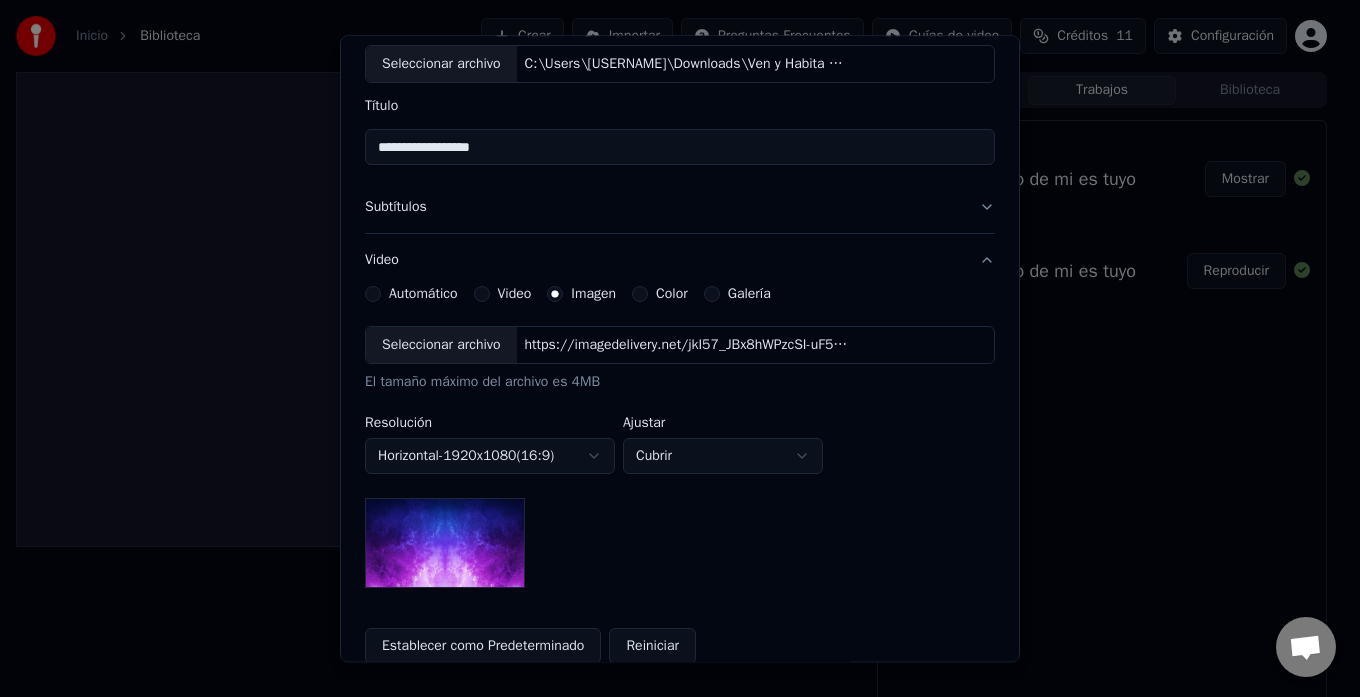 scroll, scrollTop: 140, scrollLeft: 0, axis: vertical 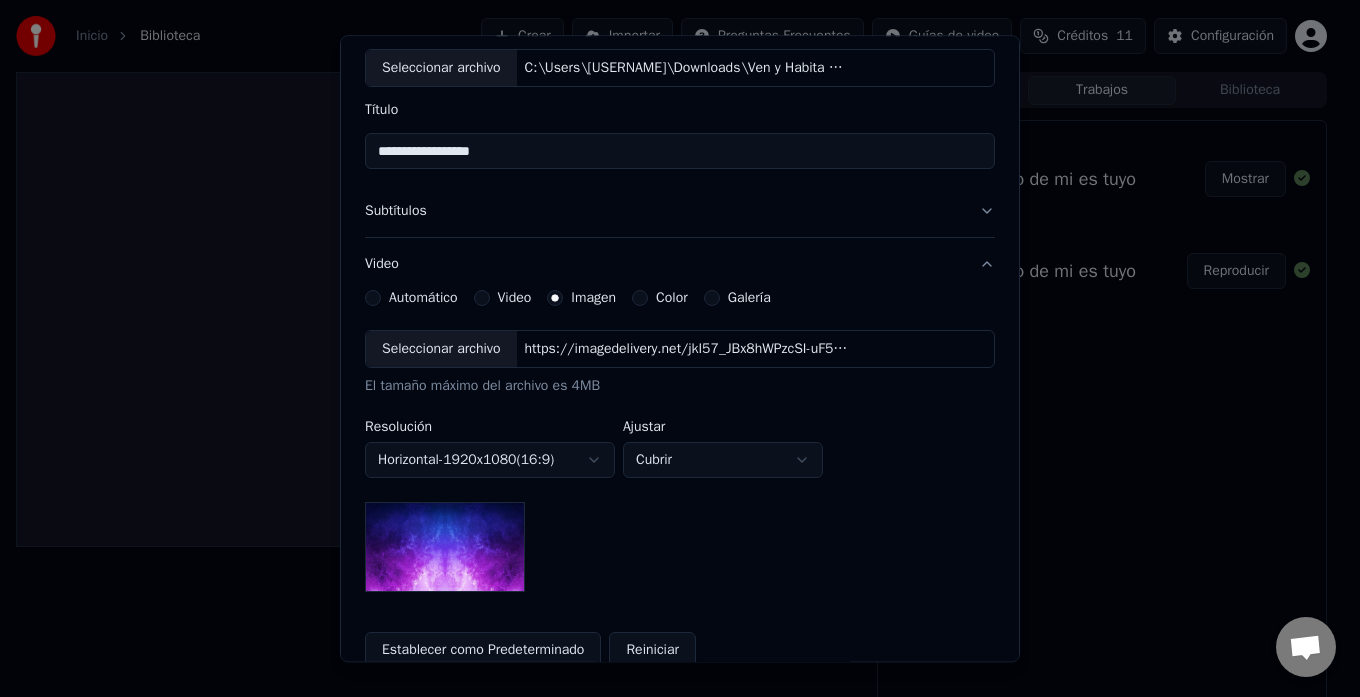 click on "Video" at bounding box center [482, 299] 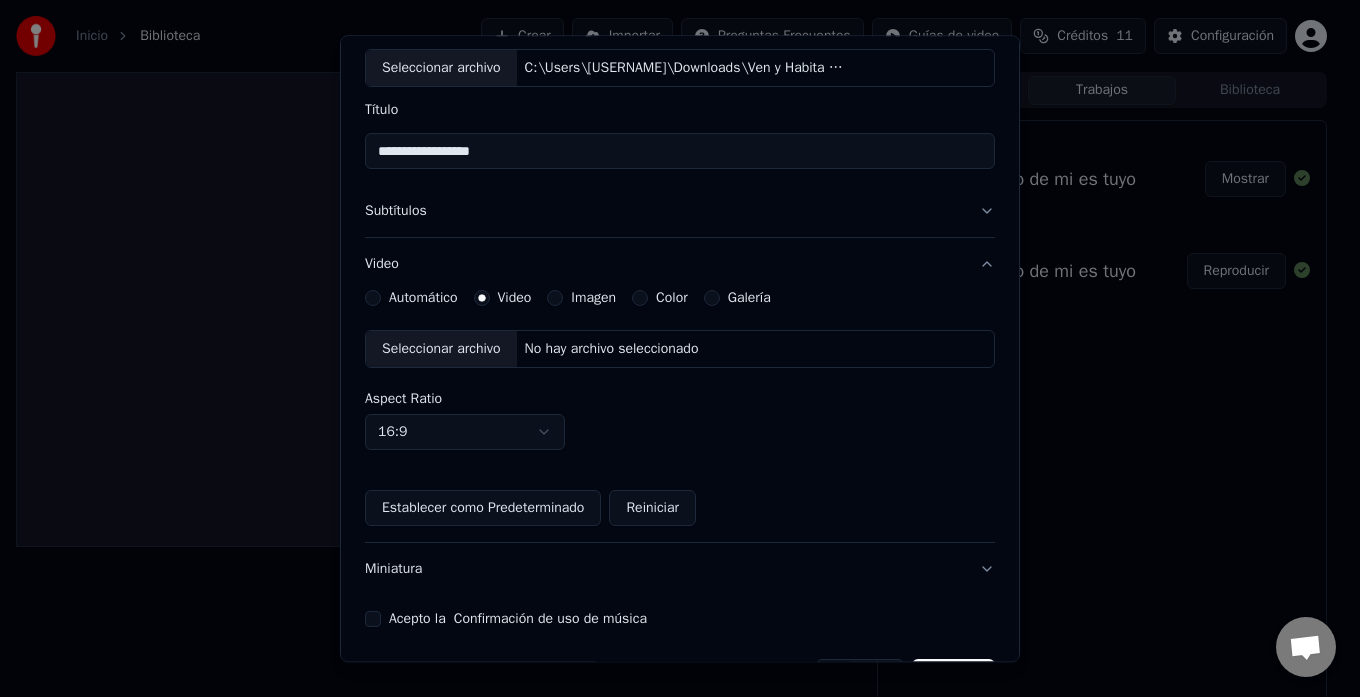 click on "Imagen" at bounding box center (555, 299) 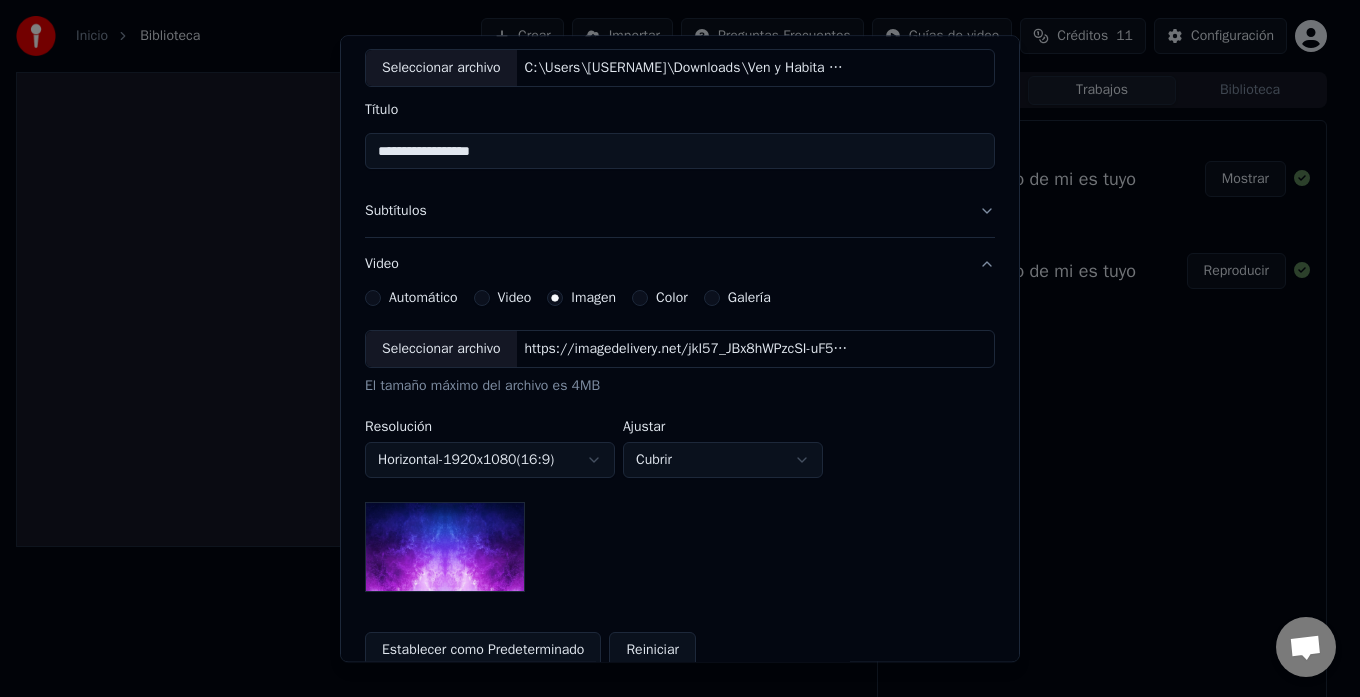 click on "Automático" at bounding box center (423, 299) 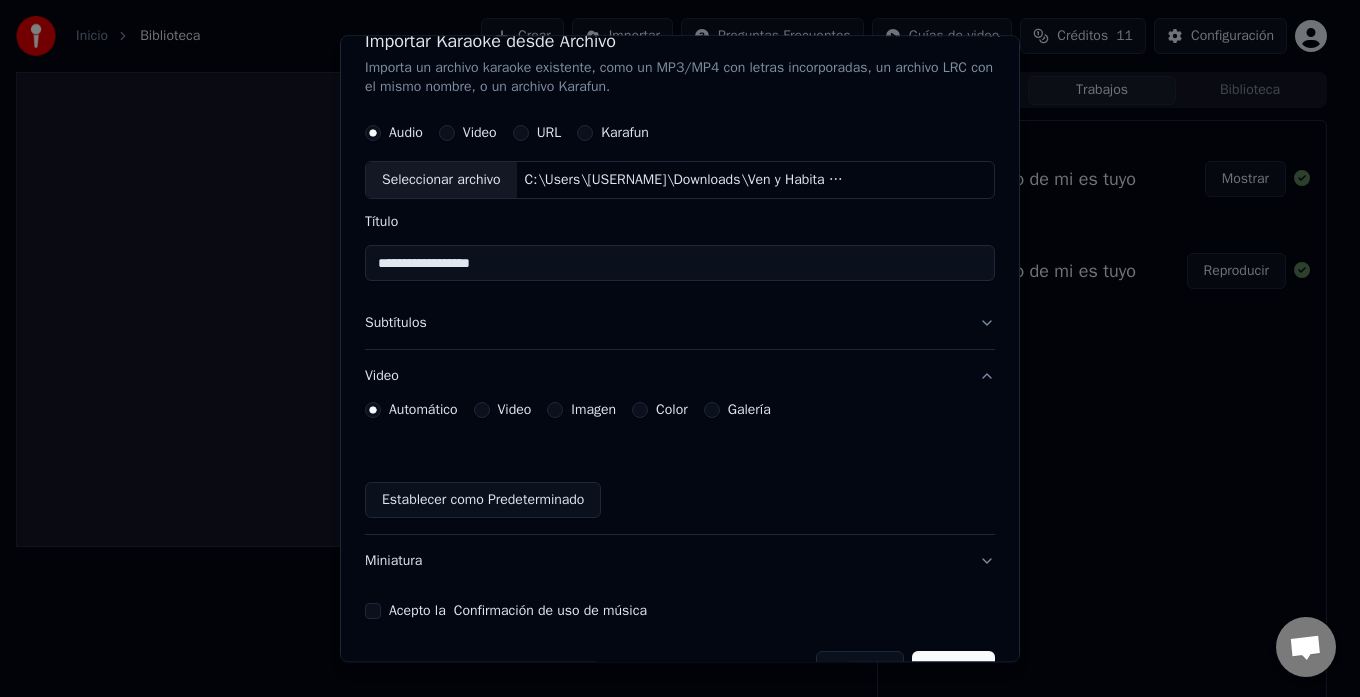 scroll, scrollTop: 0, scrollLeft: 0, axis: both 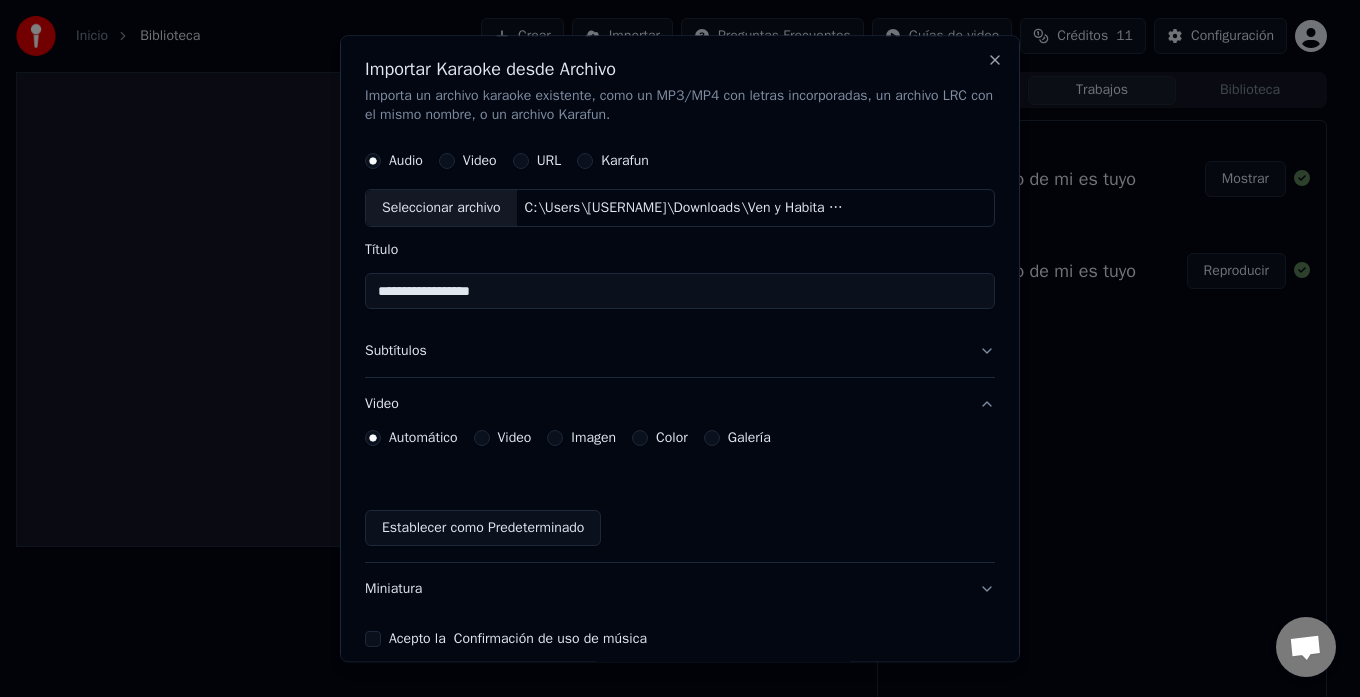 click on "Subtítulos" at bounding box center [680, 352] 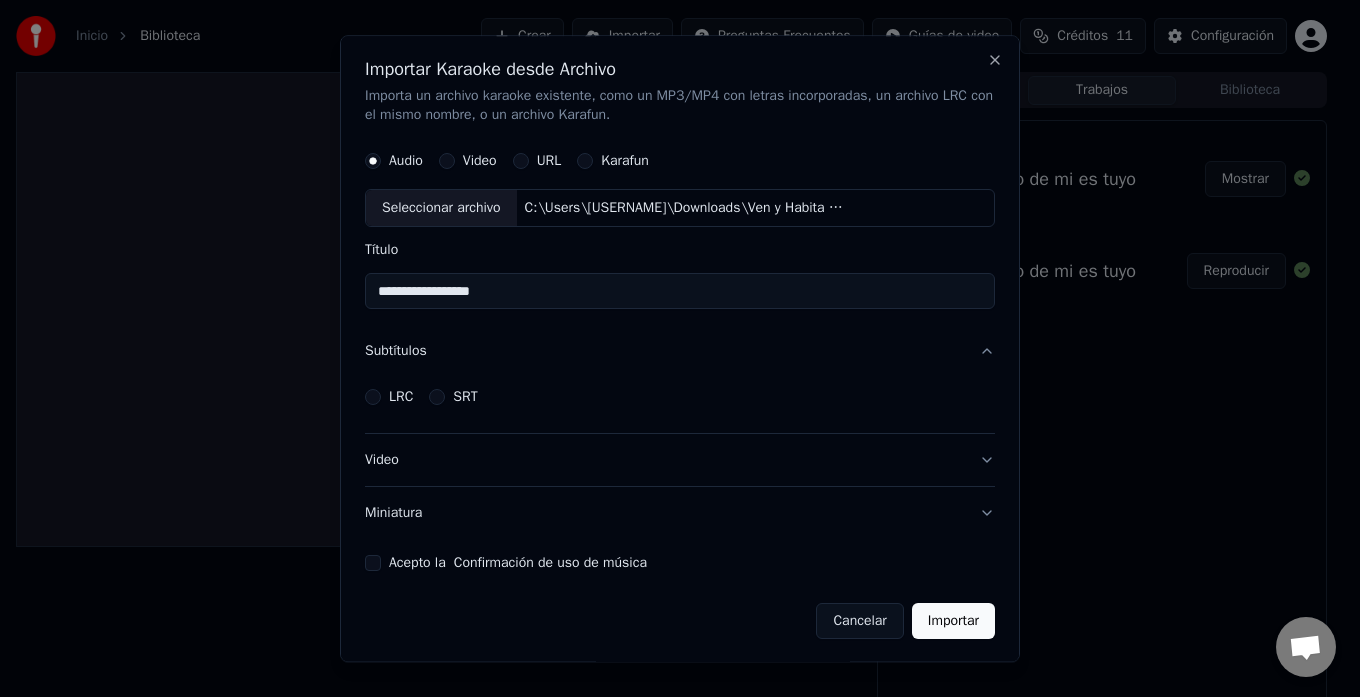 scroll, scrollTop: 2, scrollLeft: 0, axis: vertical 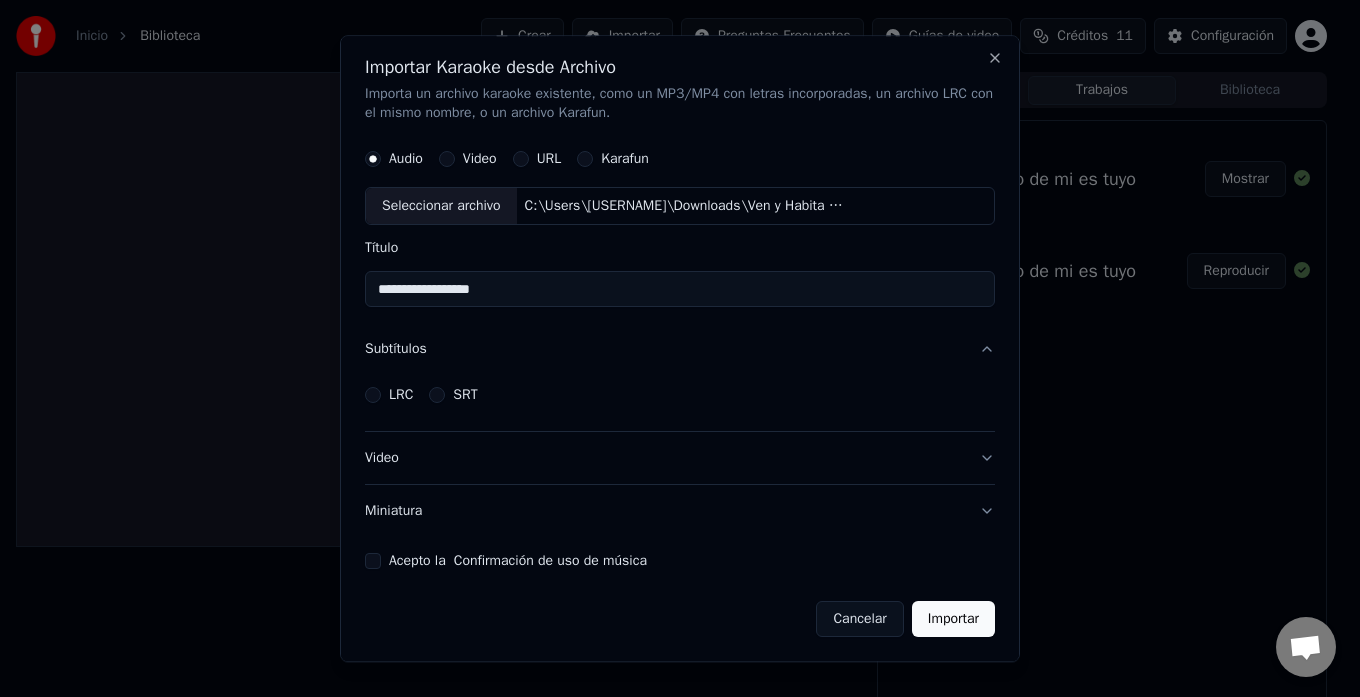 click on "Subtítulos" at bounding box center [680, 350] 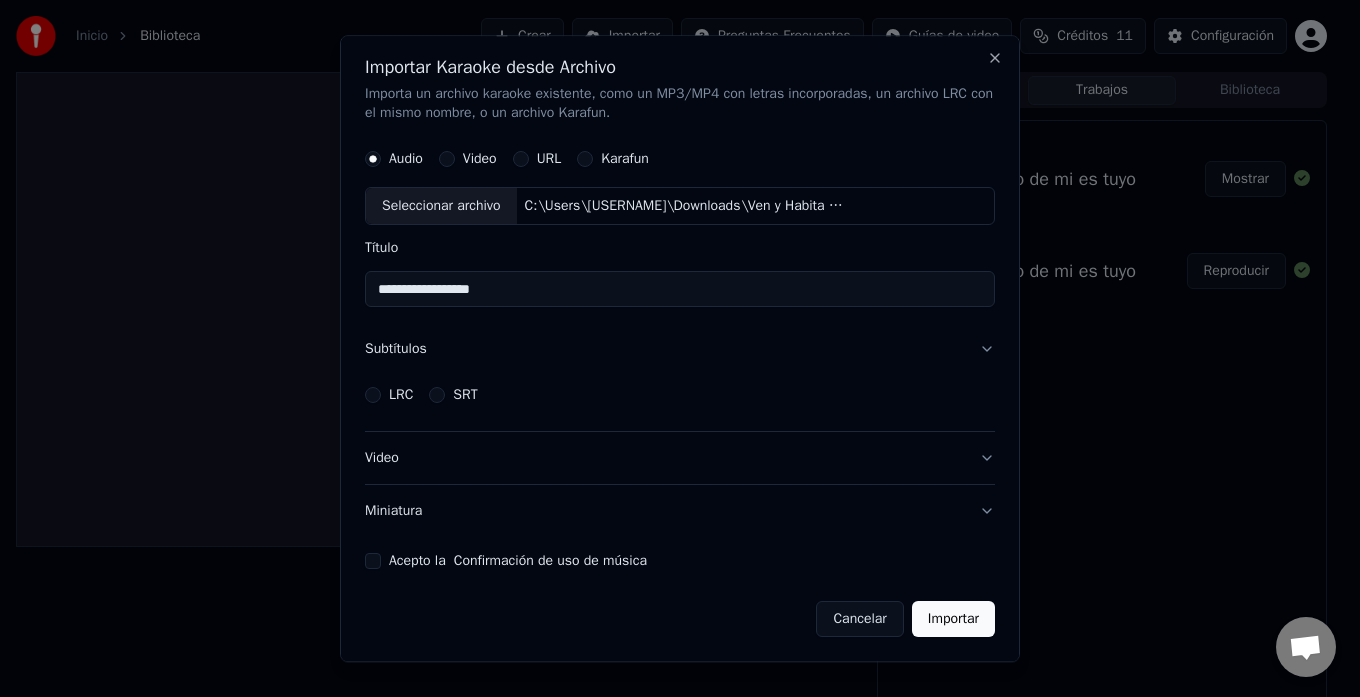 scroll, scrollTop: 0, scrollLeft: 0, axis: both 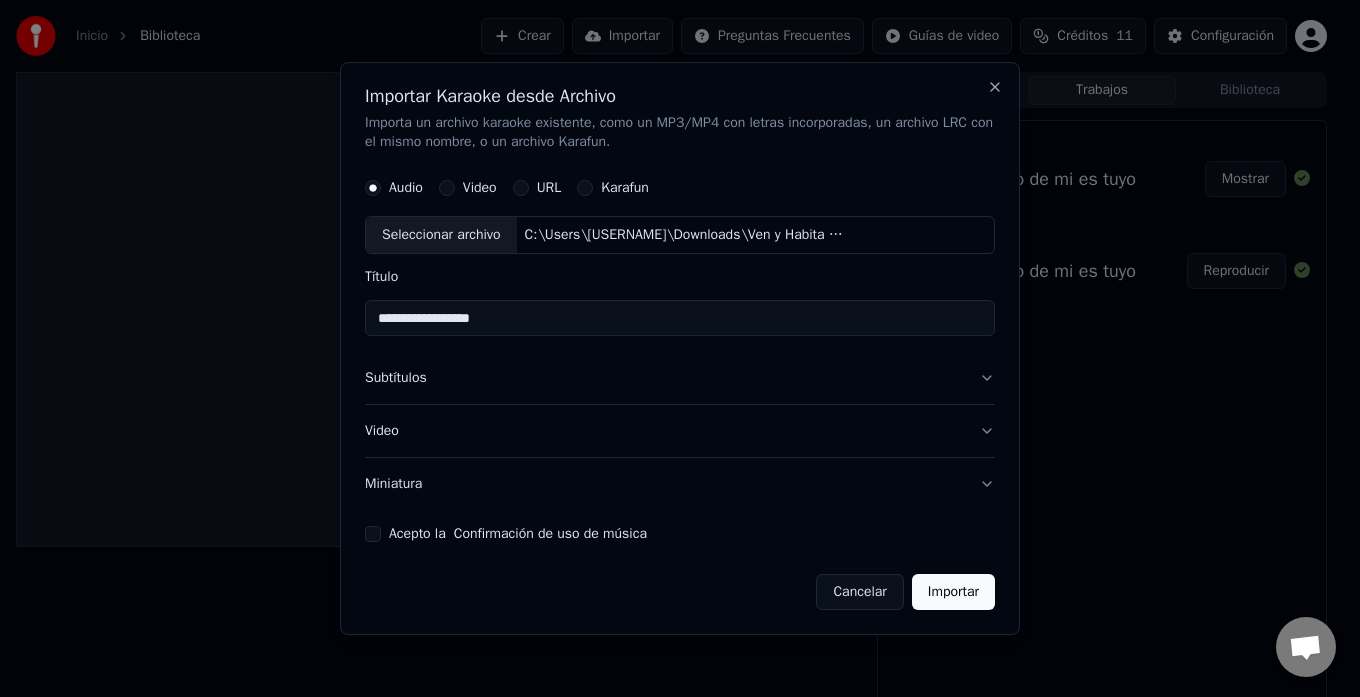 click on "Miniatura" at bounding box center [680, 484] 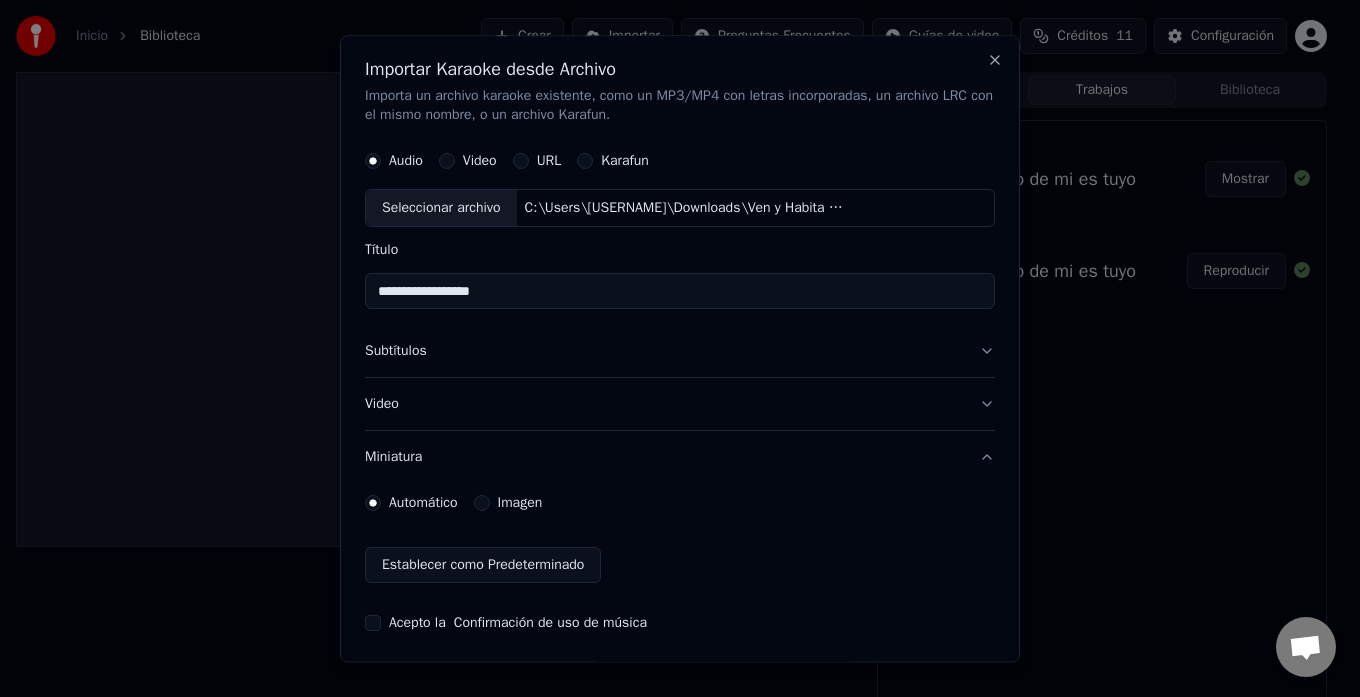 click on "Miniatura" at bounding box center [680, 458] 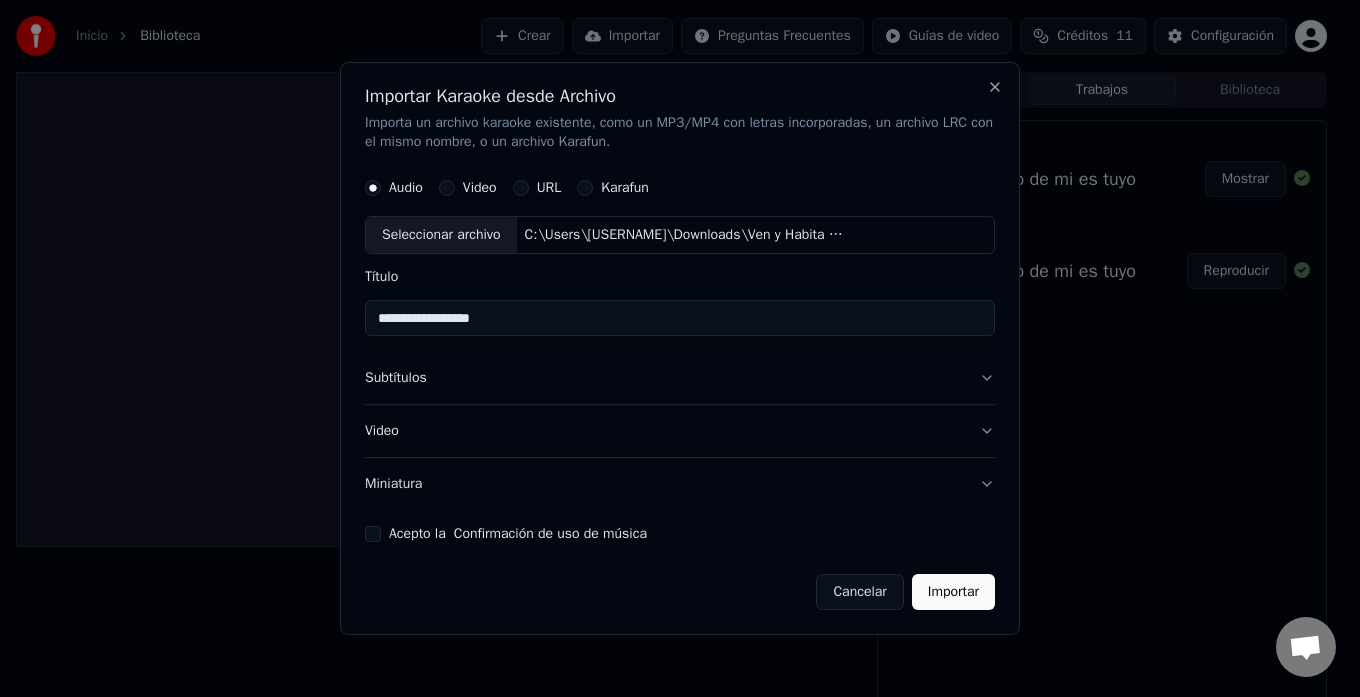 click on "Karafun" at bounding box center (625, 189) 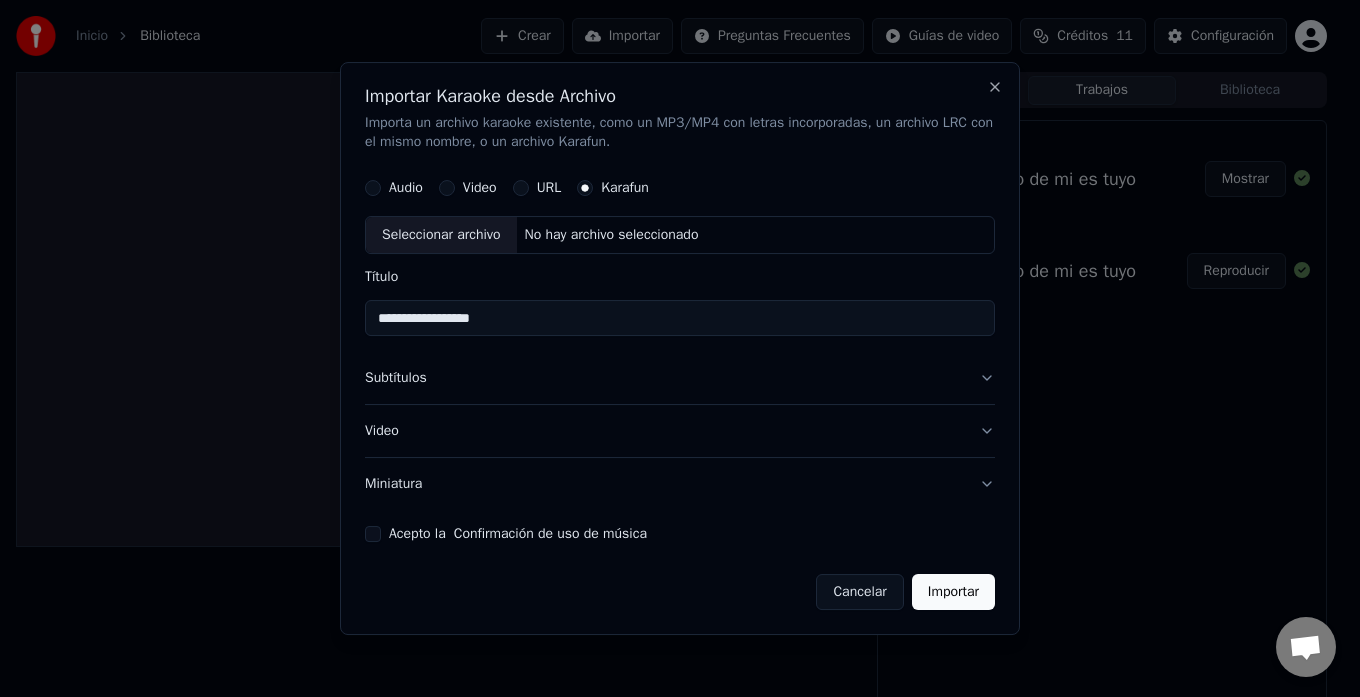 click on "**********" at bounding box center [680, 349] 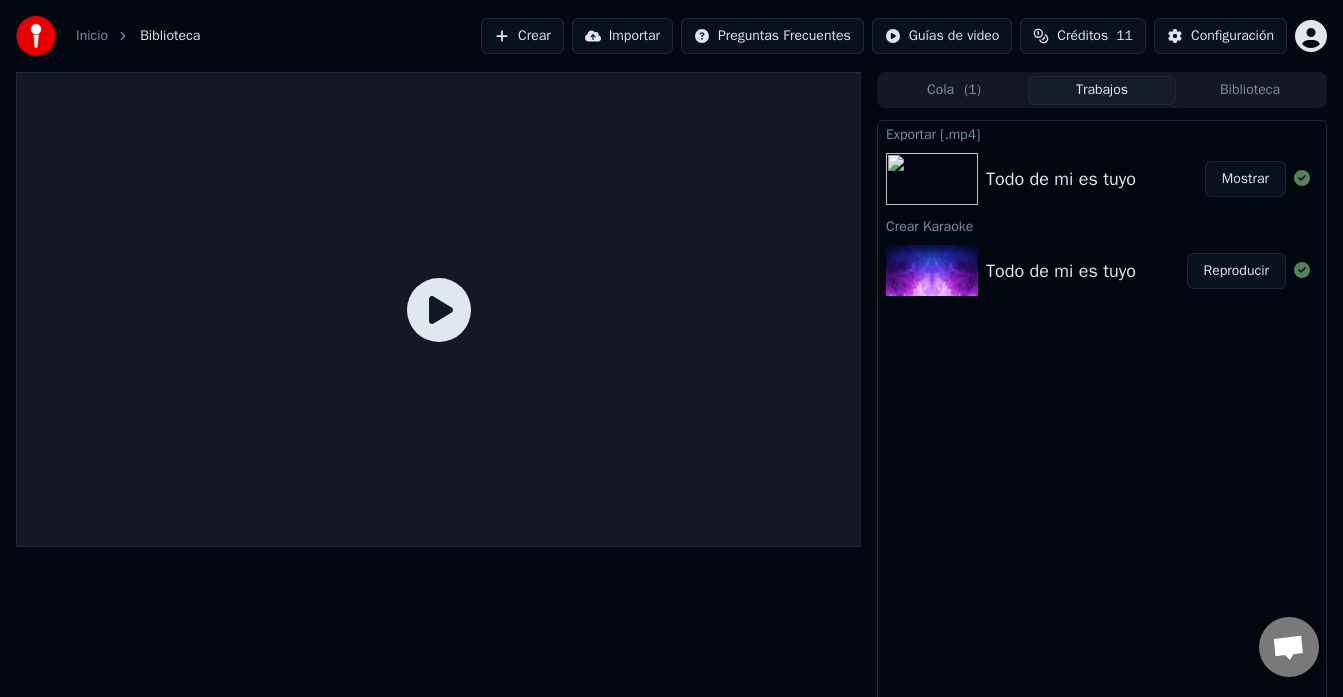 click on "Crear" at bounding box center (522, 36) 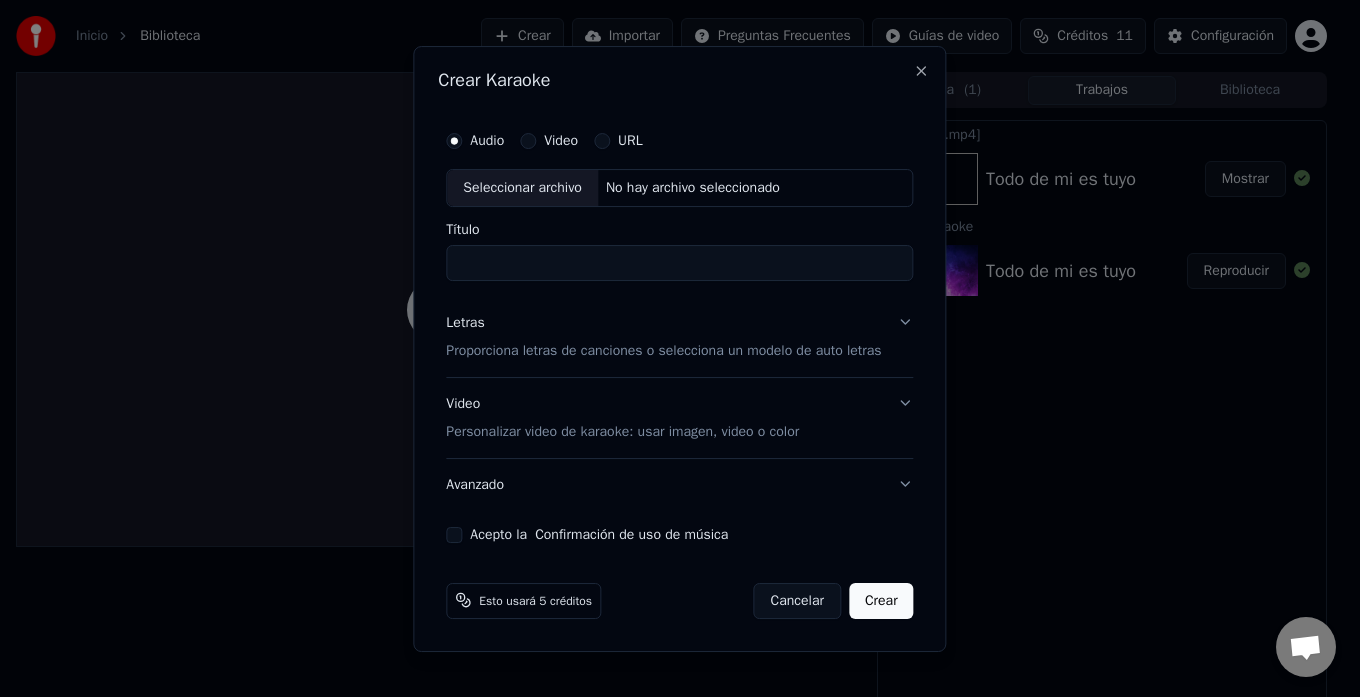 click on "Seleccionar archivo" at bounding box center [522, 188] 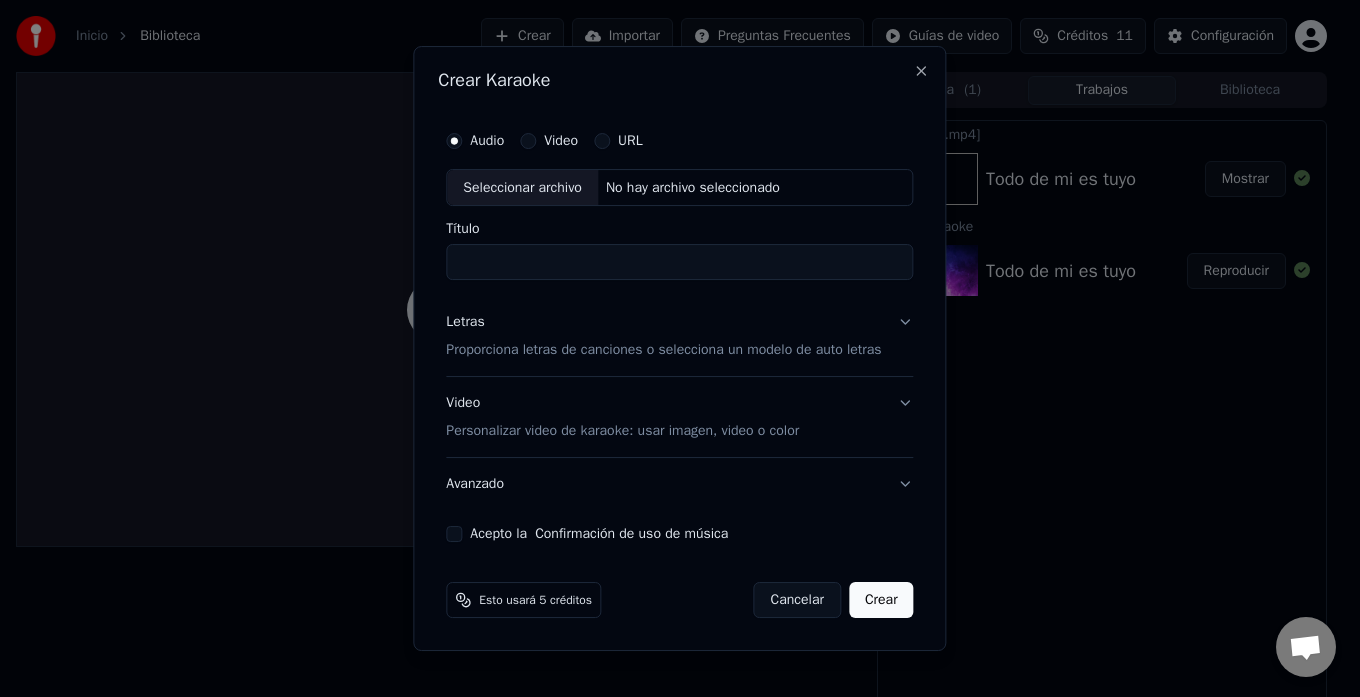 type on "**********" 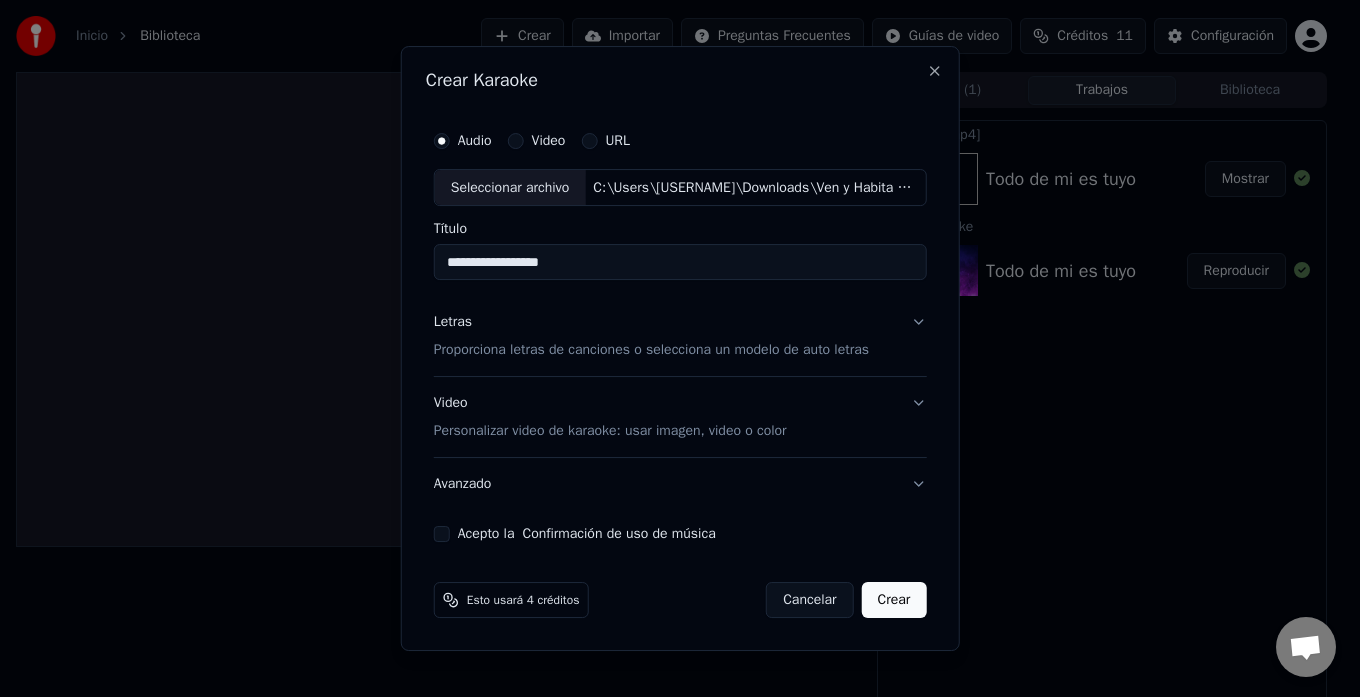 click on "Proporciona letras de canciones o selecciona un modelo de auto letras" at bounding box center (651, 351) 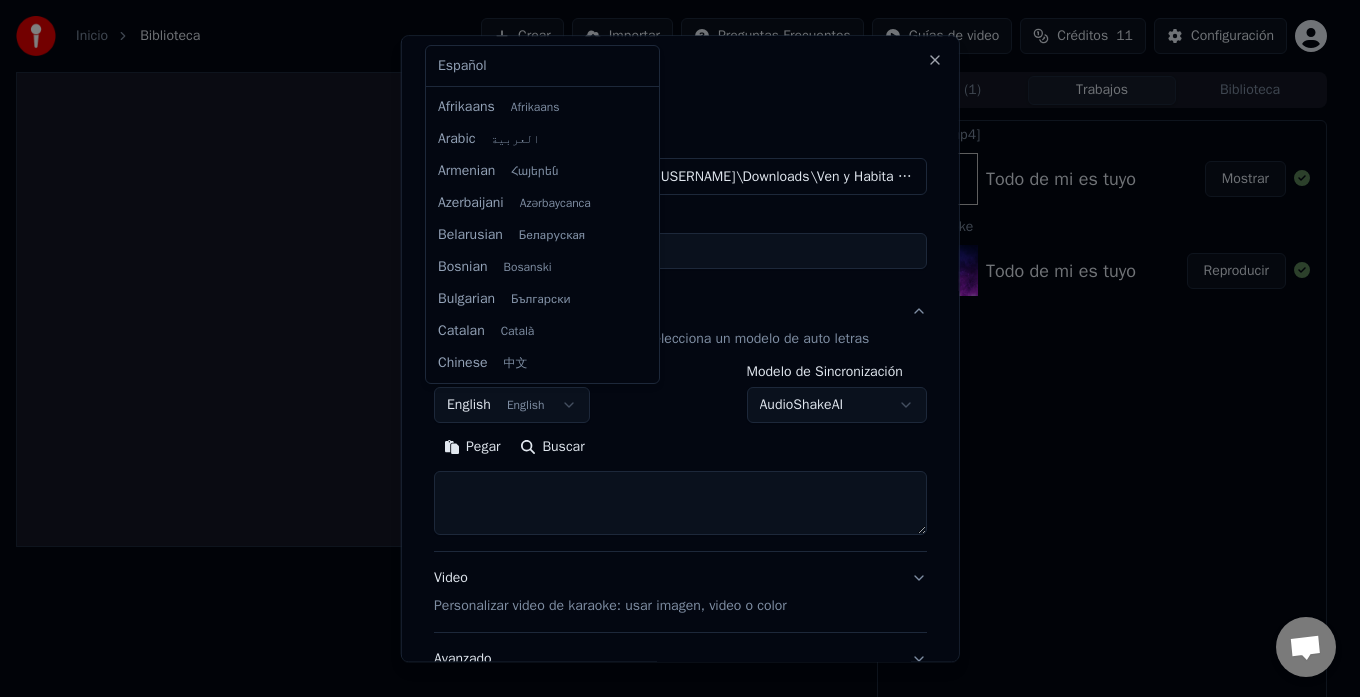 click on "**********" at bounding box center [671, 348] 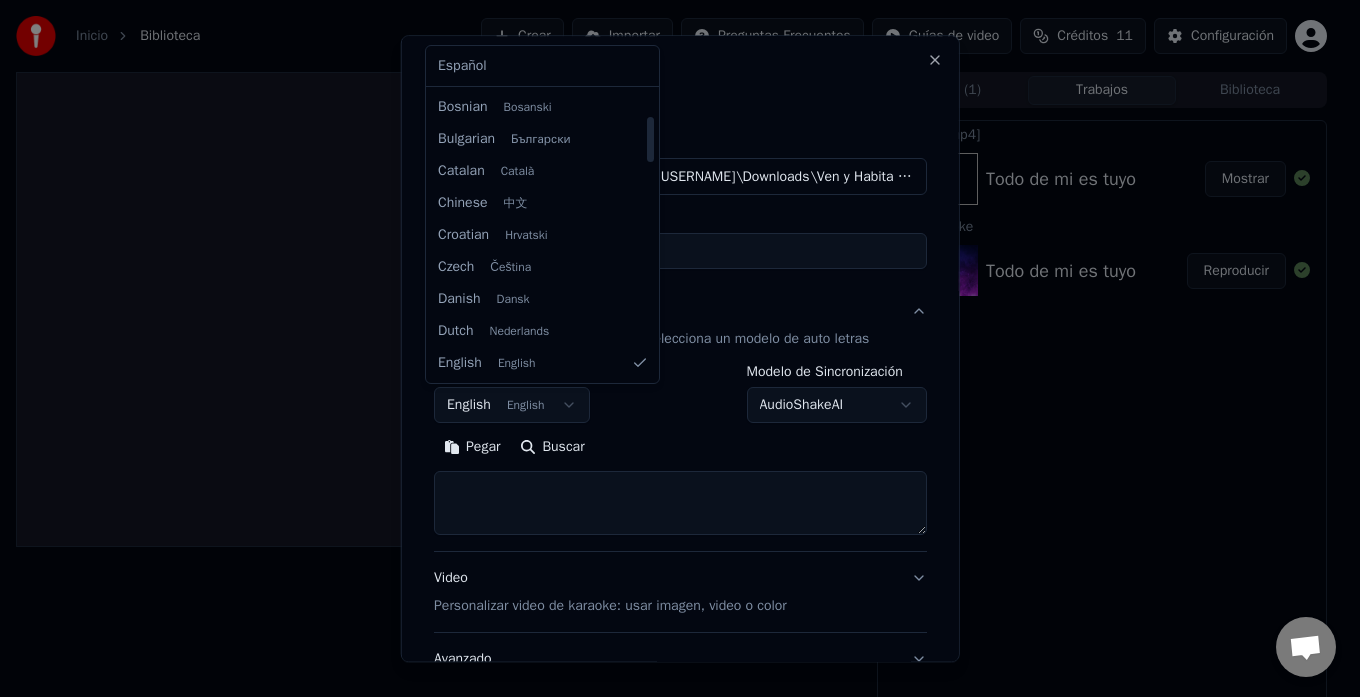 select on "**" 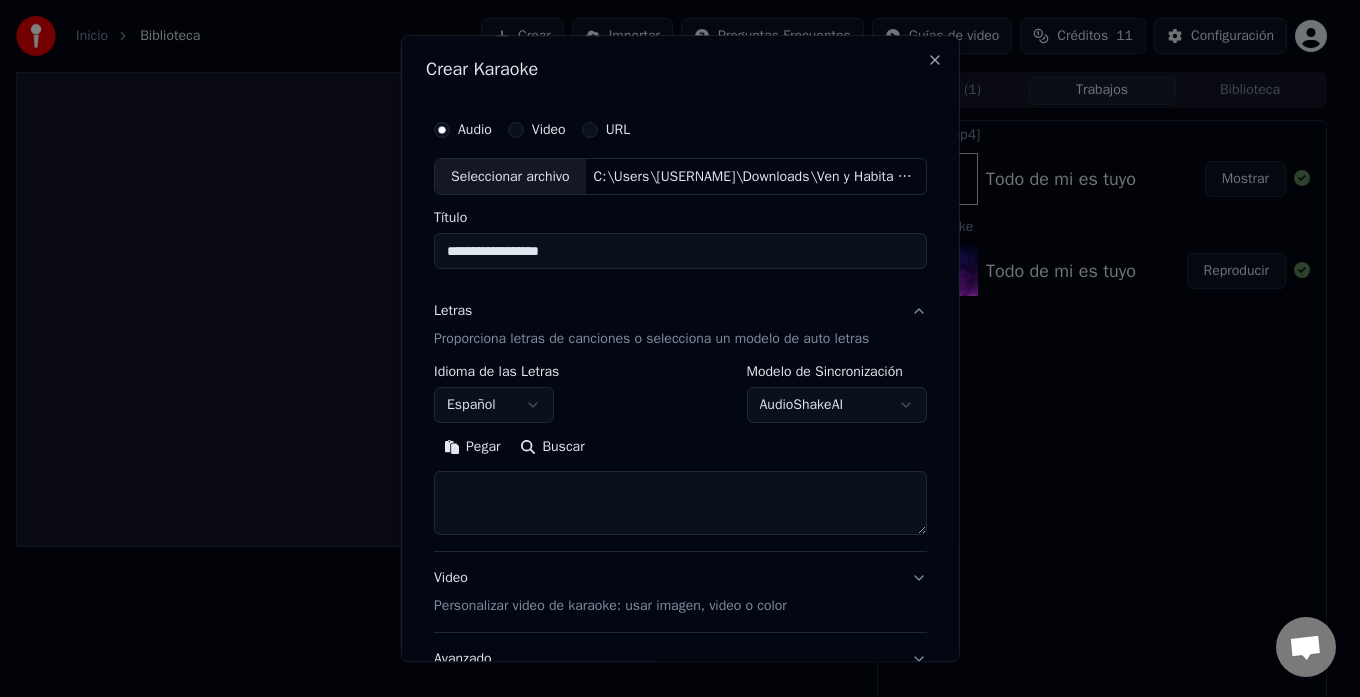 click at bounding box center (680, 504) 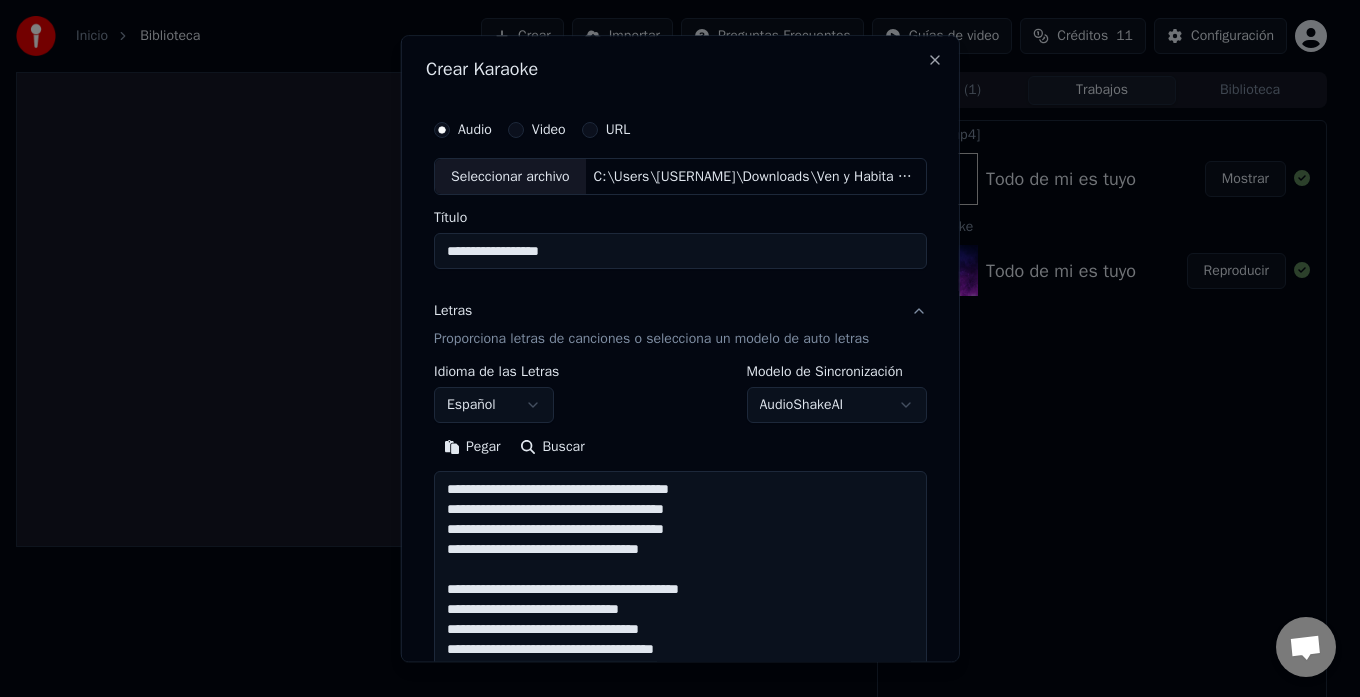 scroll, scrollTop: 425, scrollLeft: 0, axis: vertical 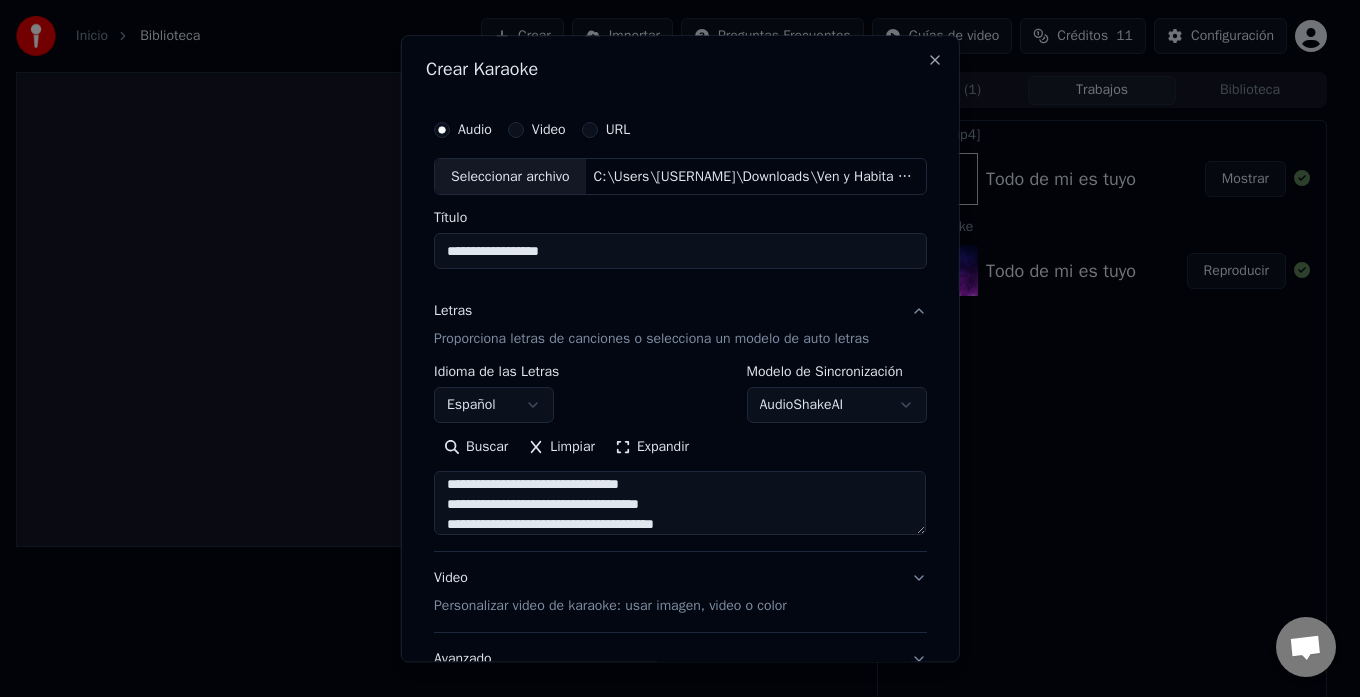 type on "**********" 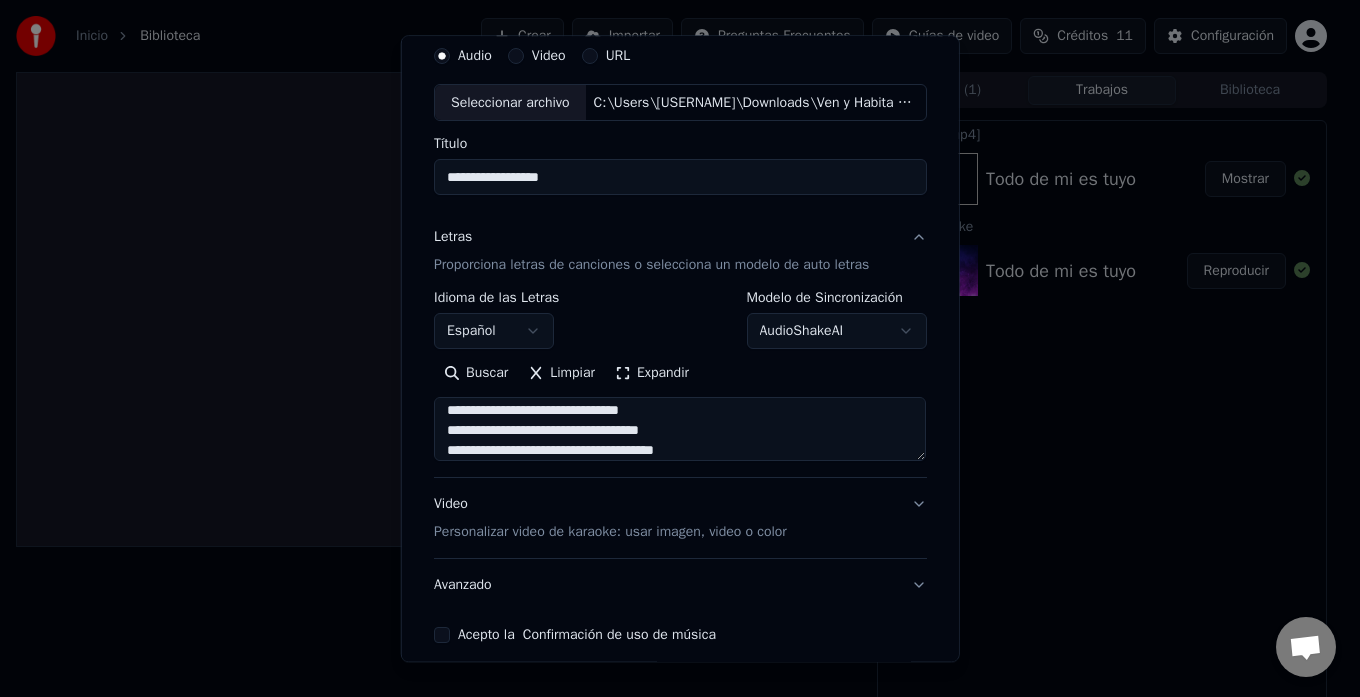 scroll, scrollTop: 164, scrollLeft: 0, axis: vertical 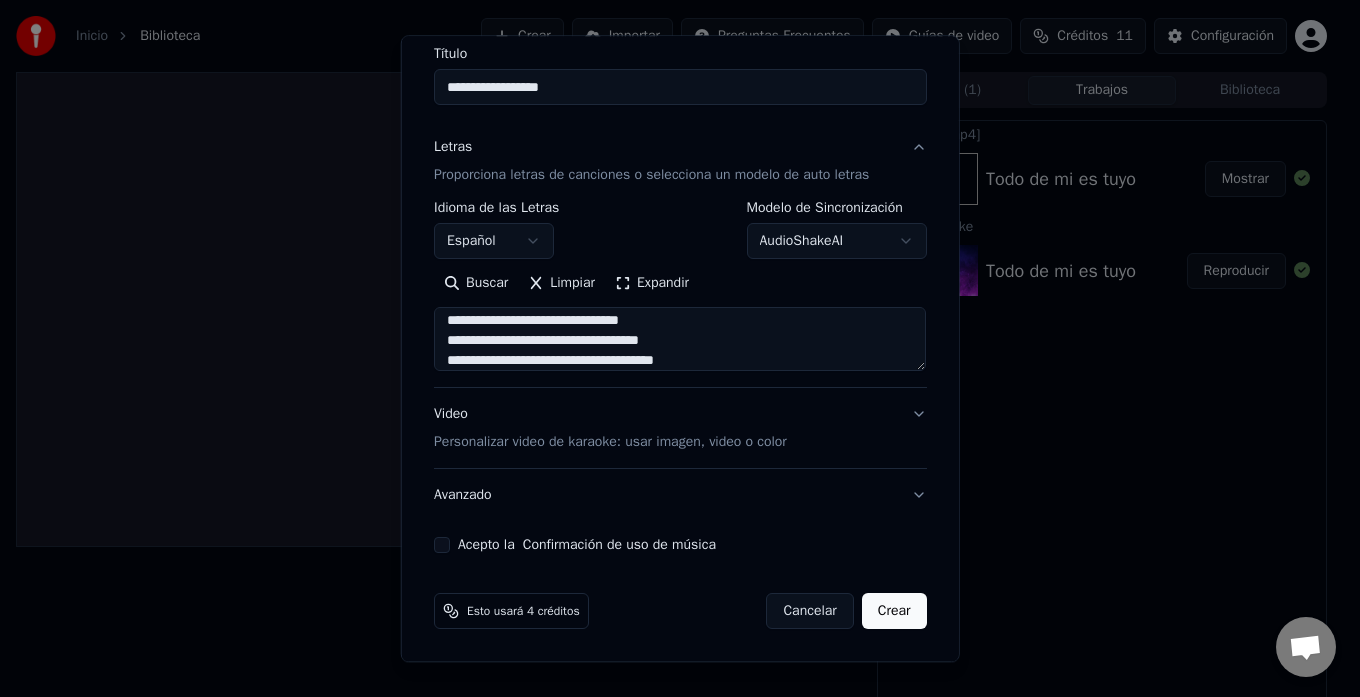 click on "Personalizar video de karaoke: usar imagen, video o color" at bounding box center [610, 443] 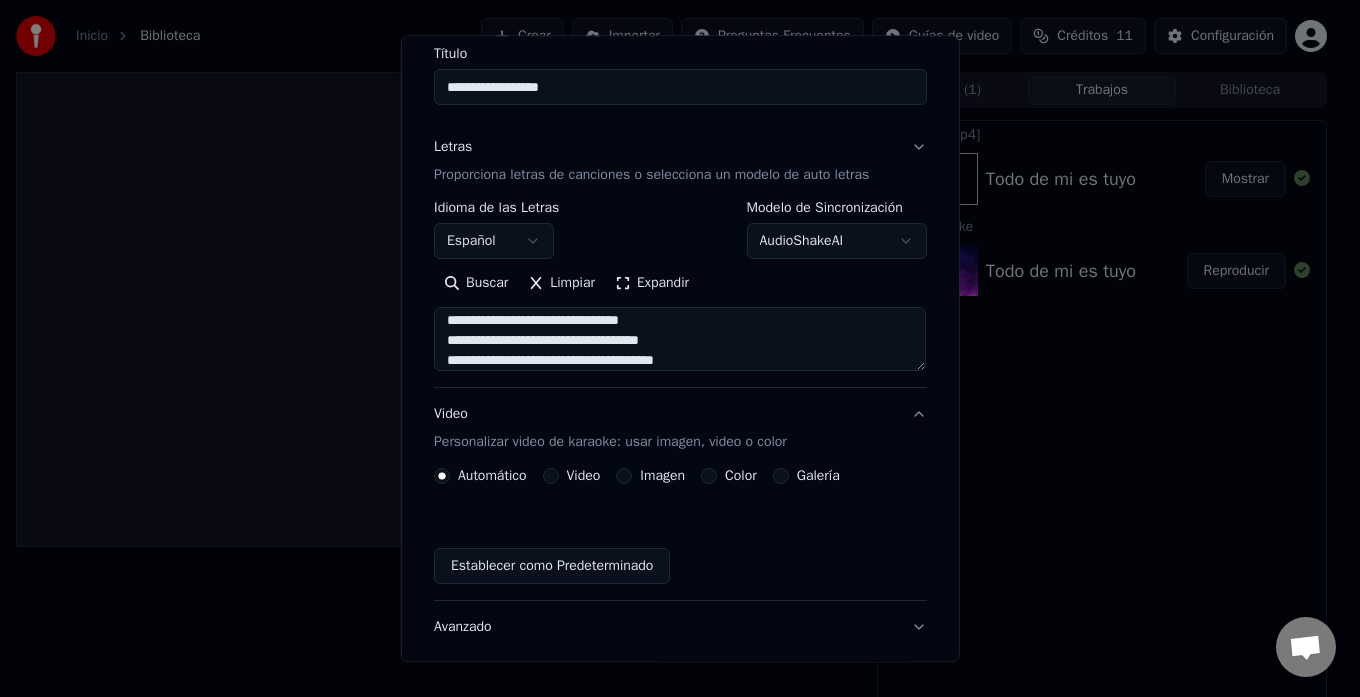 scroll, scrollTop: 111, scrollLeft: 0, axis: vertical 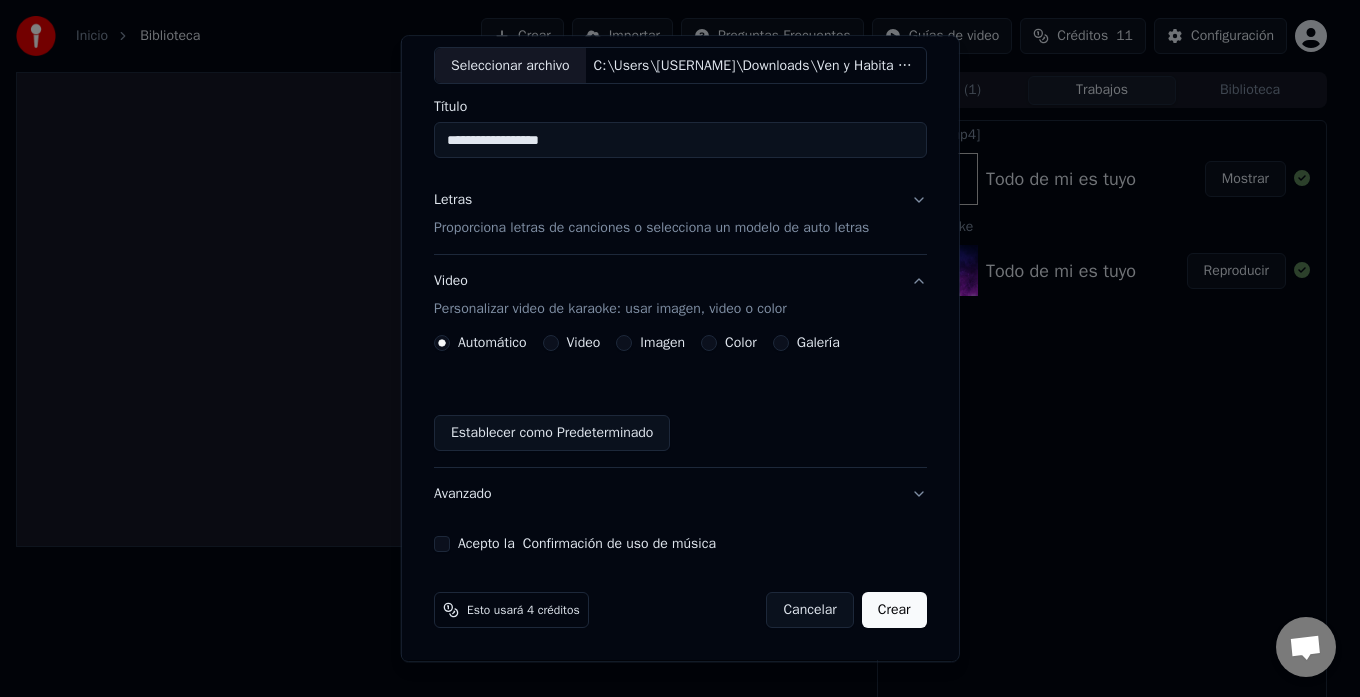 click on "Automático Video Imagen Color Galería" at bounding box center (637, 344) 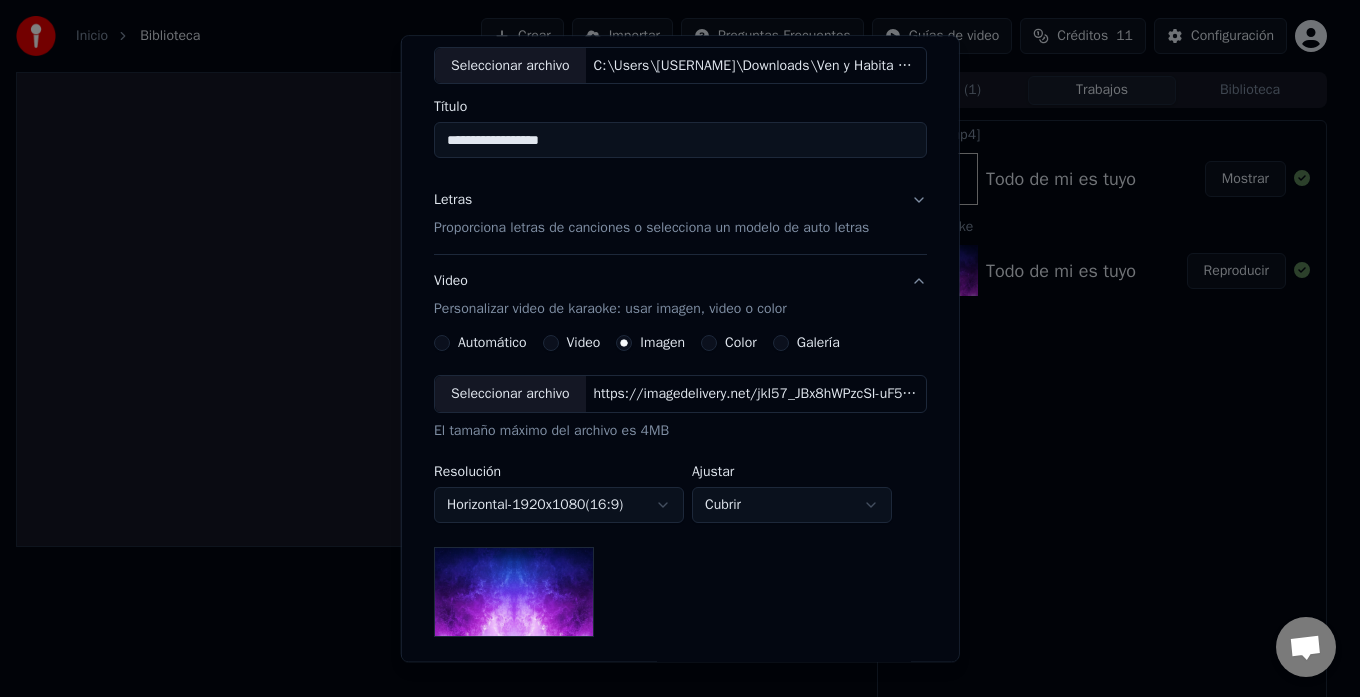 click on "Automático" at bounding box center [480, 344] 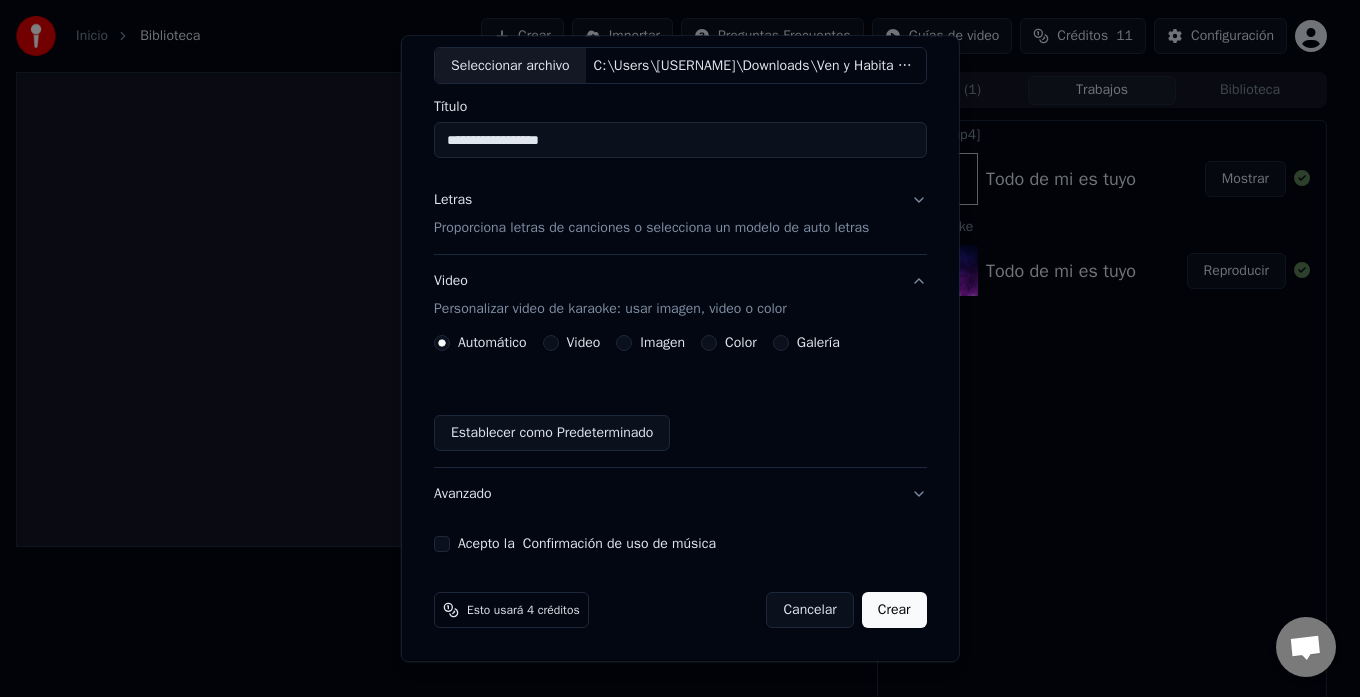 click on "Acepto la   Confirmación de uso de música" at bounding box center (442, 545) 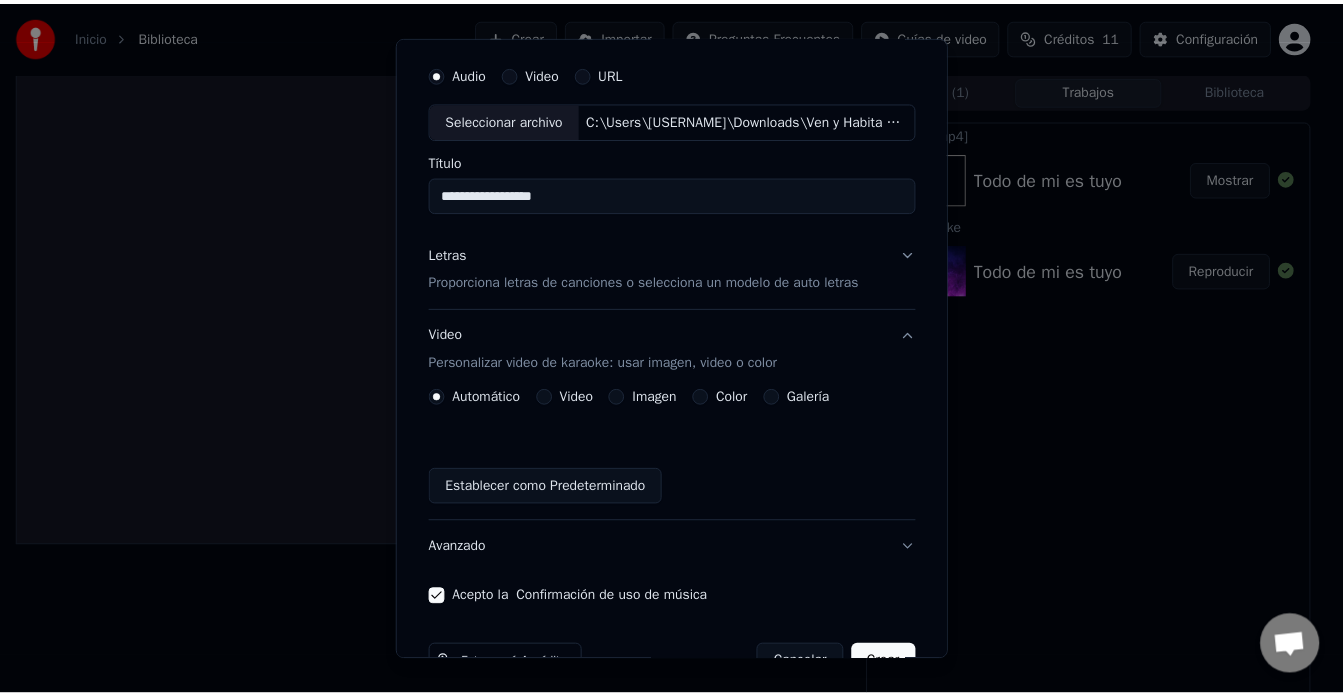 scroll, scrollTop: 110, scrollLeft: 0, axis: vertical 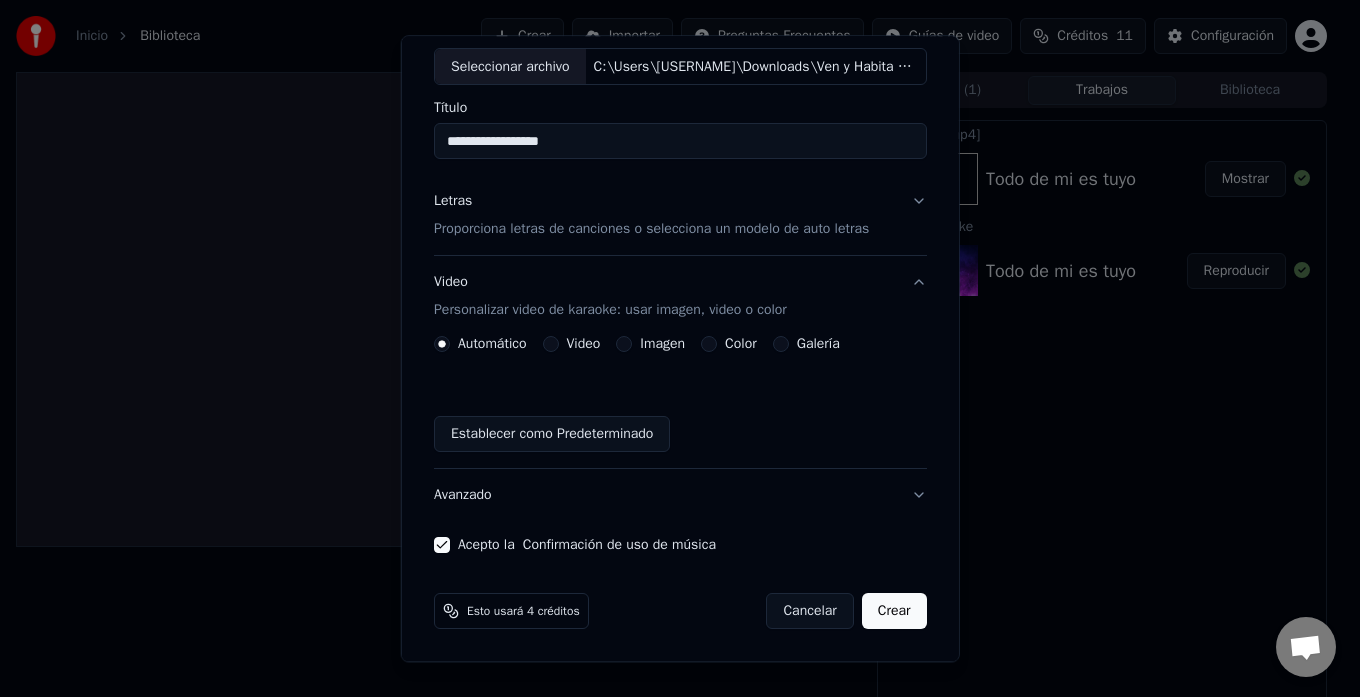 click on "Crear" at bounding box center (894, 612) 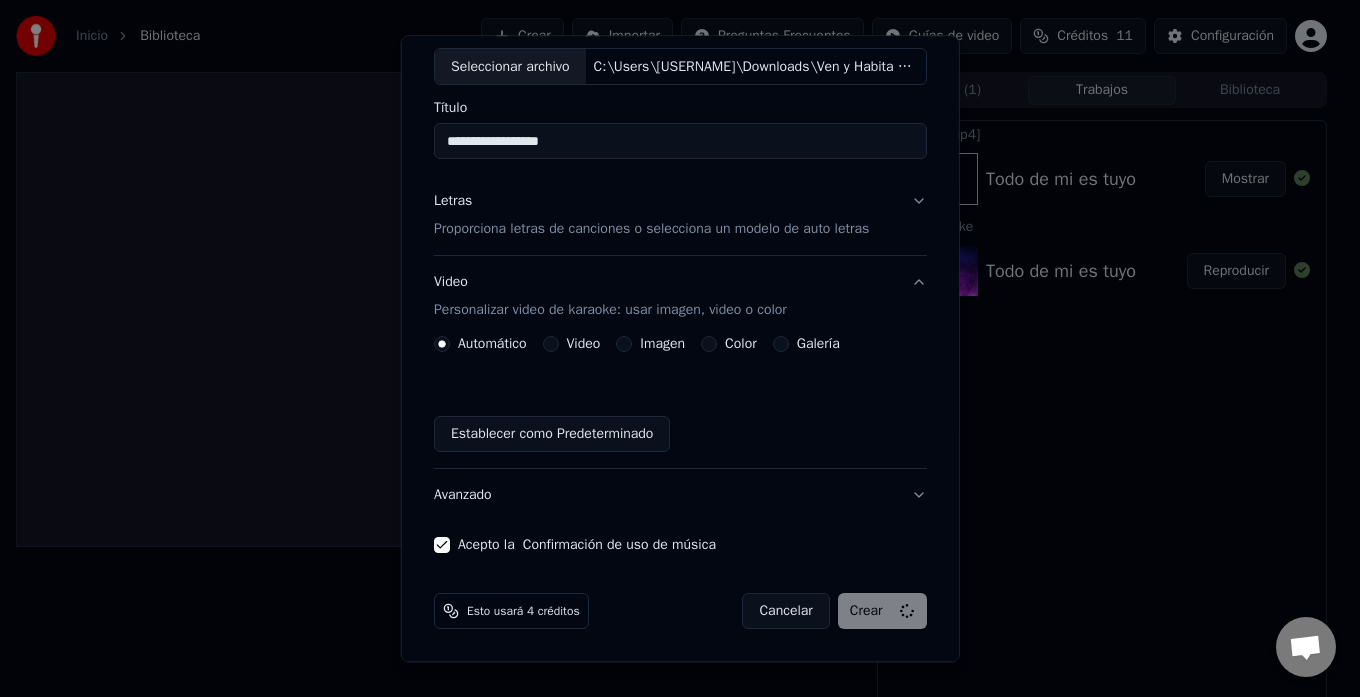 type 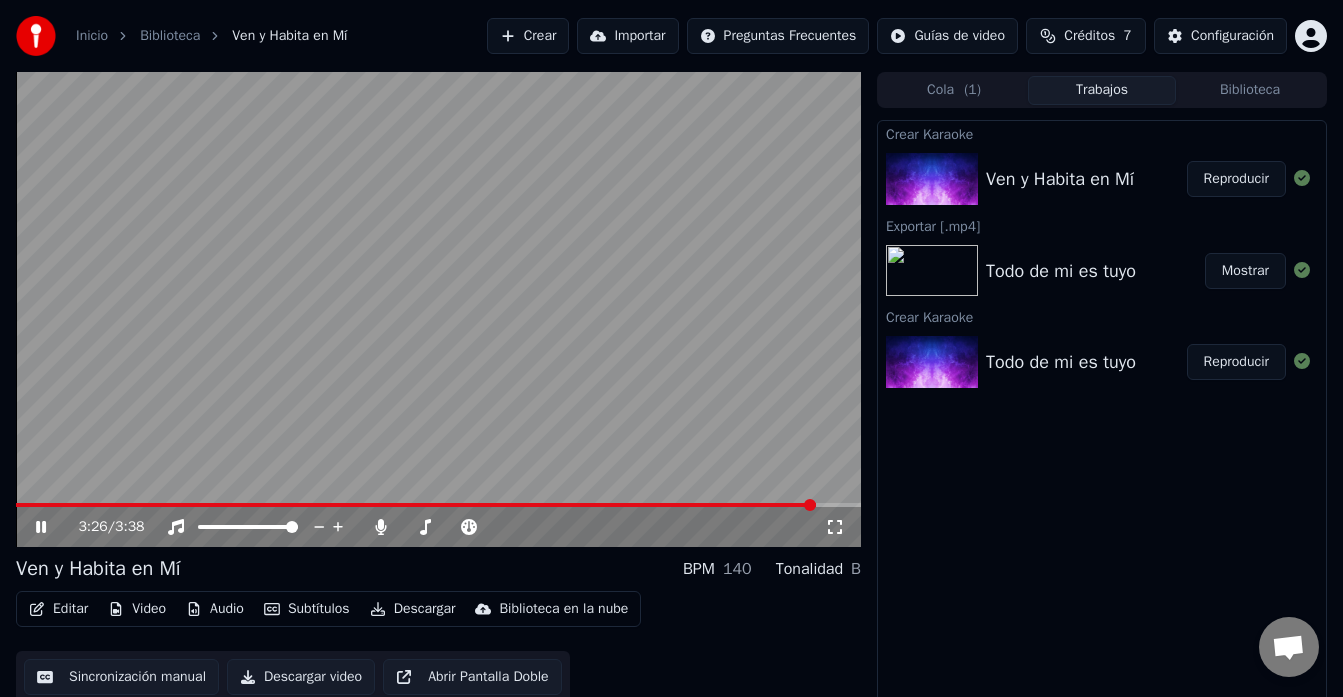 click at bounding box center (416, 505) 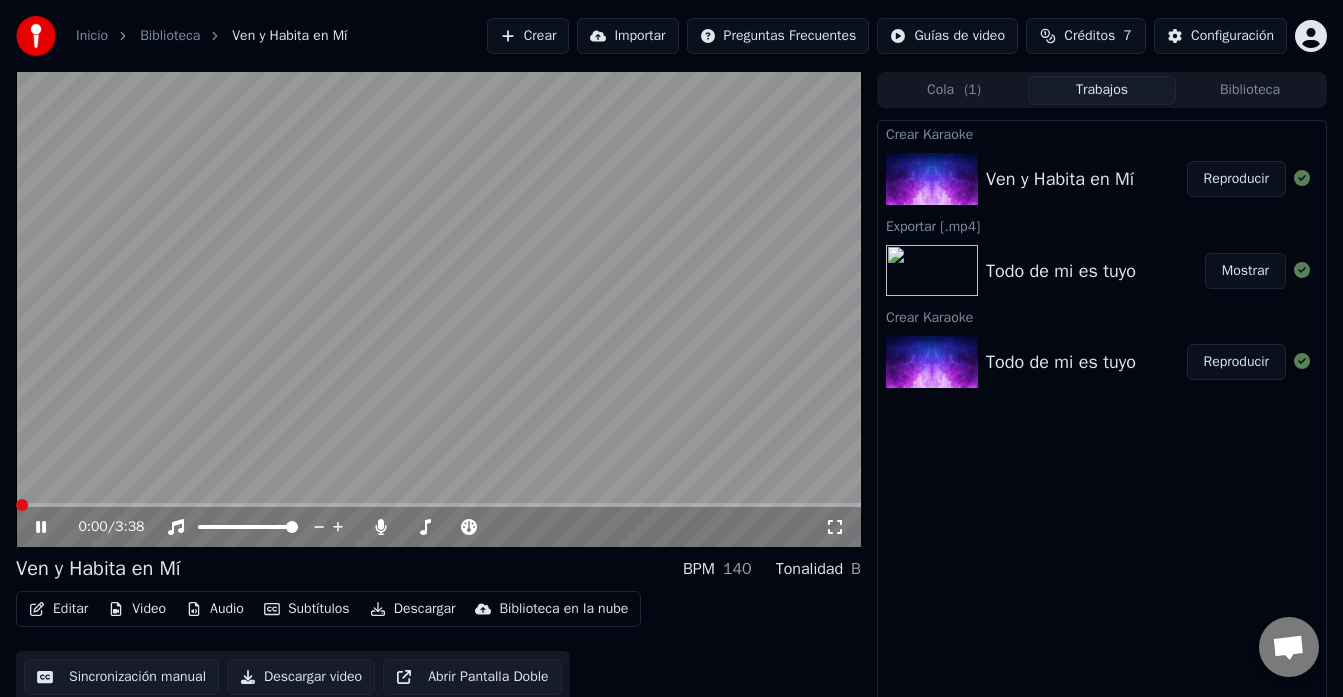 click at bounding box center [16, 505] 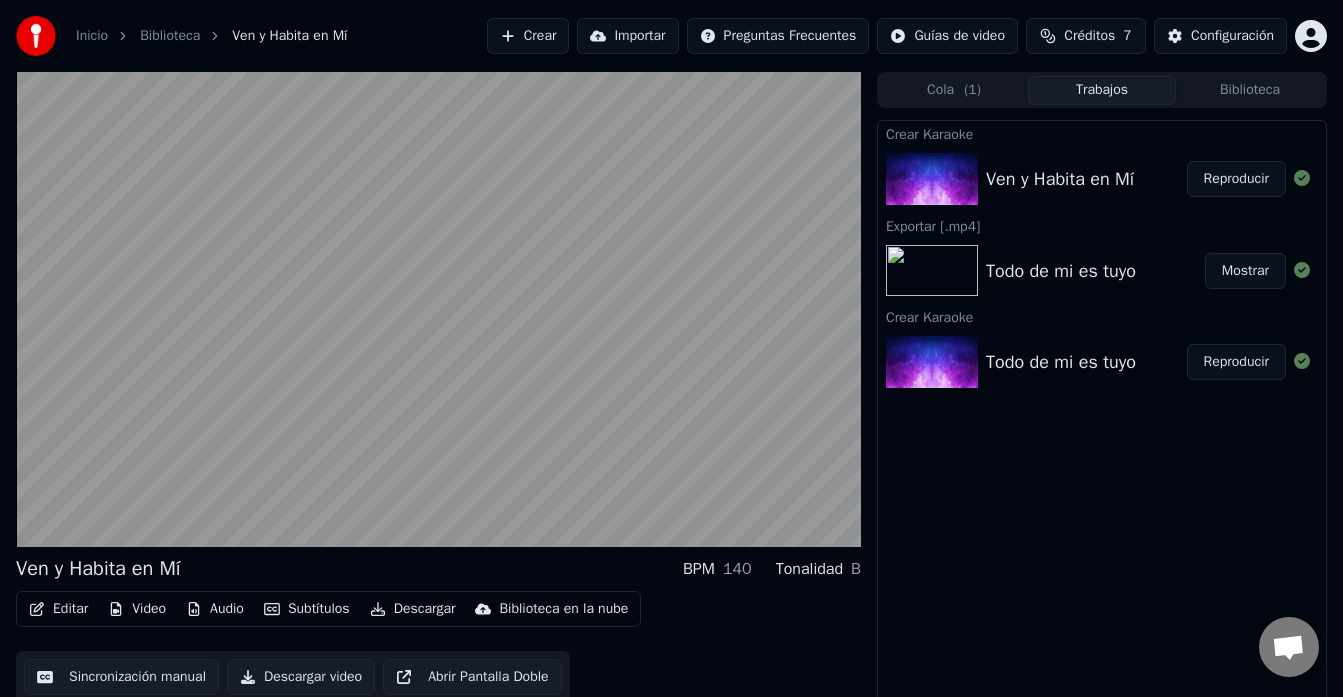 click on "Descargar video" at bounding box center (301, 677) 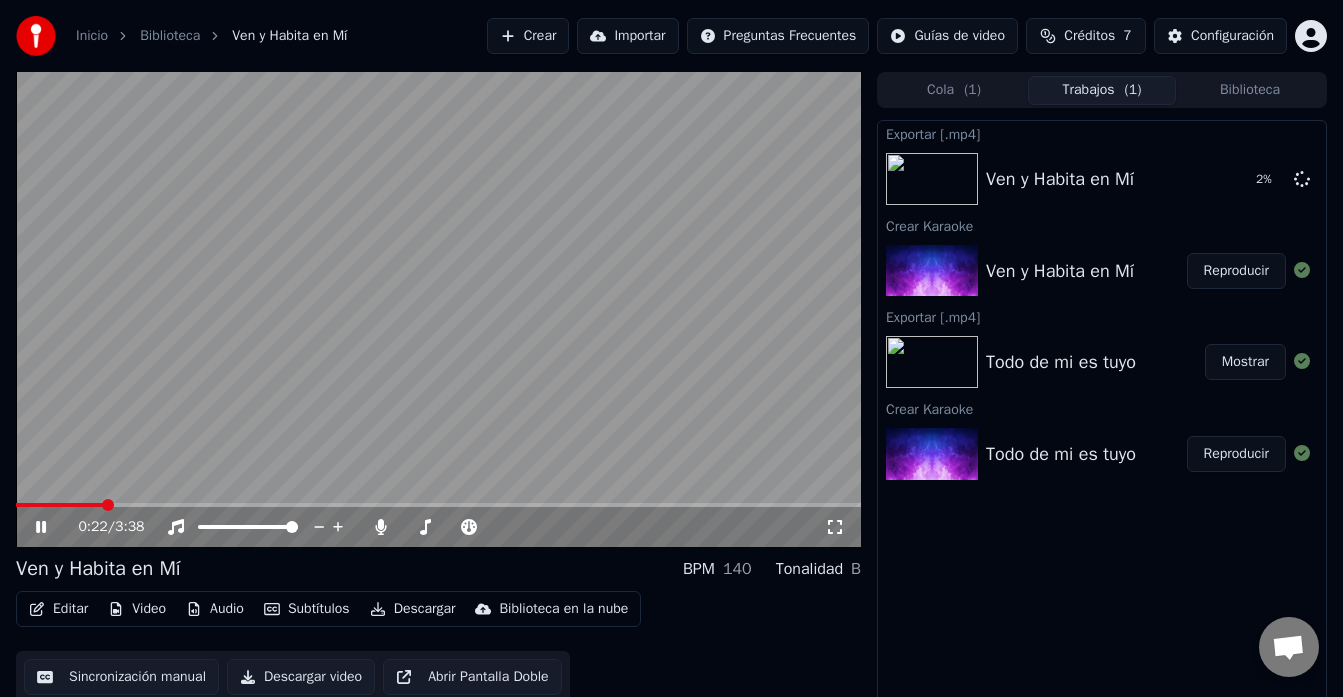 click at bounding box center (438, 309) 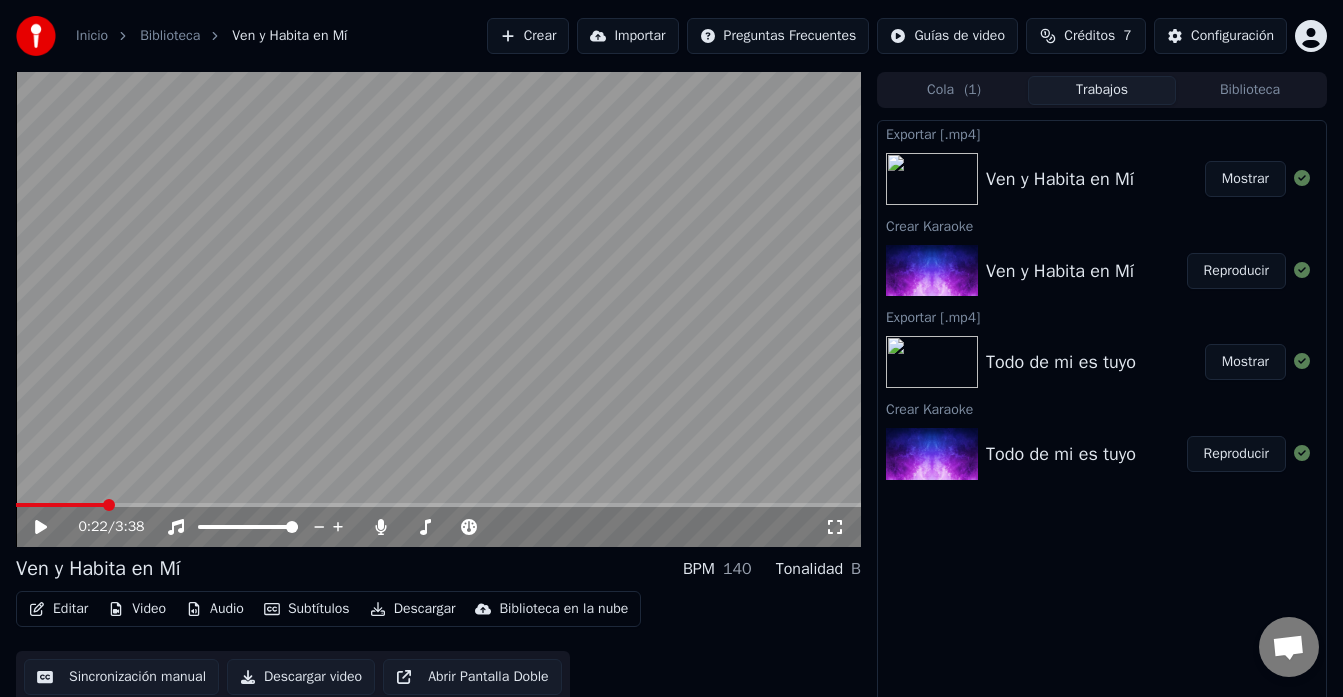 click on "Mostrar" at bounding box center (1245, 179) 